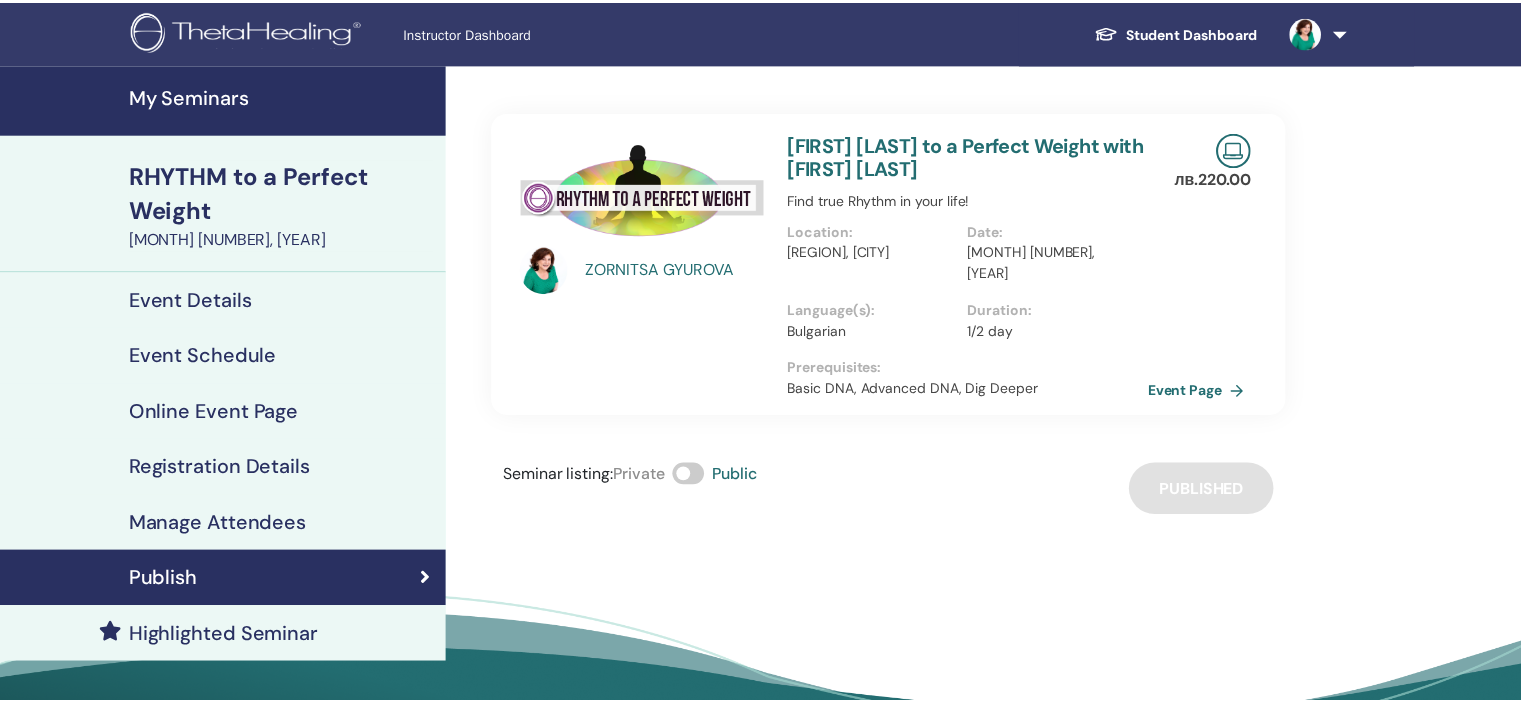scroll, scrollTop: 0, scrollLeft: 0, axis: both 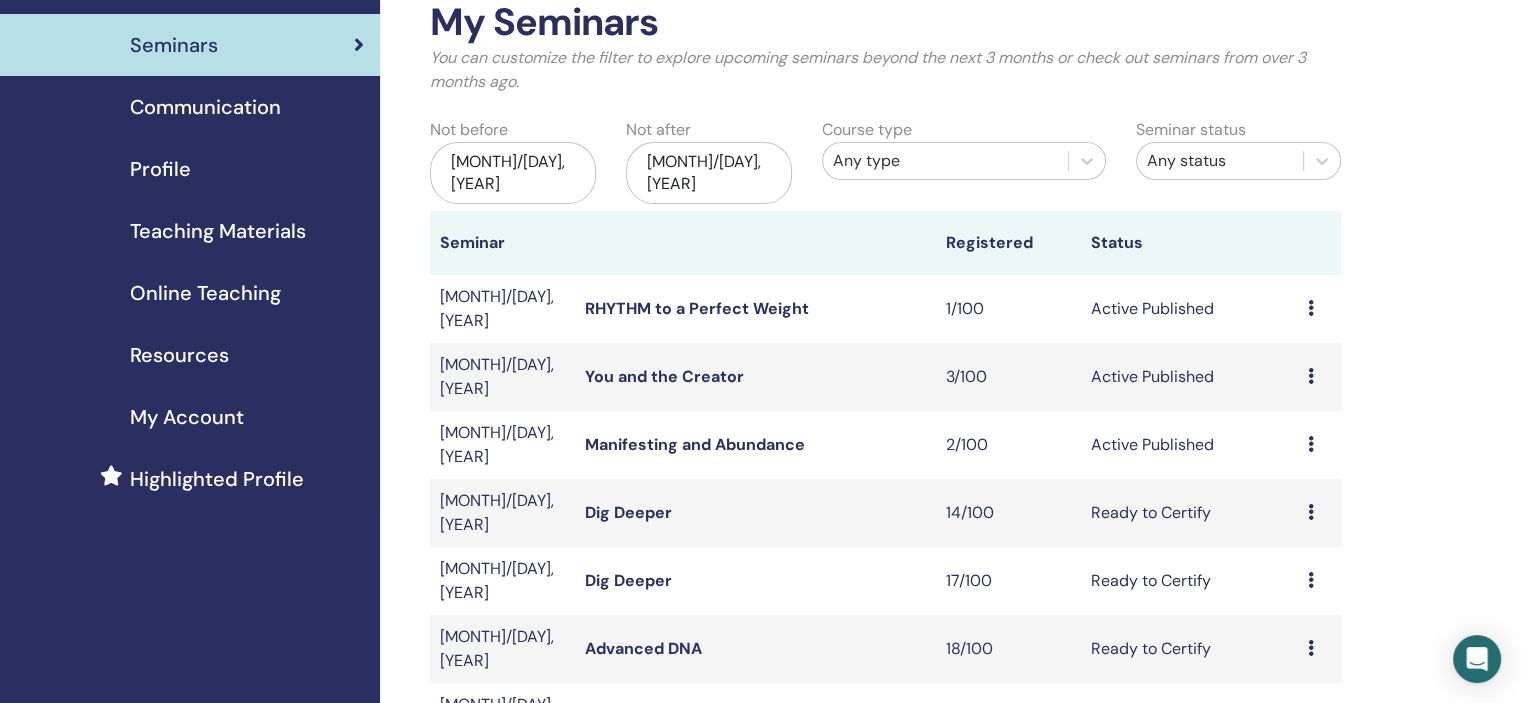 click on "May/04, 2025" at bounding box center (513, 173) 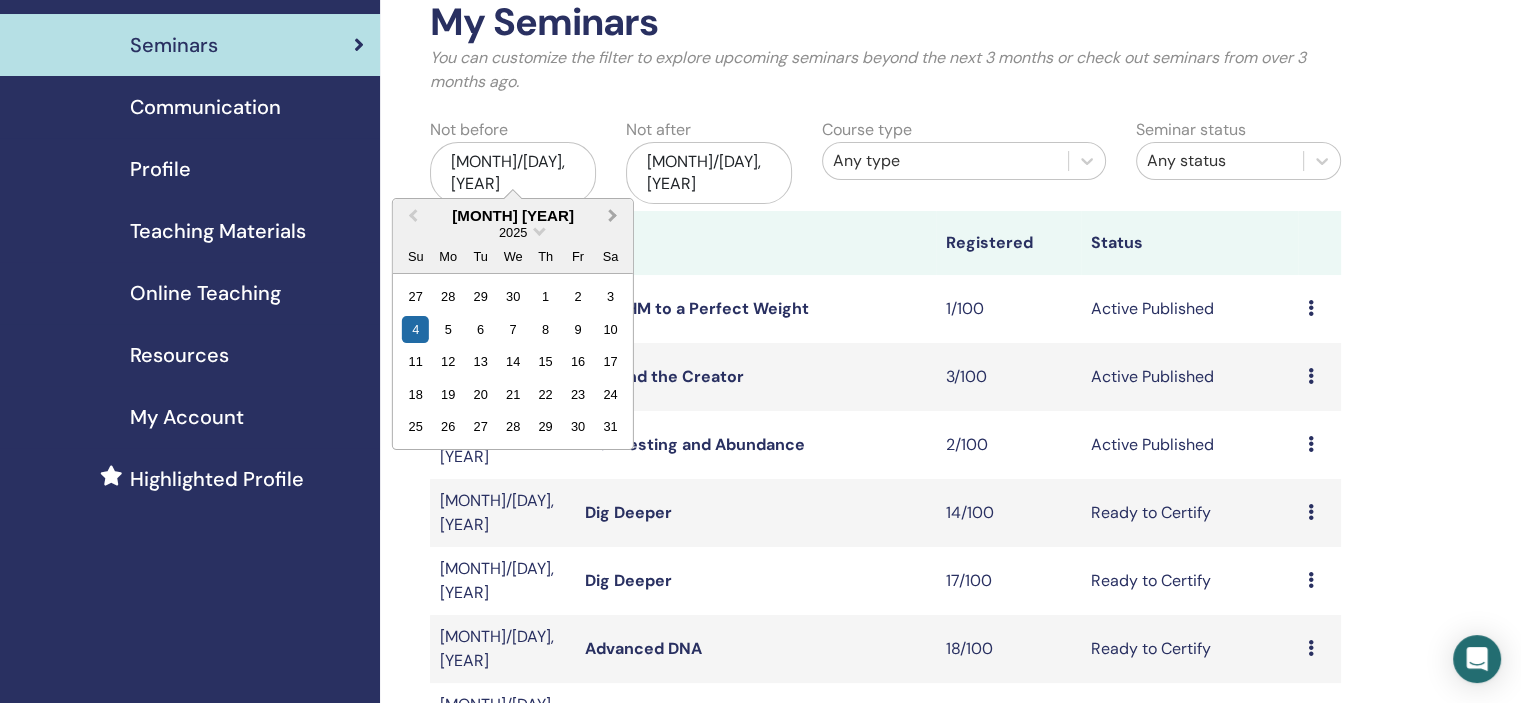 click on "Next Month" at bounding box center (613, 215) 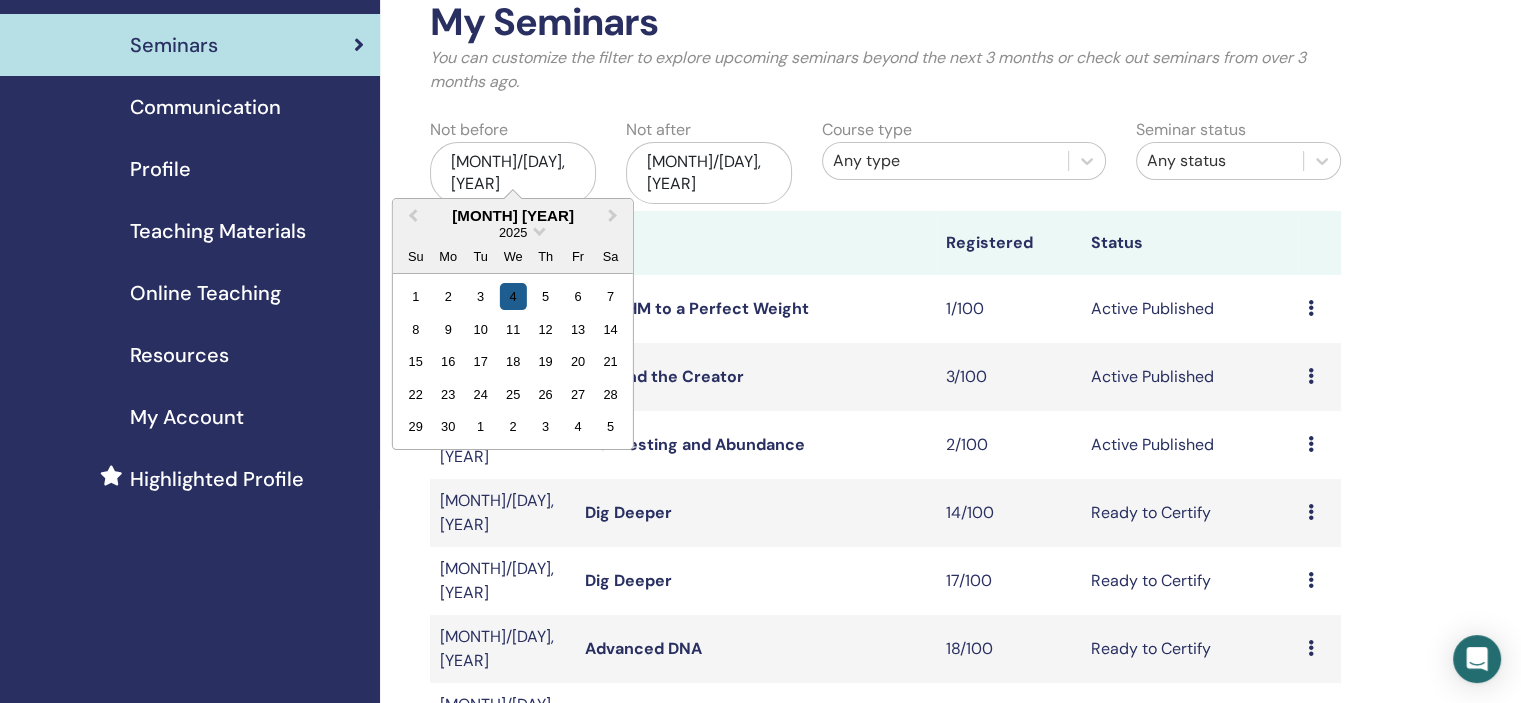 click on "4" at bounding box center (512, 296) 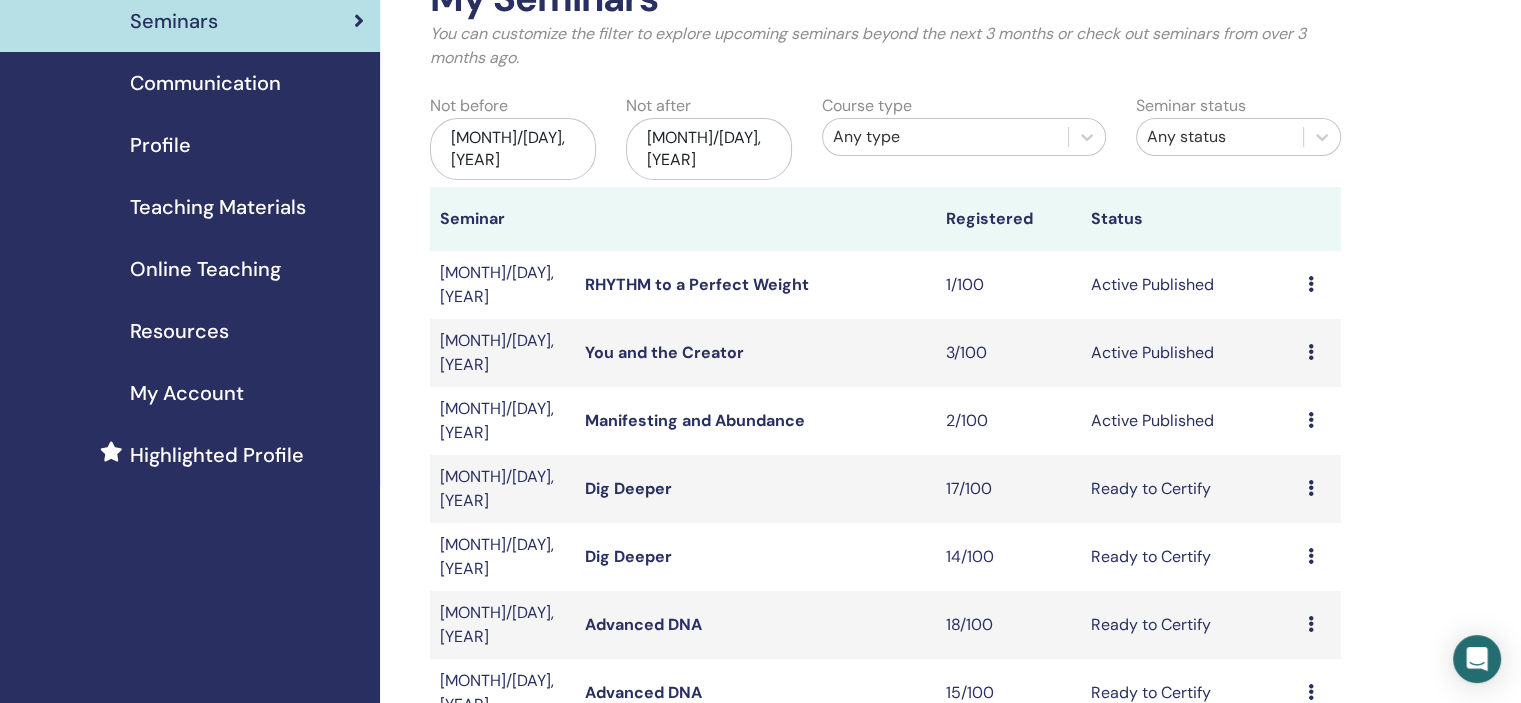 scroll, scrollTop: 118, scrollLeft: 0, axis: vertical 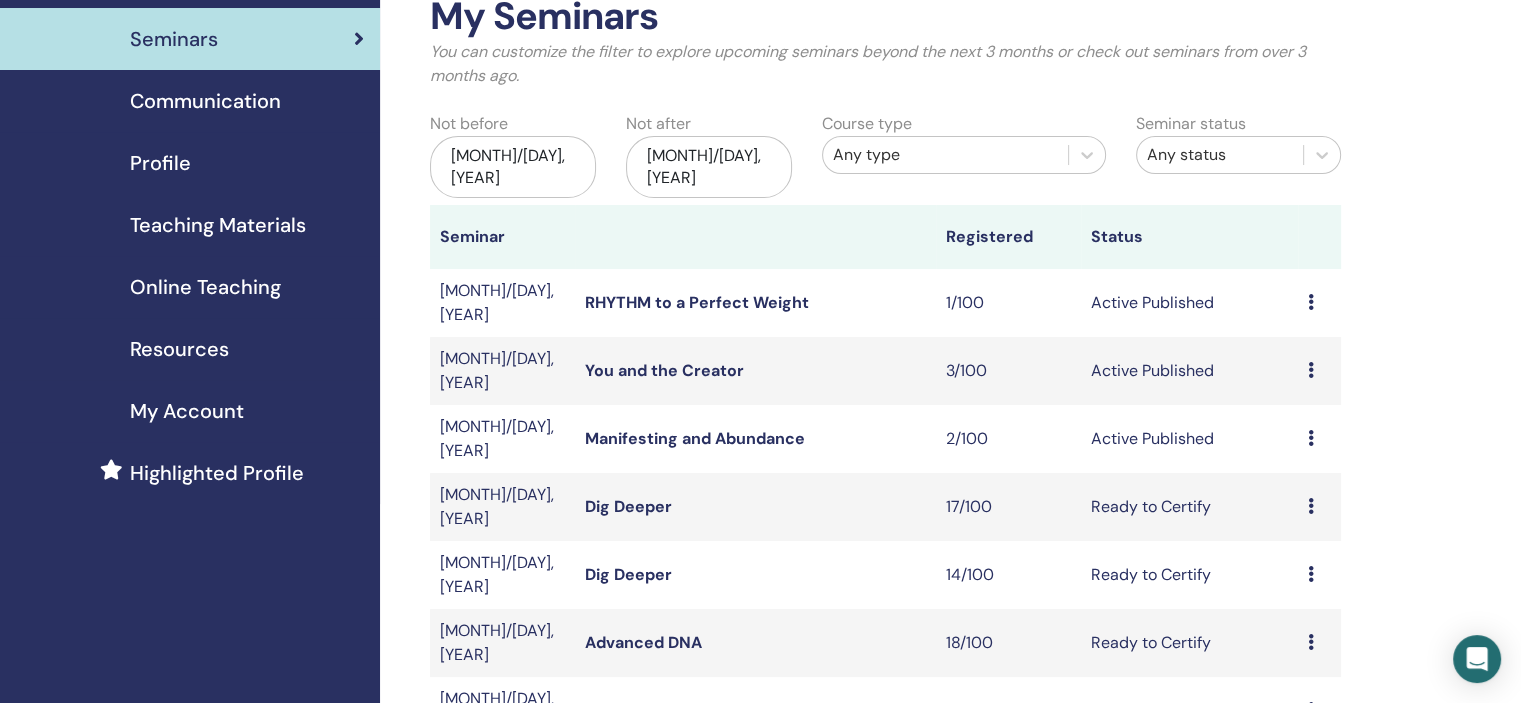 click on "Jun/04, 2025" at bounding box center (513, 167) 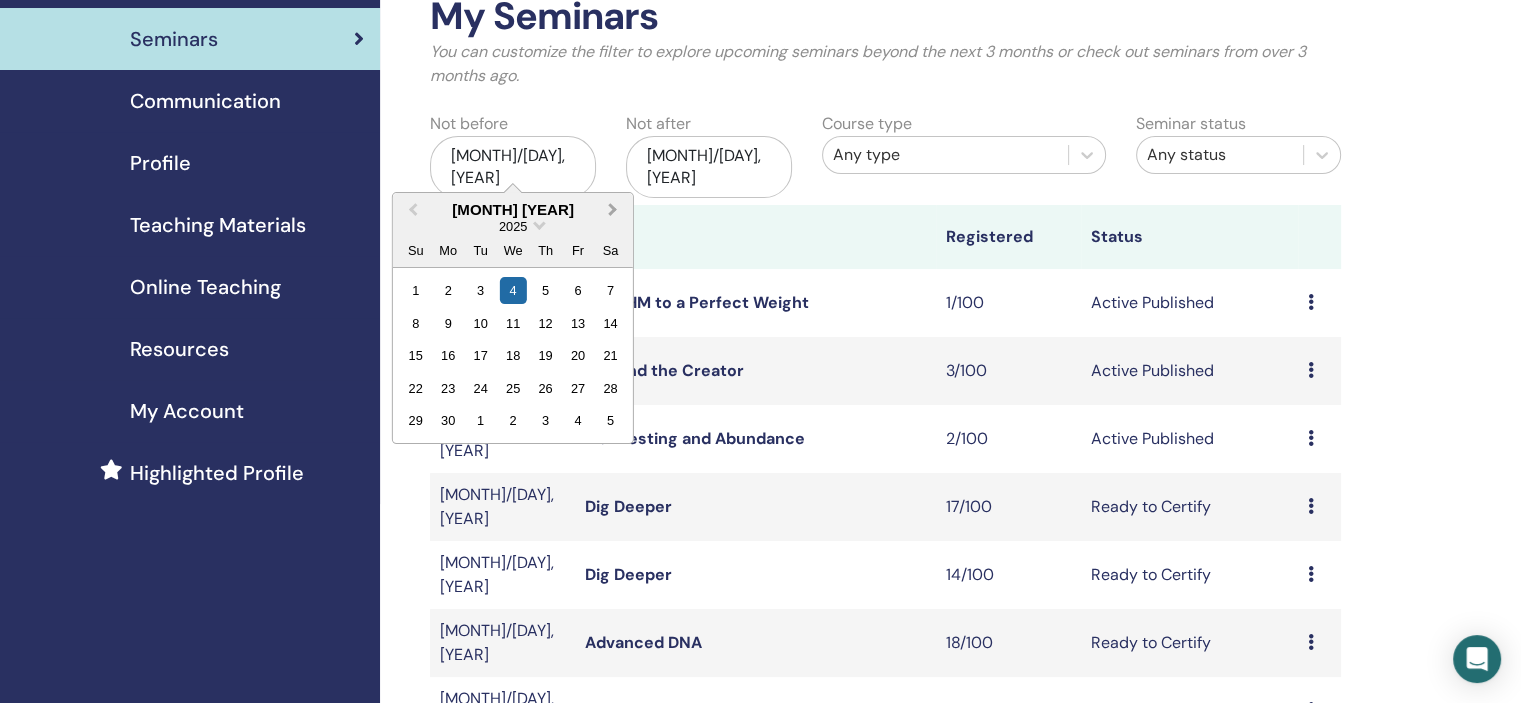 click on "Next Month" at bounding box center [615, 211] 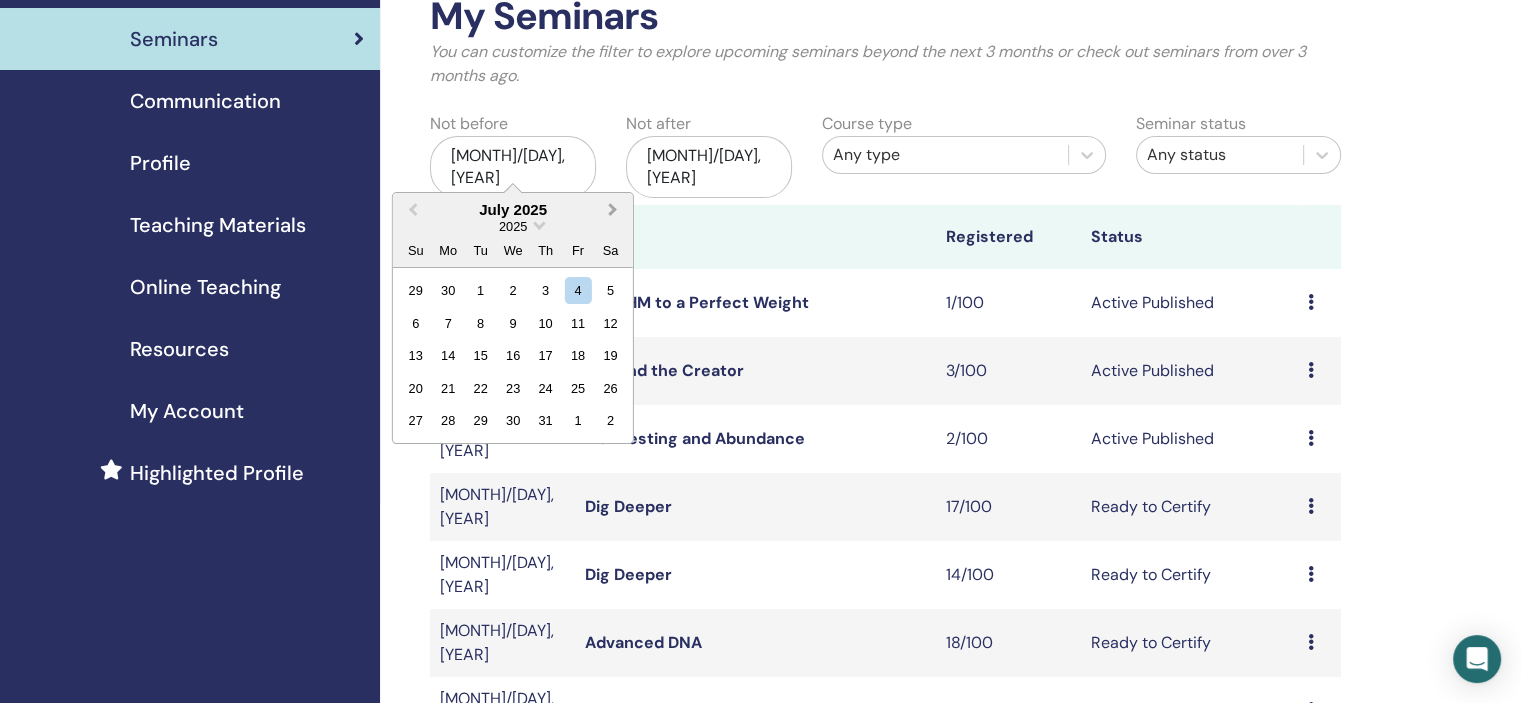 click on "Next Month" at bounding box center (615, 211) 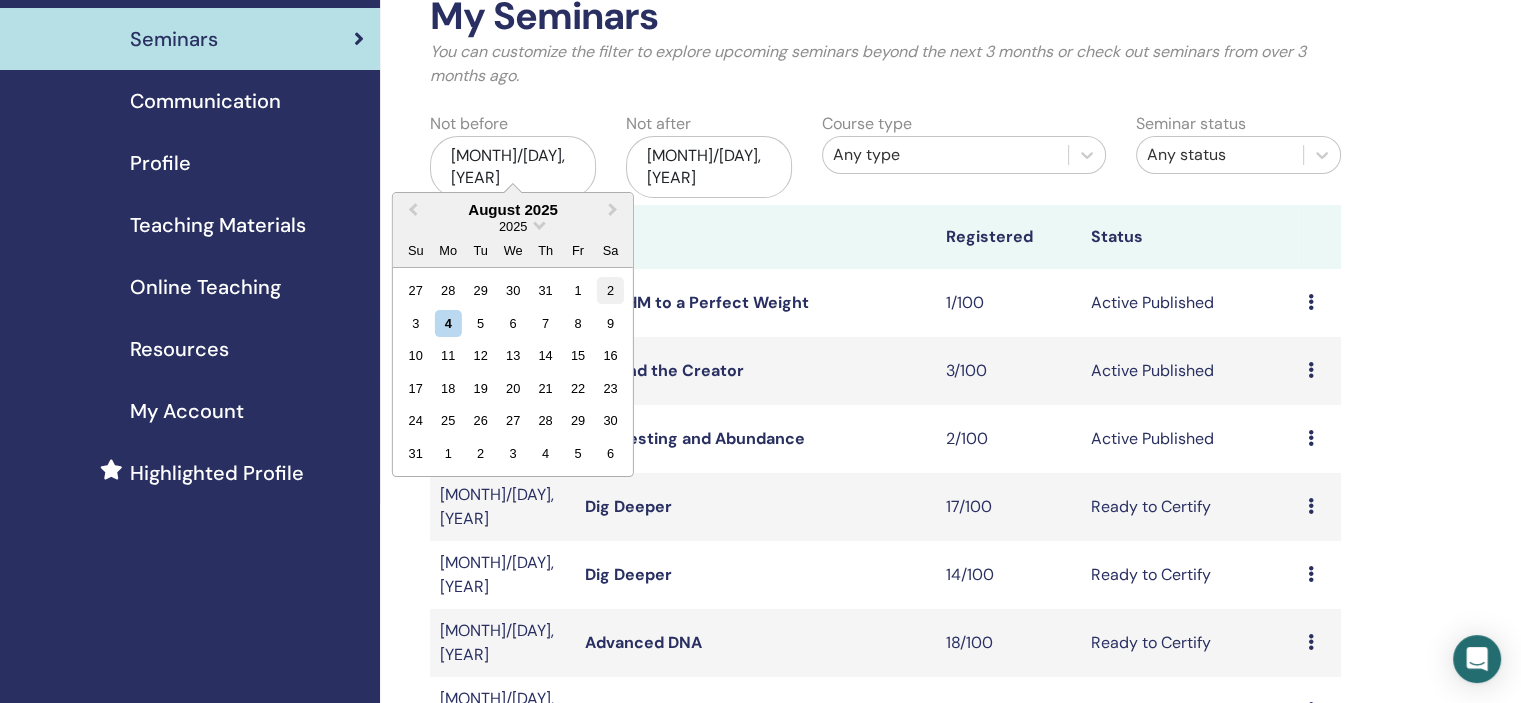 click on "2" at bounding box center (610, 290) 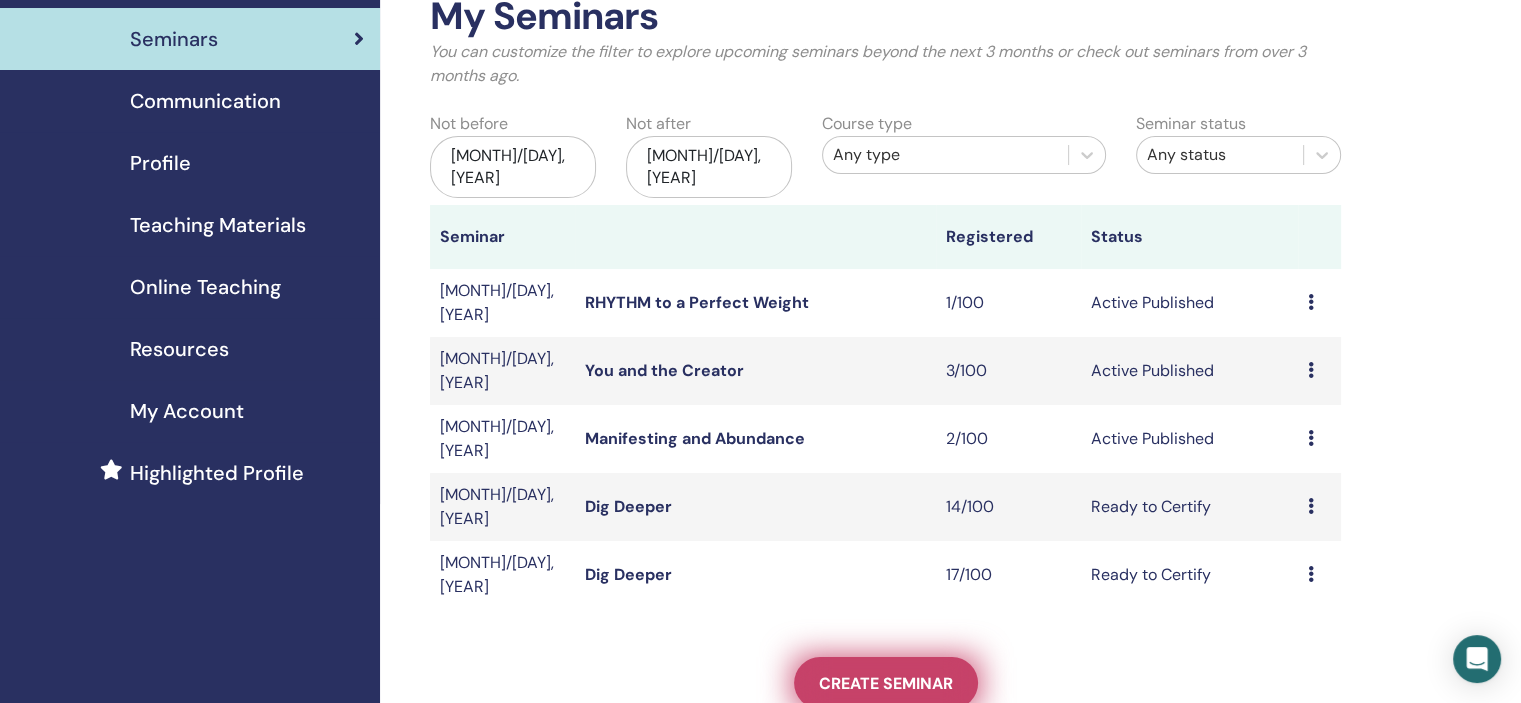 click on "Create seminar" at bounding box center (886, 683) 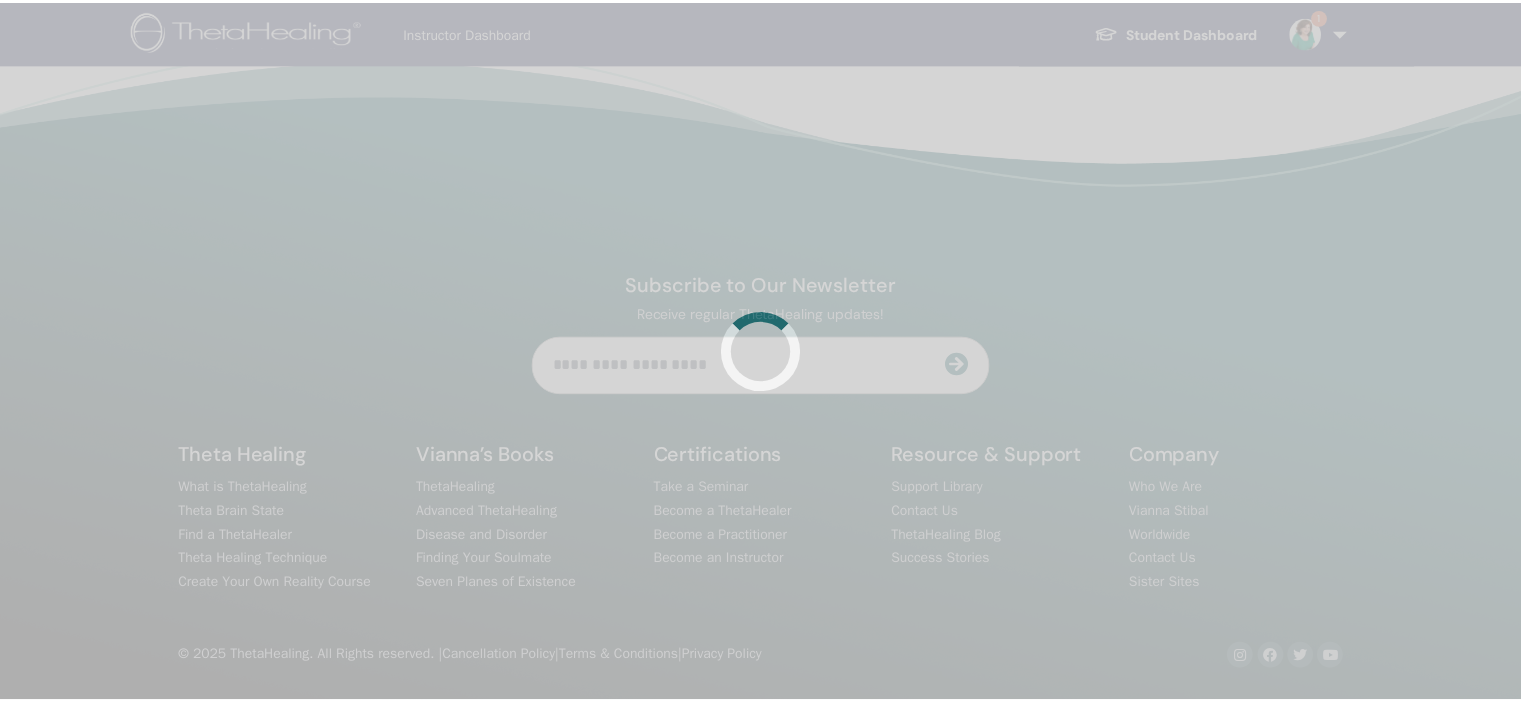 scroll, scrollTop: 0, scrollLeft: 0, axis: both 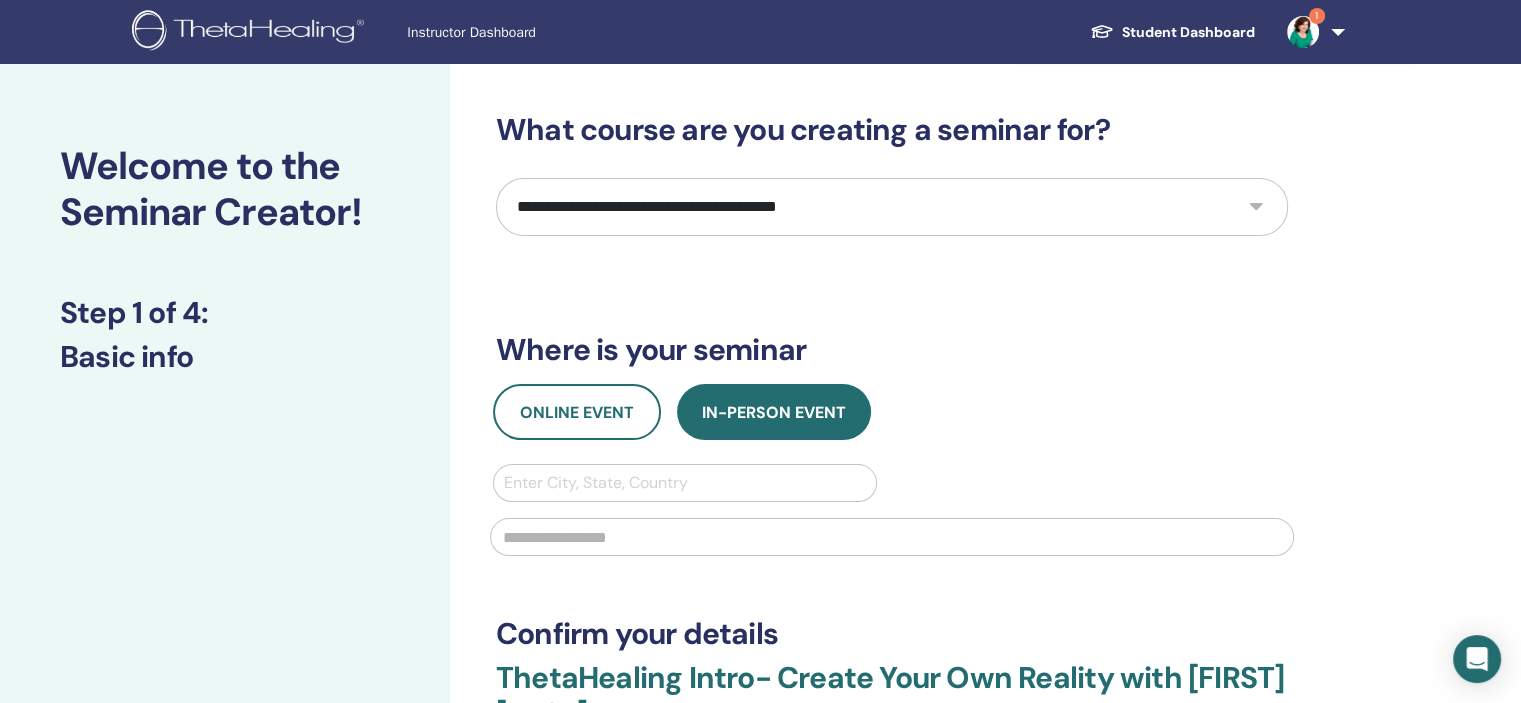 click on "**********" at bounding box center [892, 207] 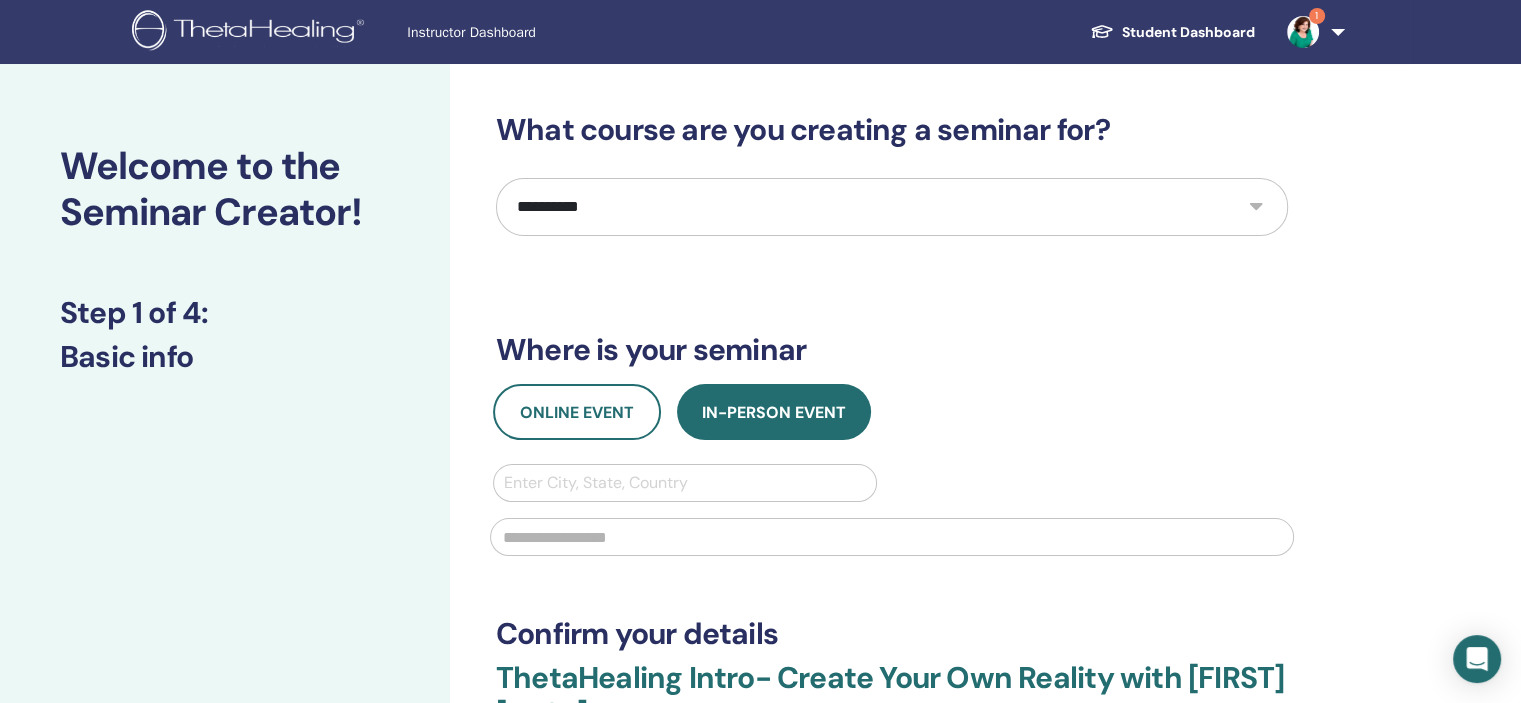 click on "**********" at bounding box center (892, 207) 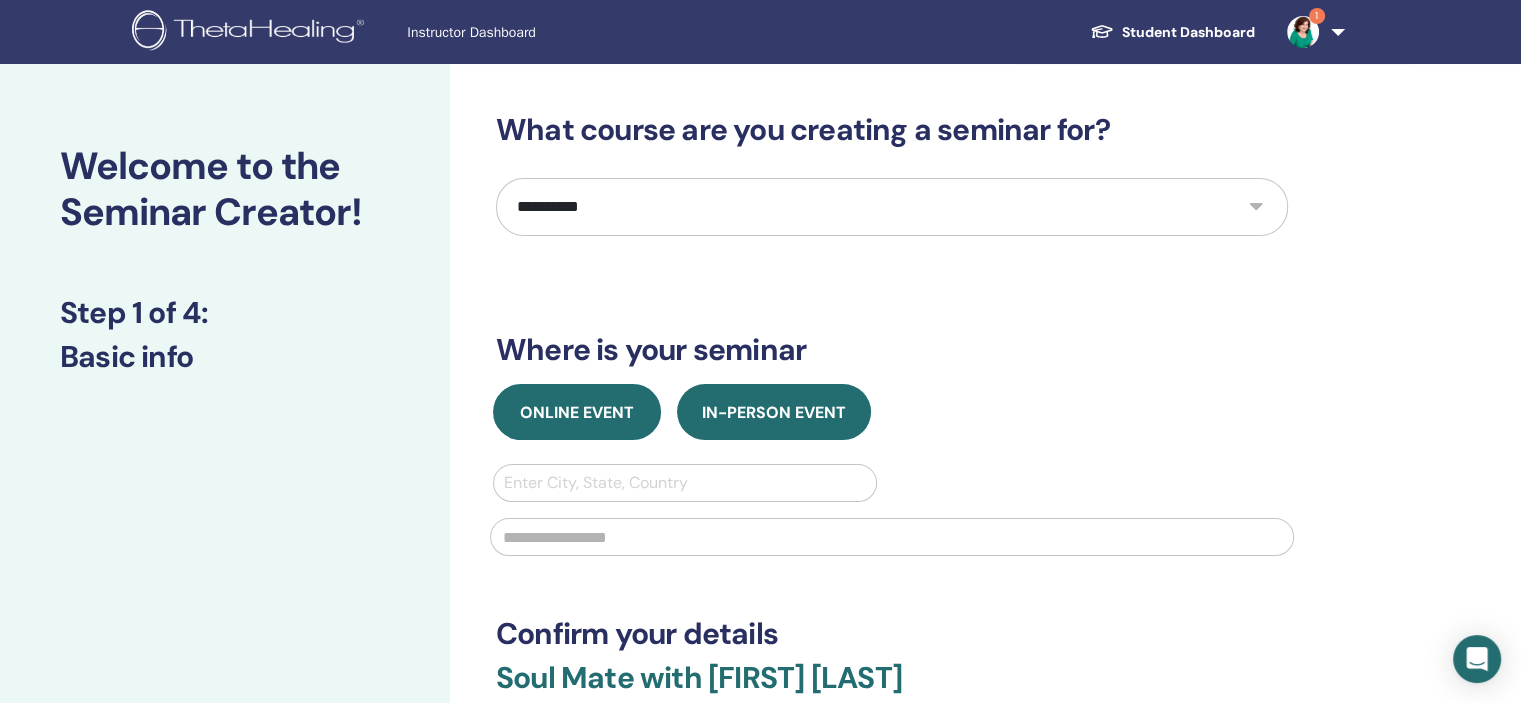 click on "Online Event" at bounding box center [577, 412] 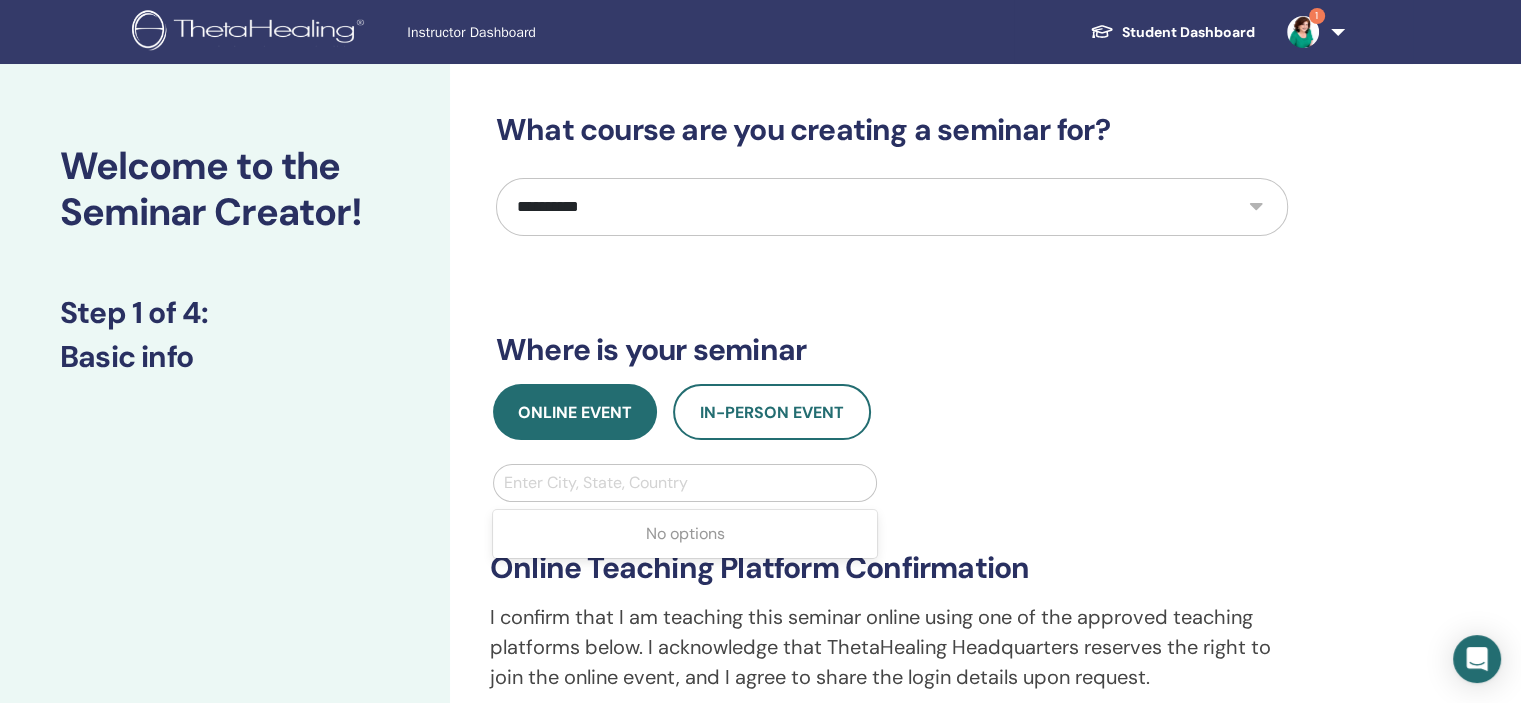 click at bounding box center (685, 483) 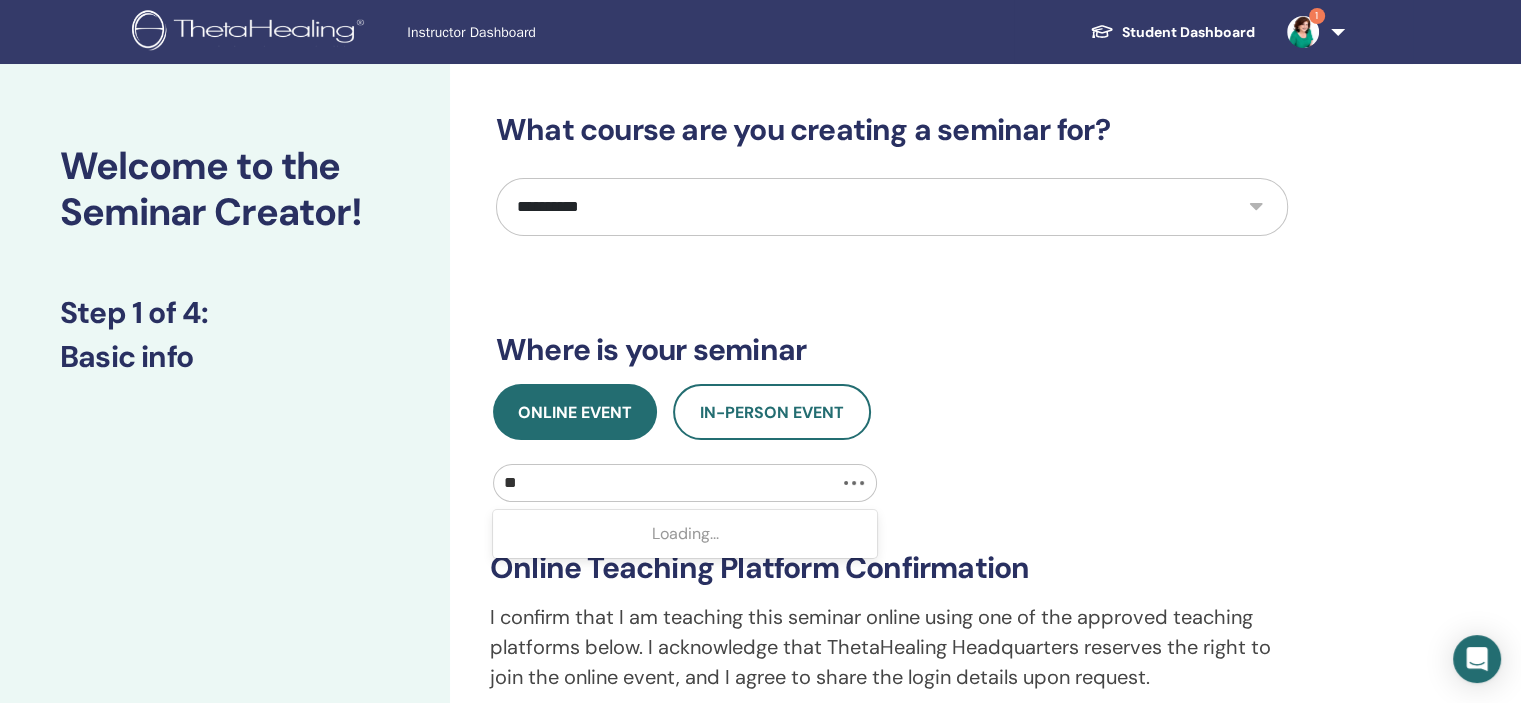 type on "***" 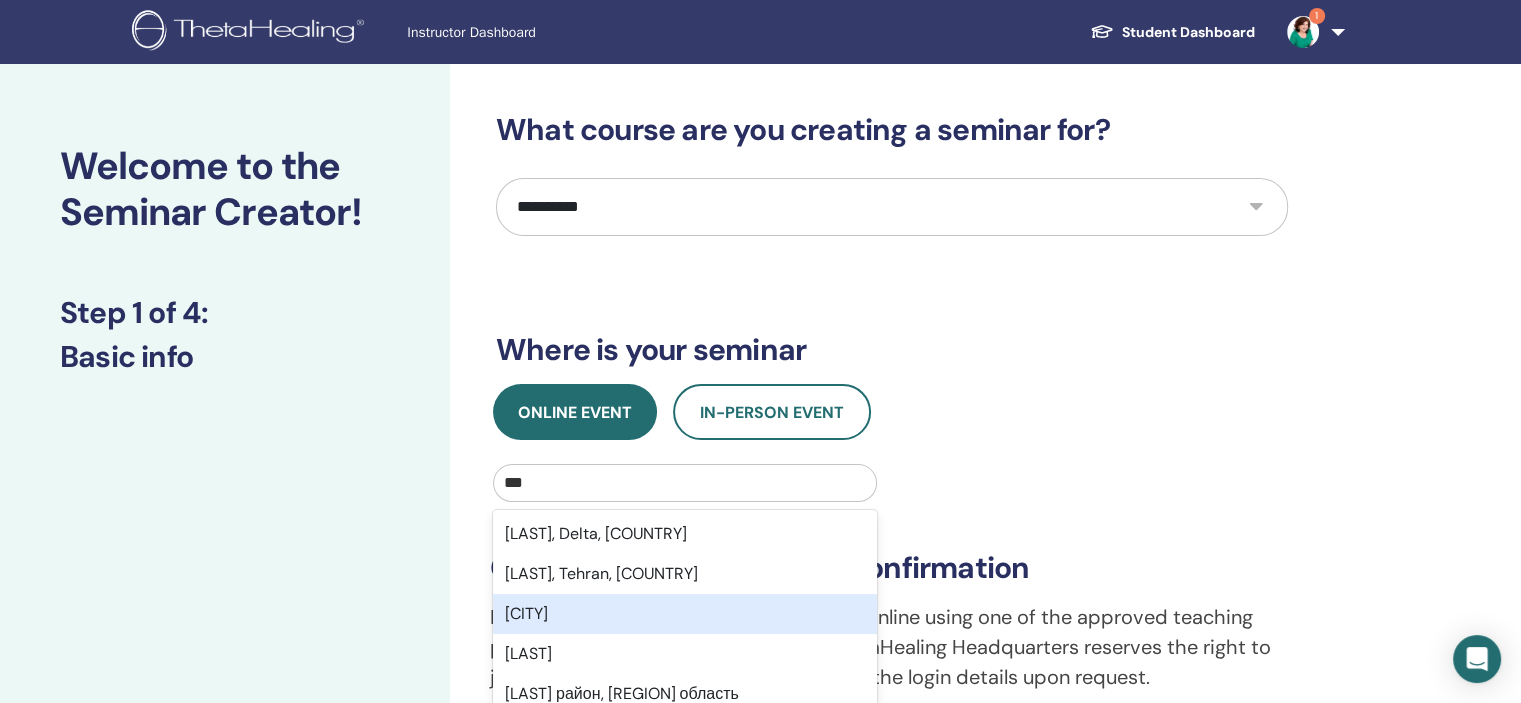 click on "[CITY]" at bounding box center [685, 614] 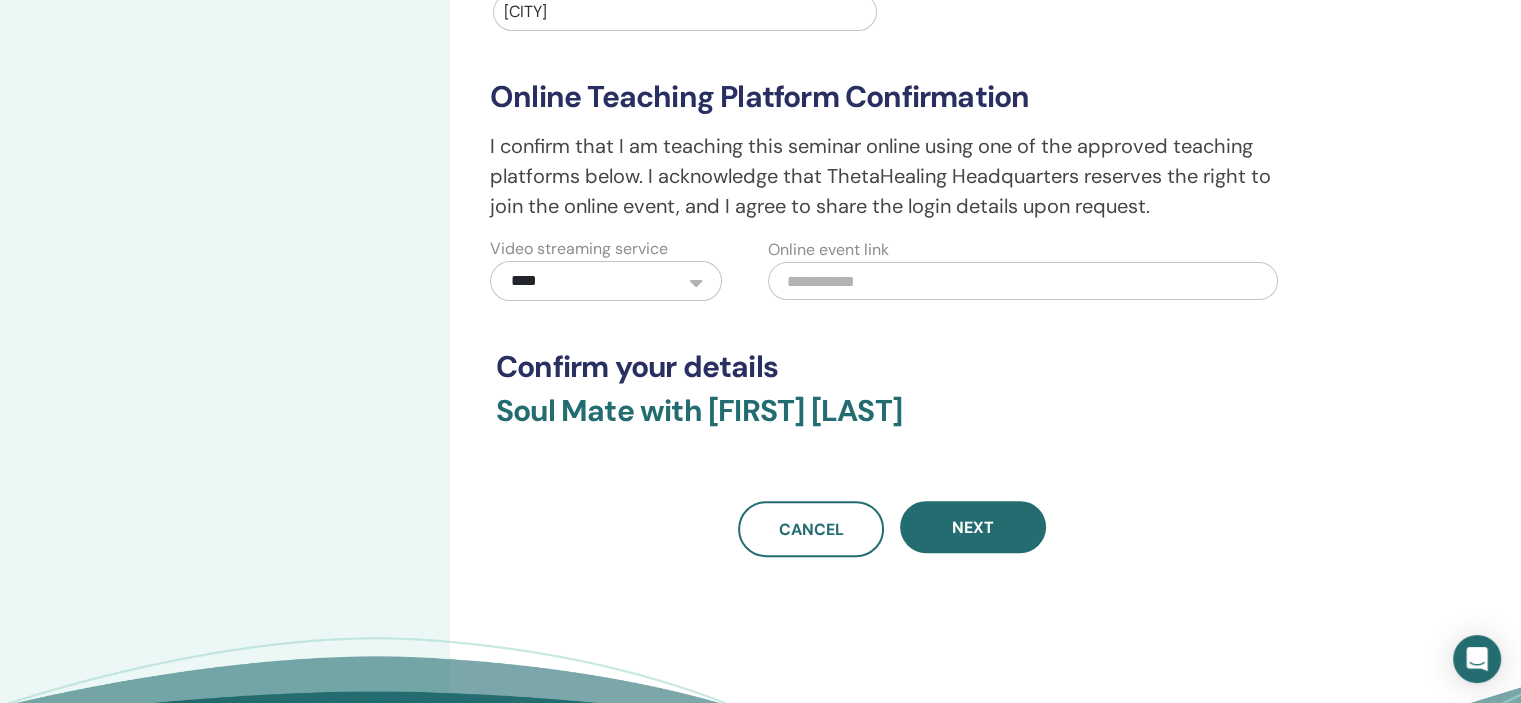 scroll, scrollTop: 484, scrollLeft: 0, axis: vertical 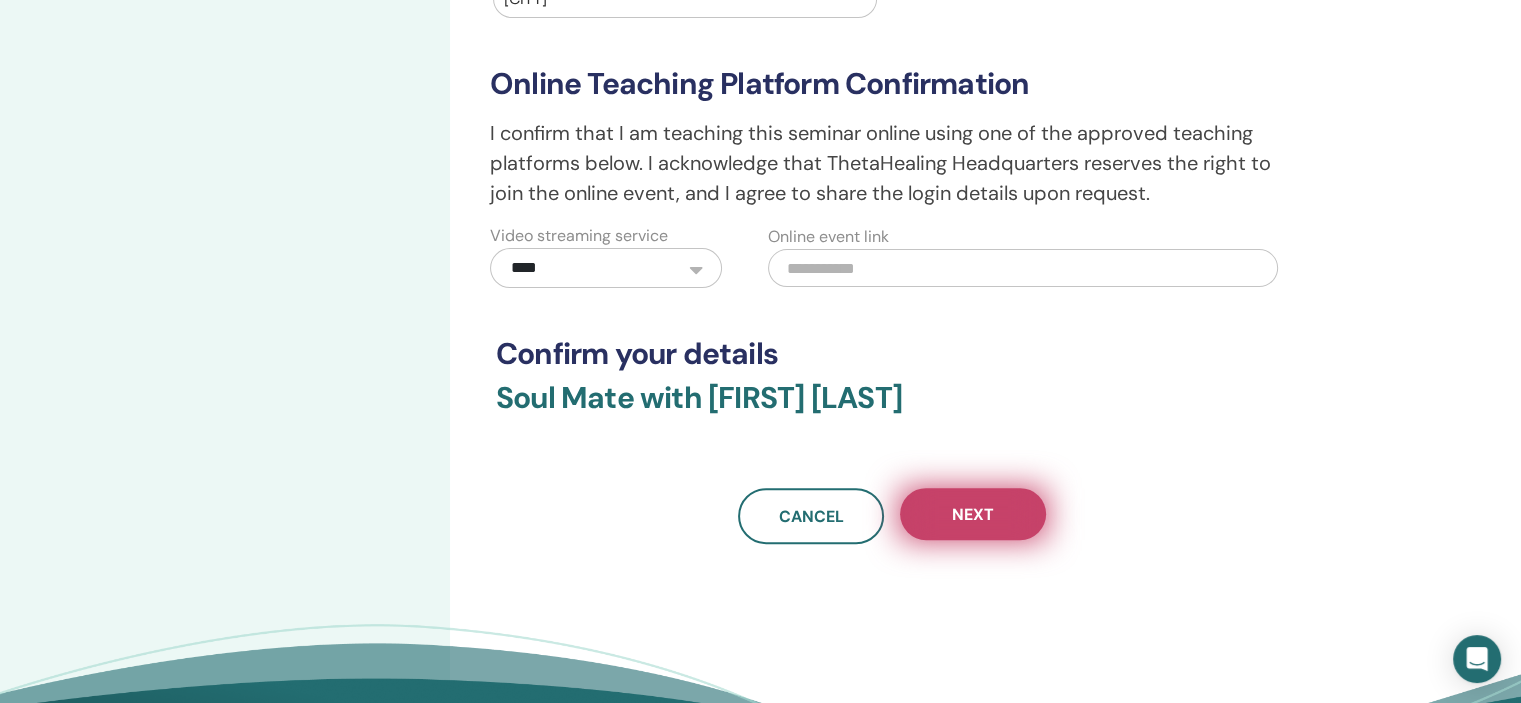 click on "Next" at bounding box center (973, 514) 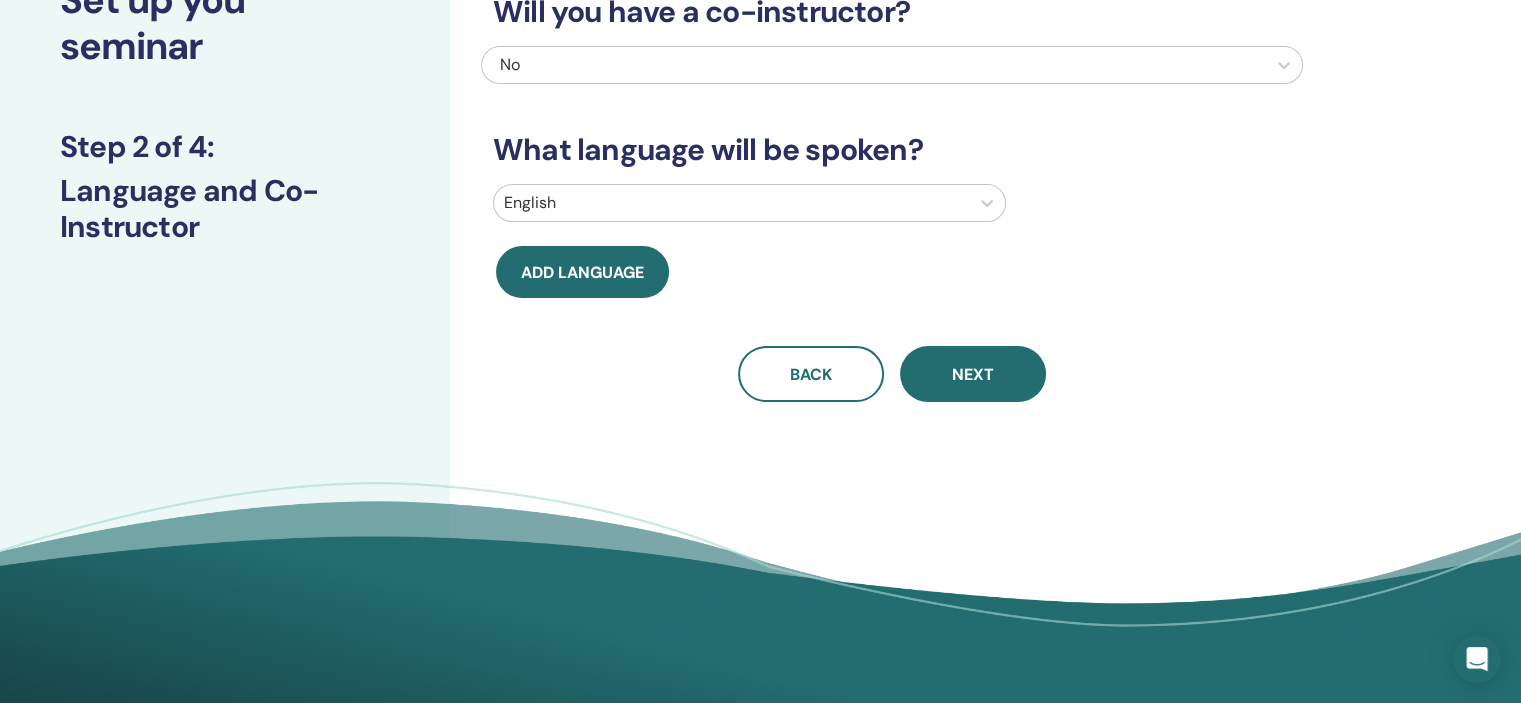 scroll, scrollTop: 0, scrollLeft: 0, axis: both 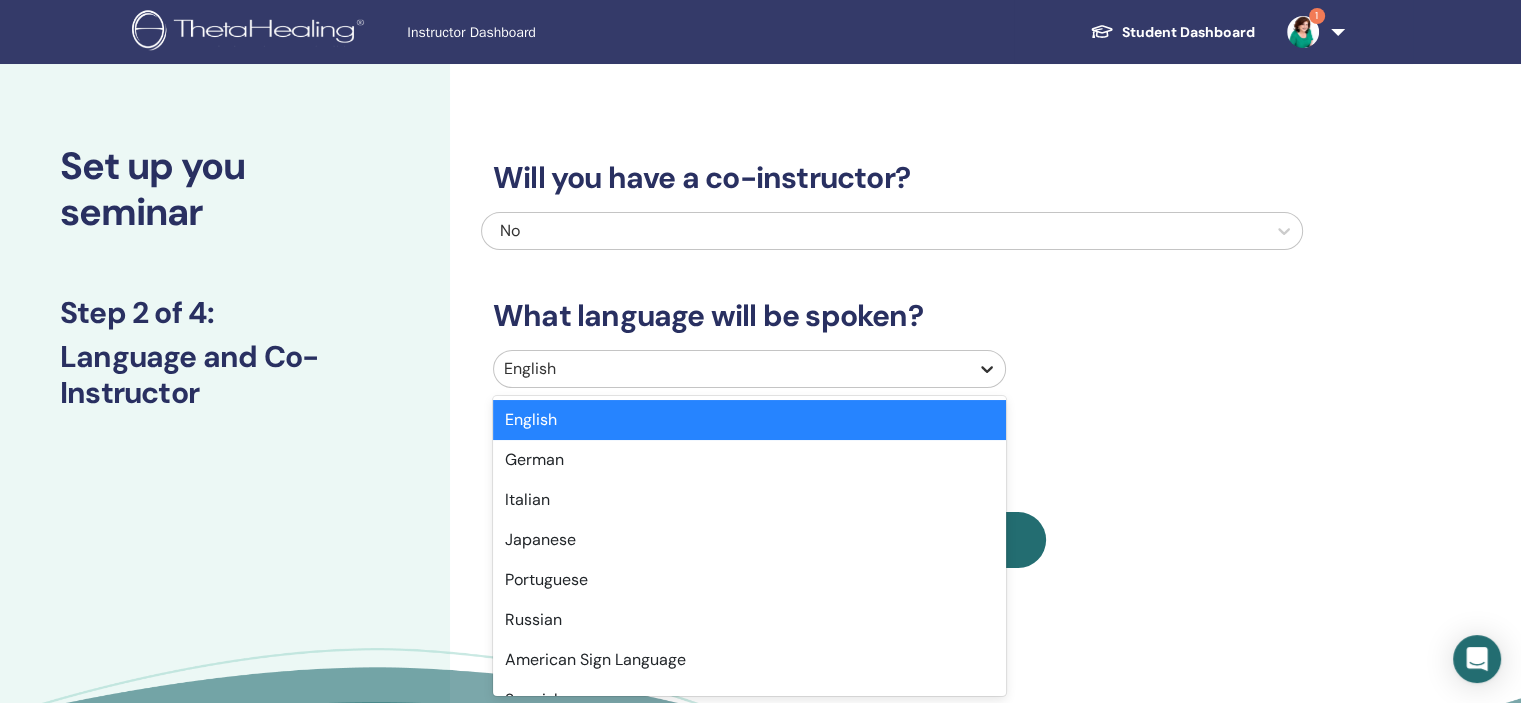 click 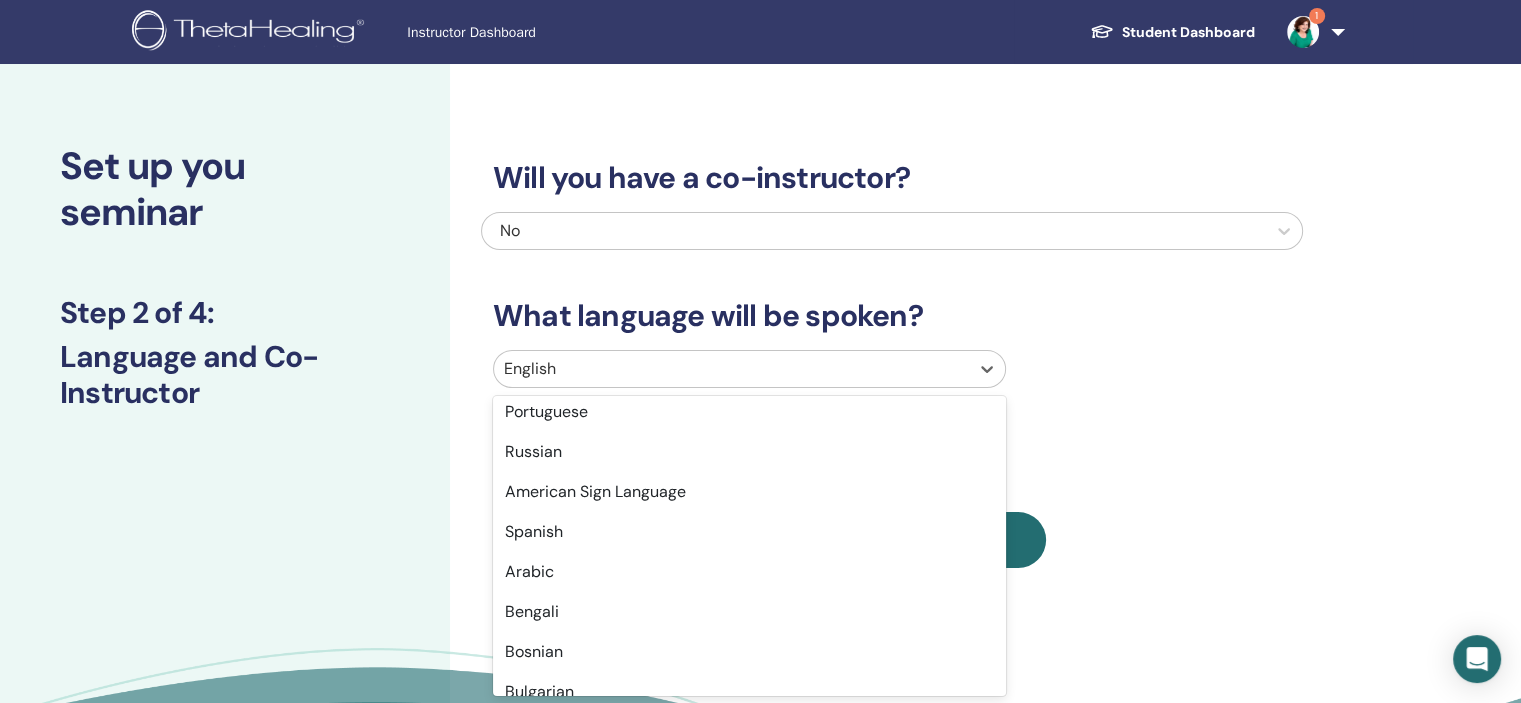 scroll, scrollTop: 213, scrollLeft: 0, axis: vertical 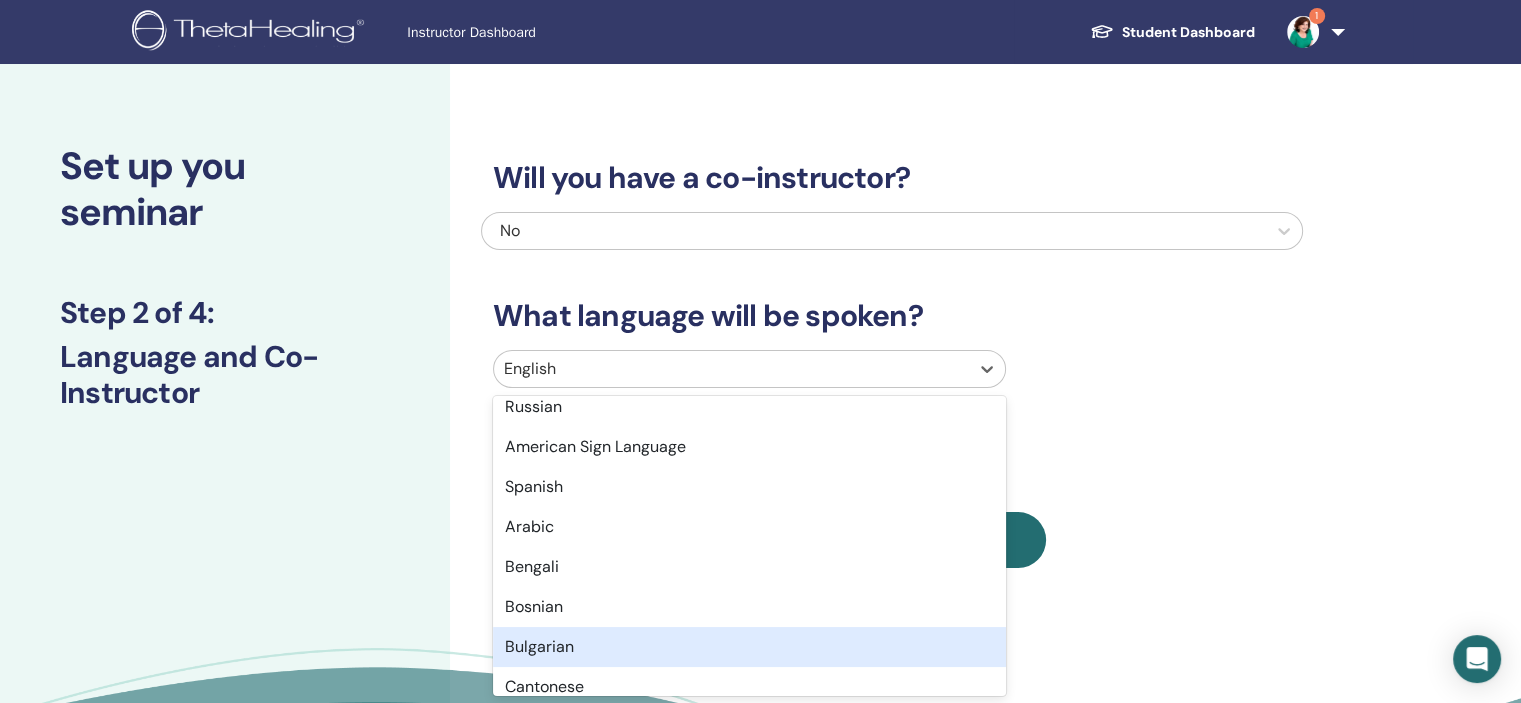 click on "Bulgarian" at bounding box center [749, 647] 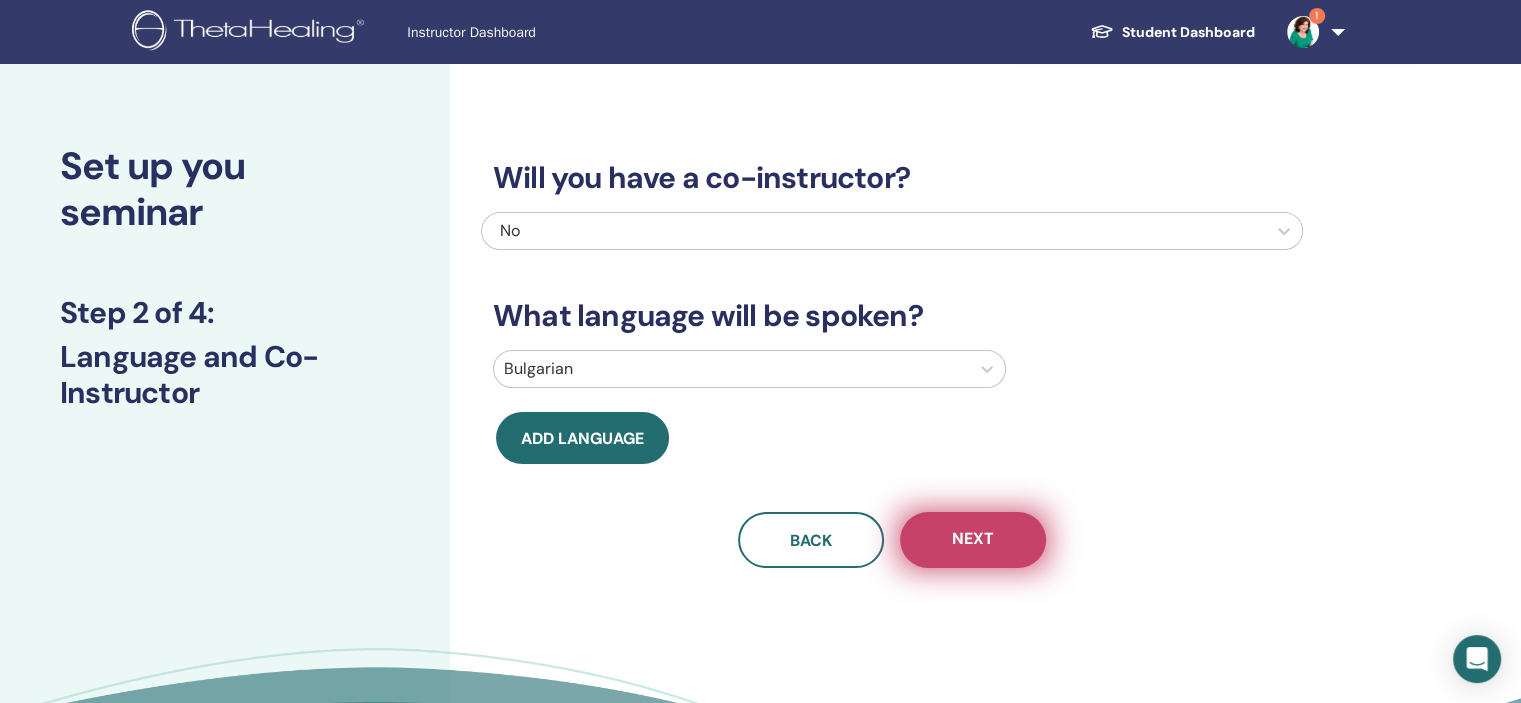 click on "Next" at bounding box center [973, 540] 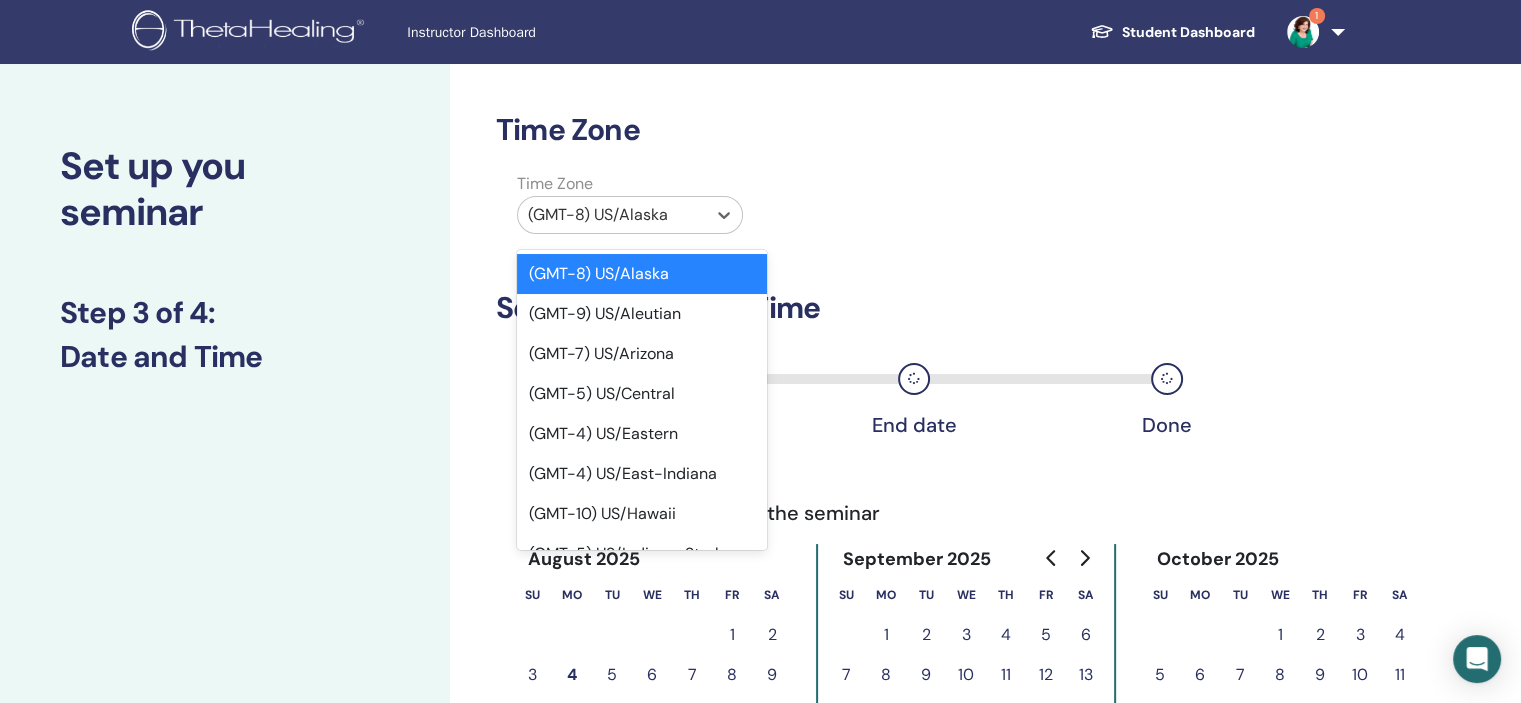 click at bounding box center [612, 215] 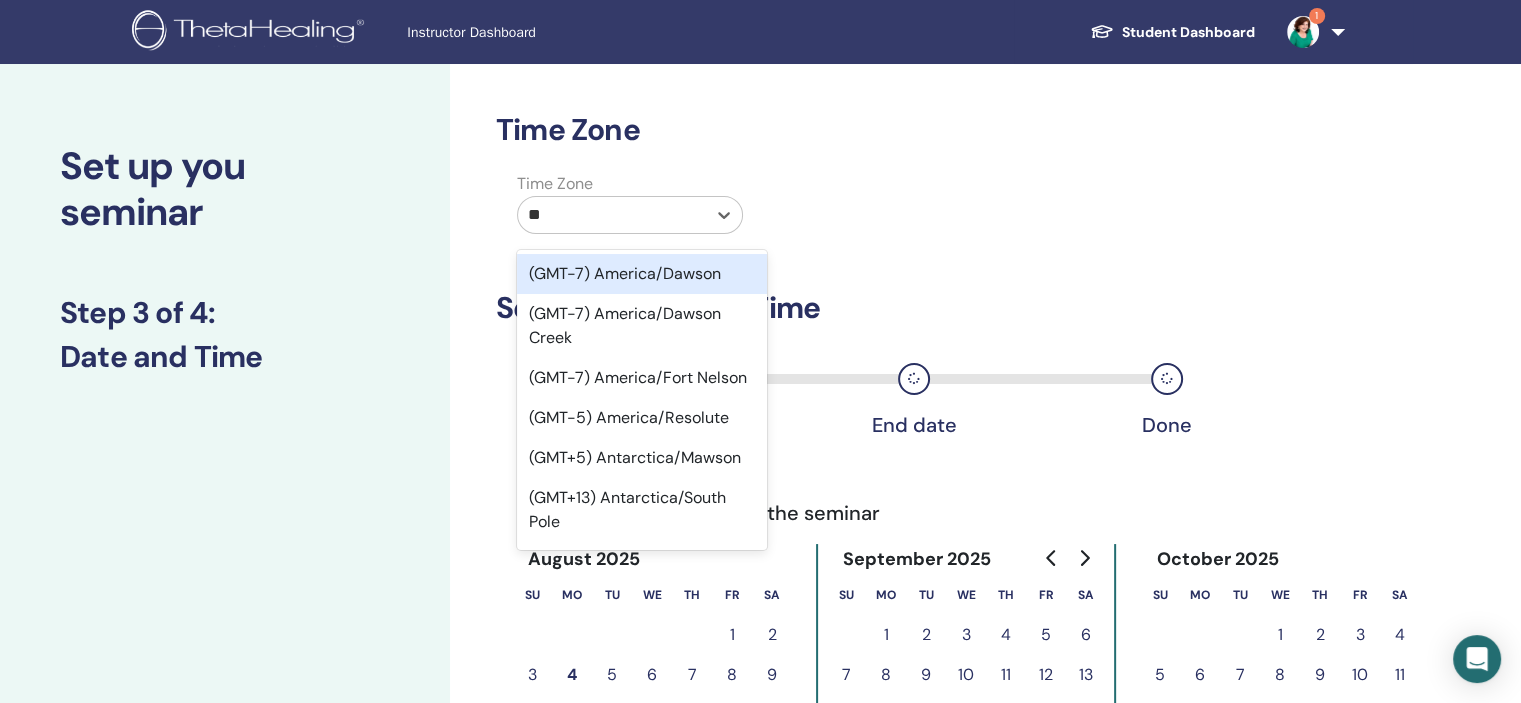 type on "***" 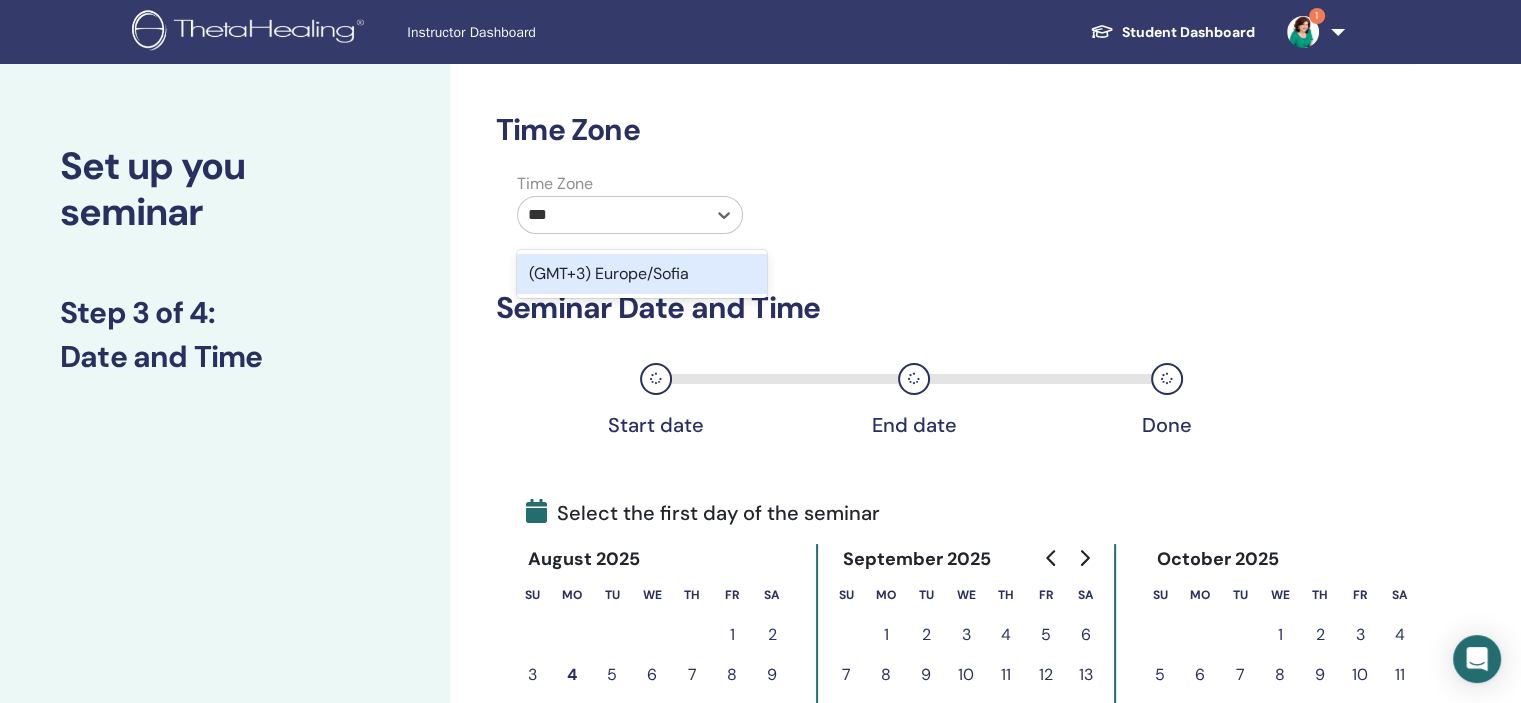 click on "(GMT+3) Europe/Sofia" at bounding box center (642, 274) 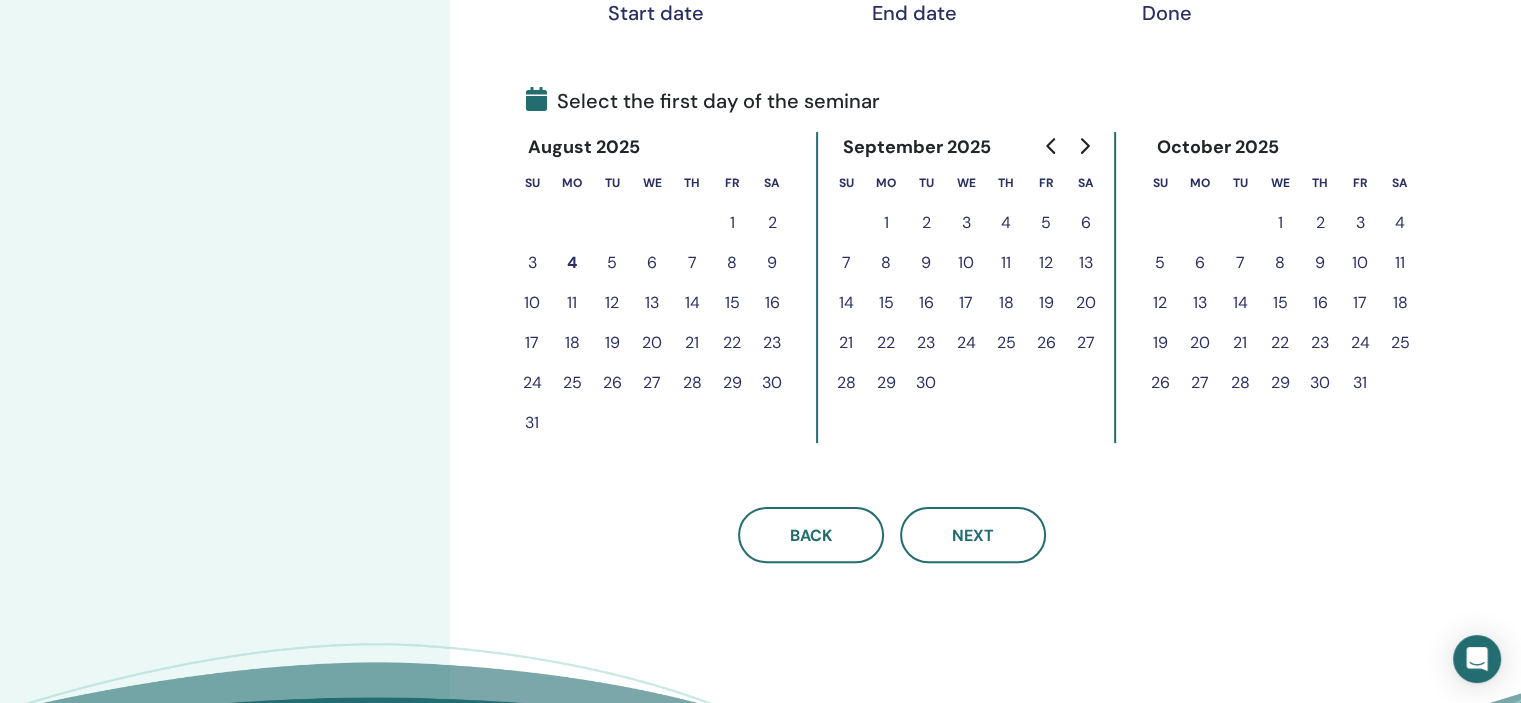 scroll, scrollTop: 420, scrollLeft: 0, axis: vertical 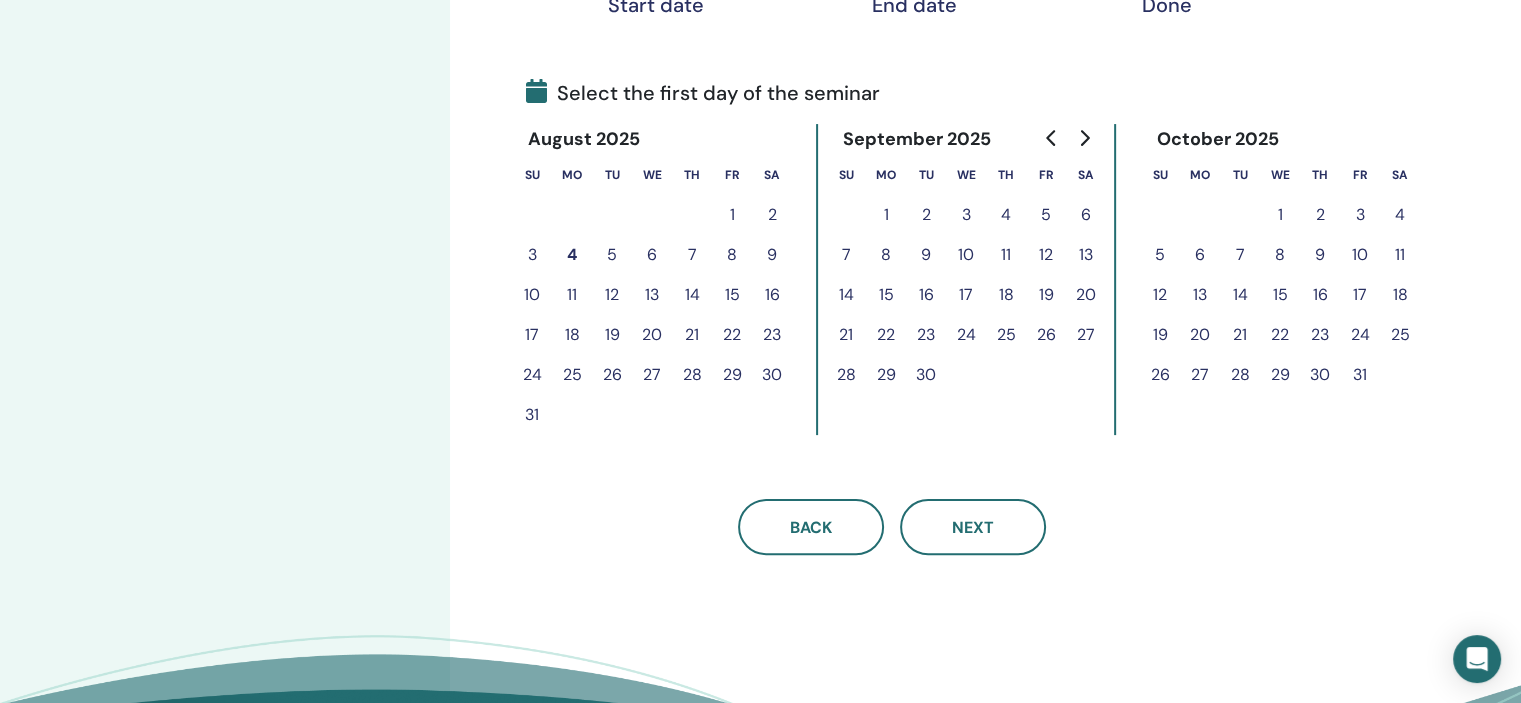 click on "7" at bounding box center (692, 255) 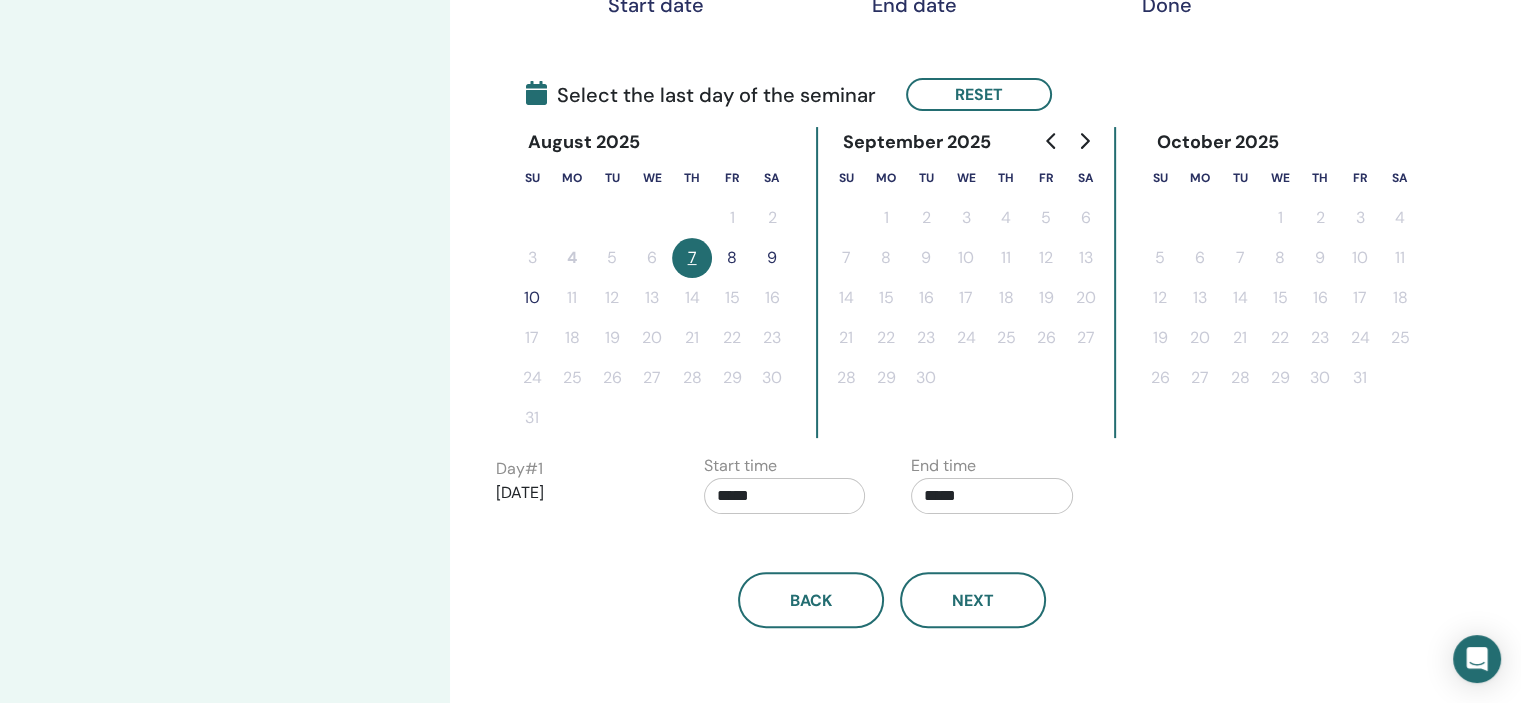 click on "8" at bounding box center (732, 258) 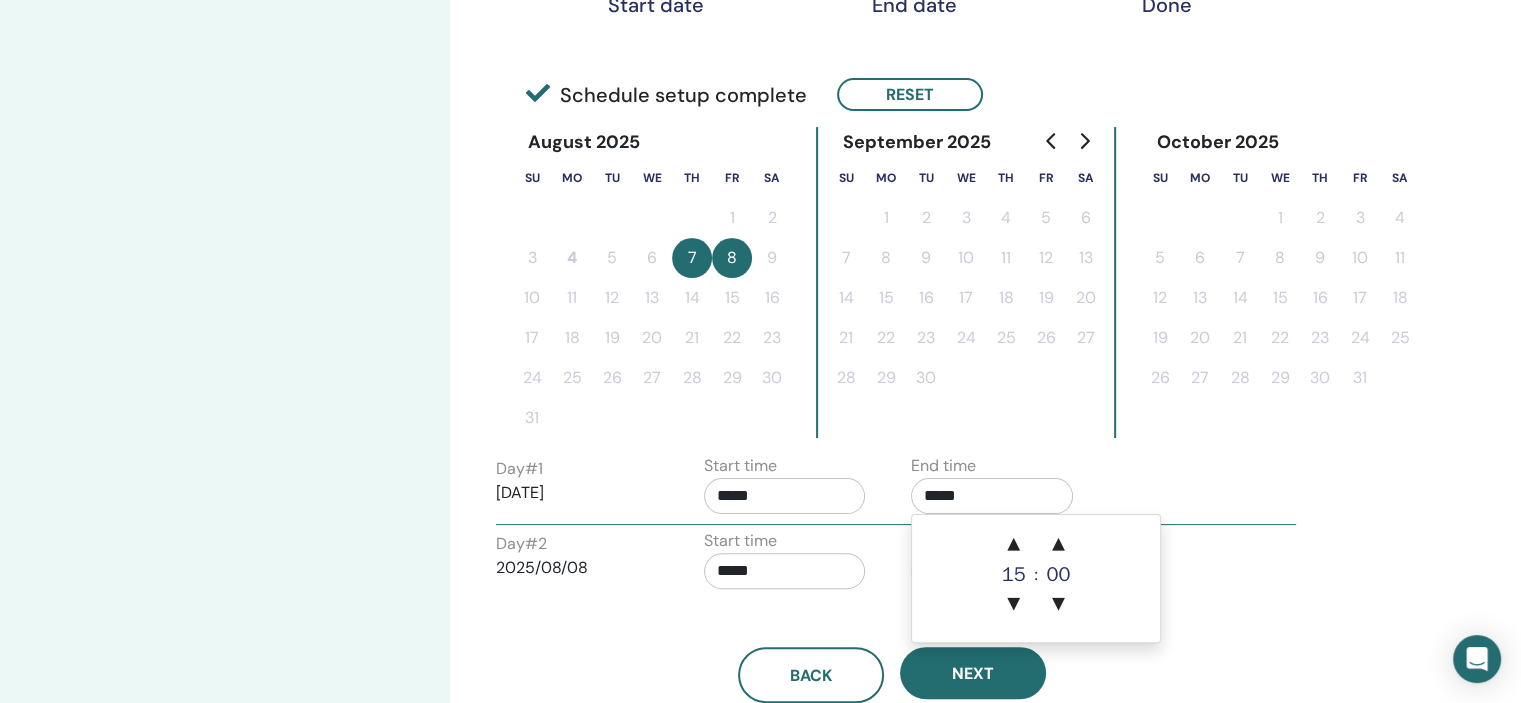 click on "*****" at bounding box center [992, 496] 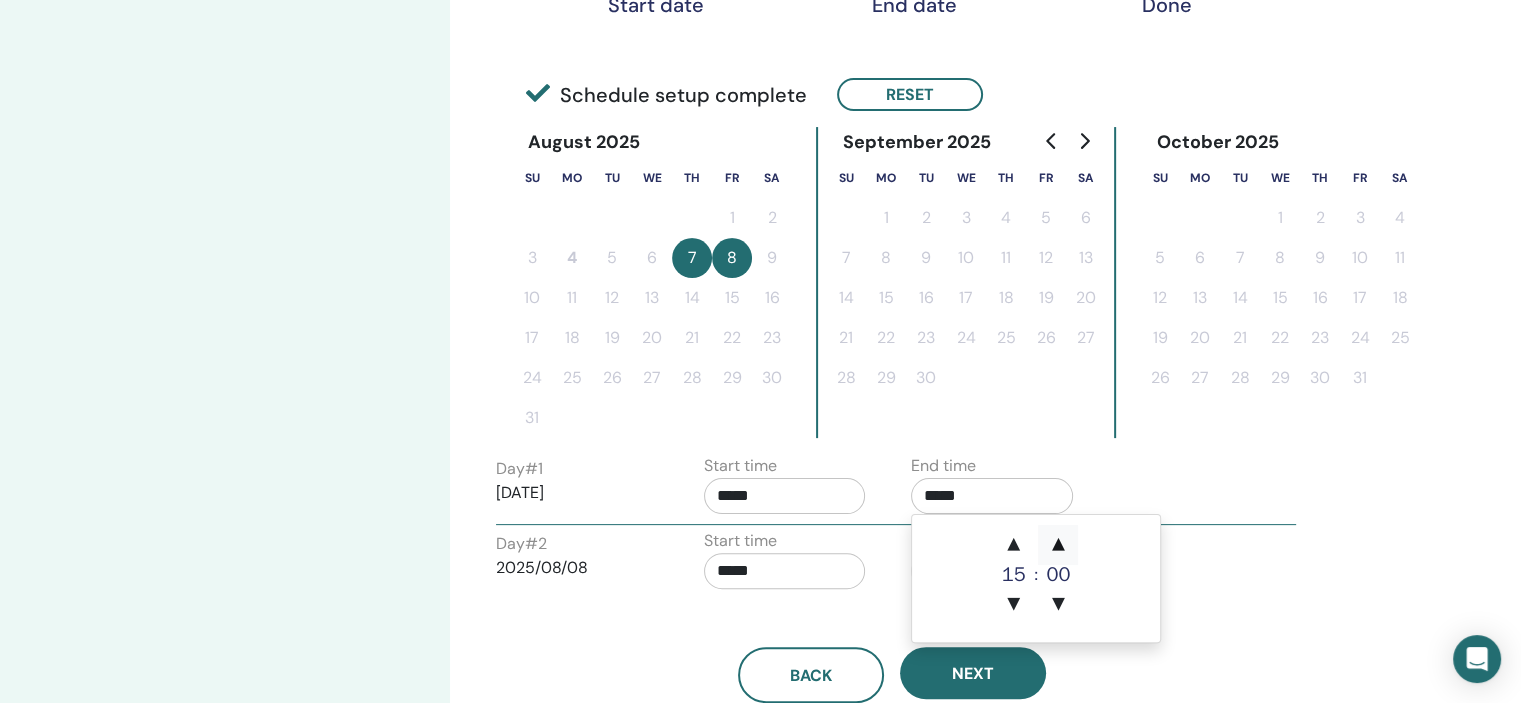 click on "▲" at bounding box center (1058, 545) 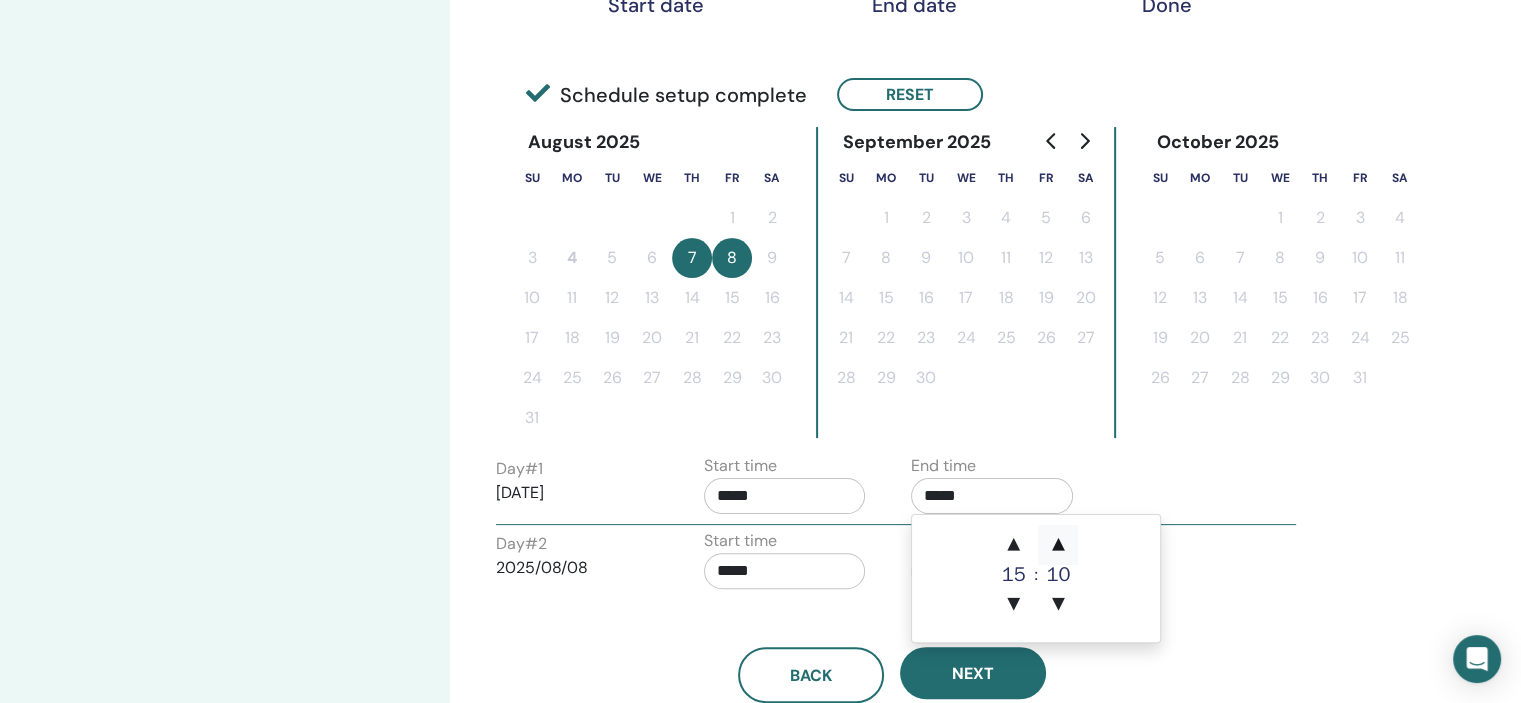 click on "▲" at bounding box center (1058, 545) 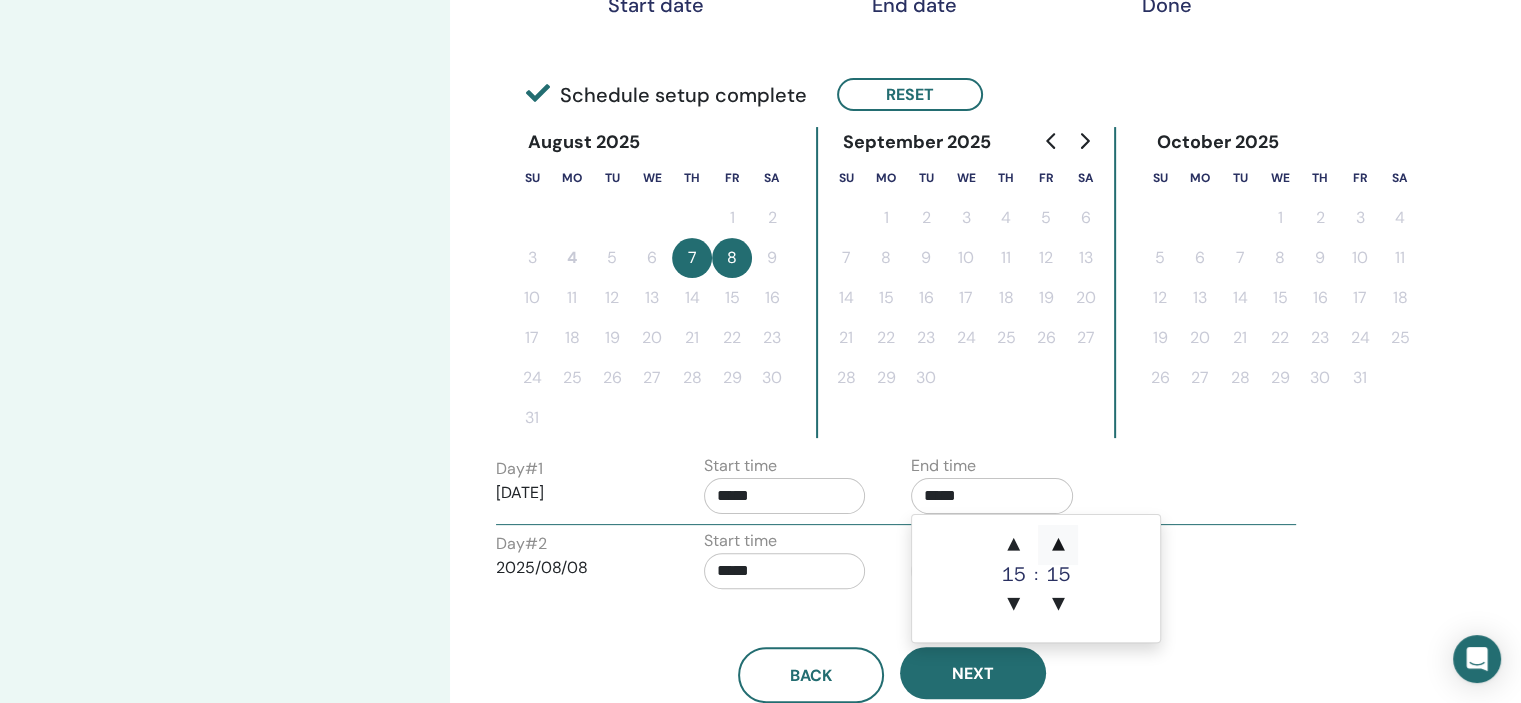 click on "▲" at bounding box center [1058, 545] 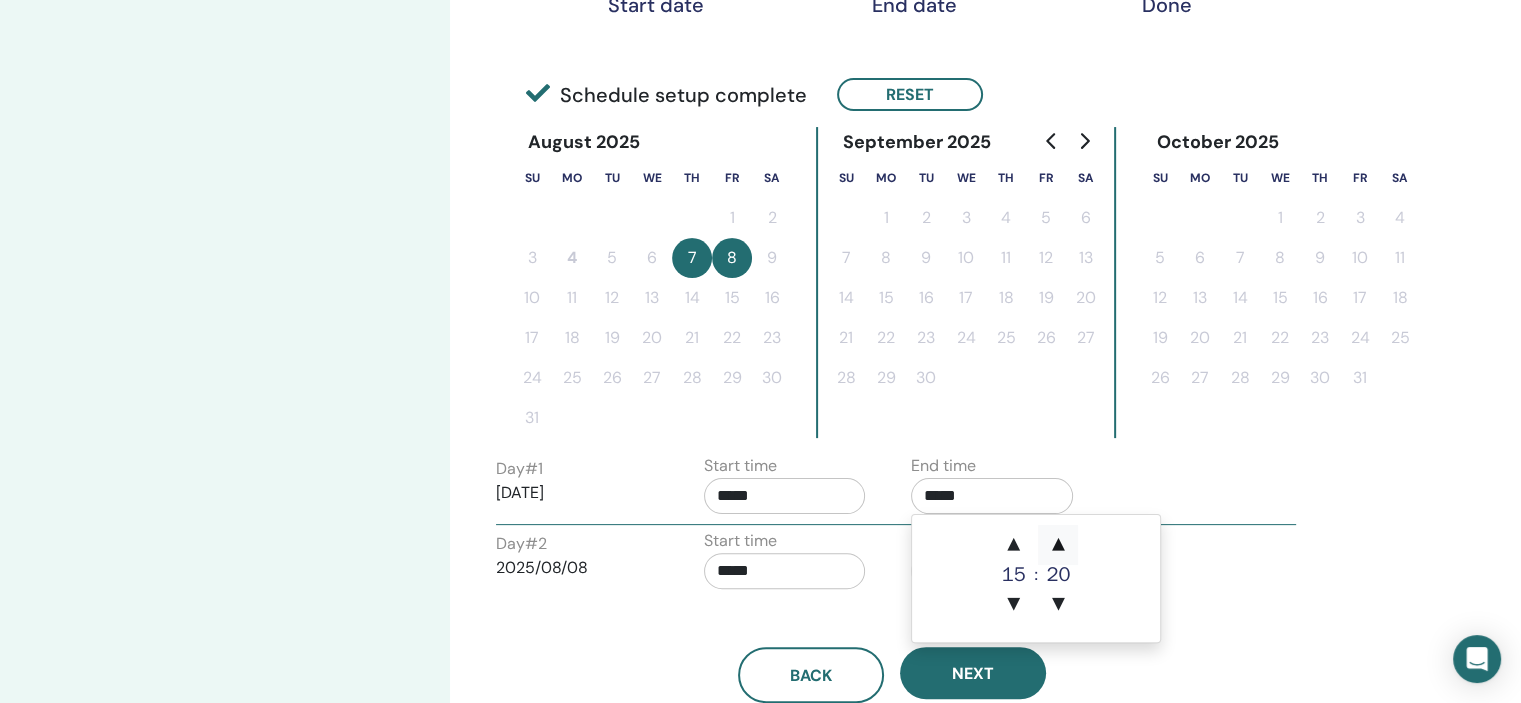 click on "▲" at bounding box center (1058, 545) 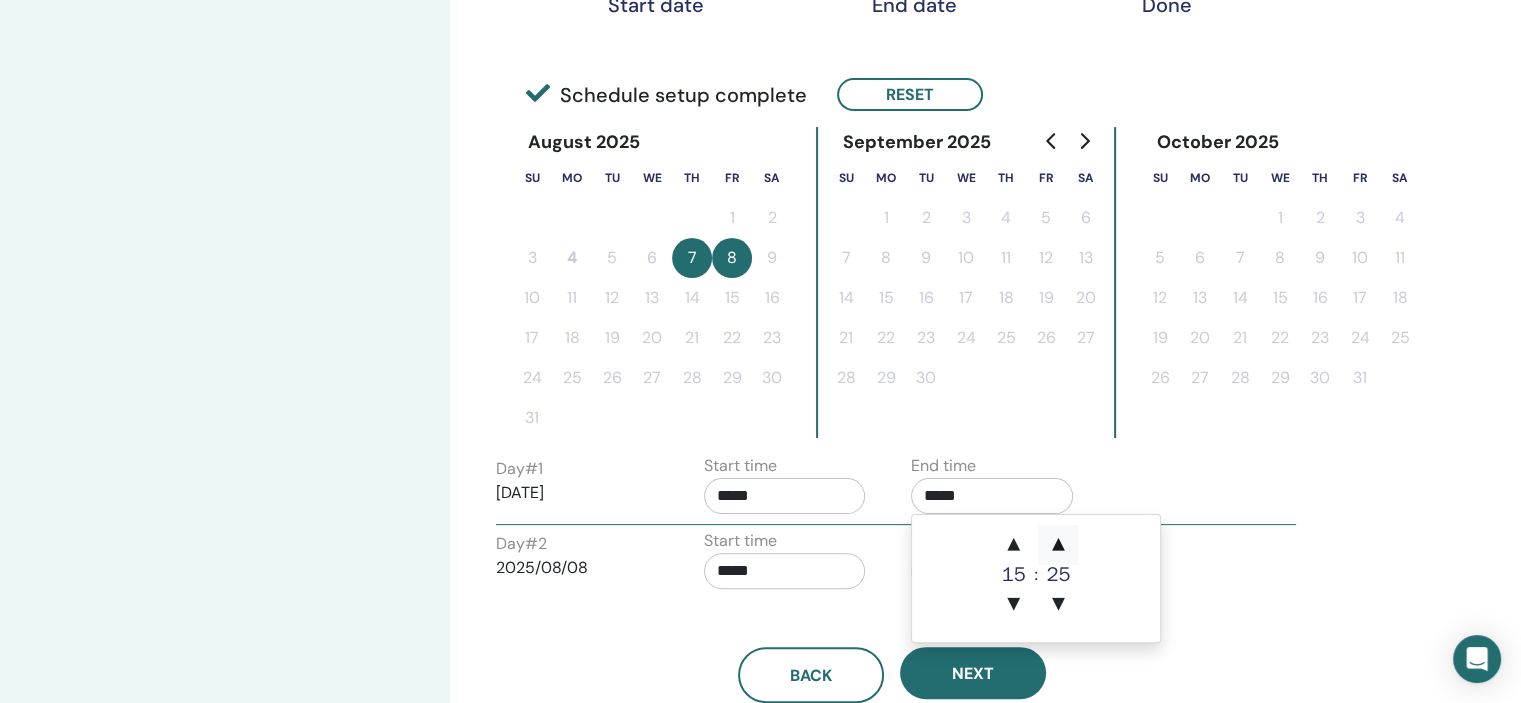 click on "▲" at bounding box center [1058, 545] 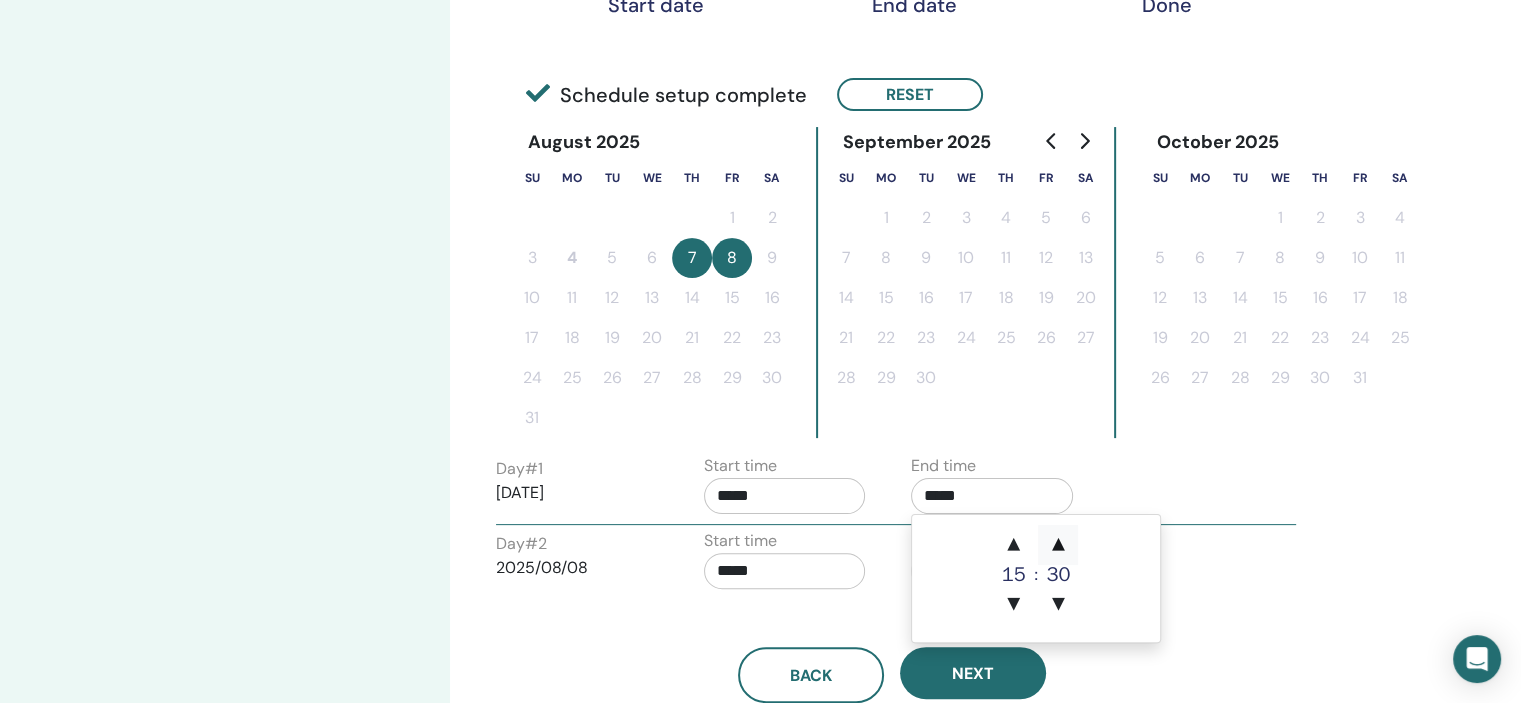 click on "▲" at bounding box center [1058, 545] 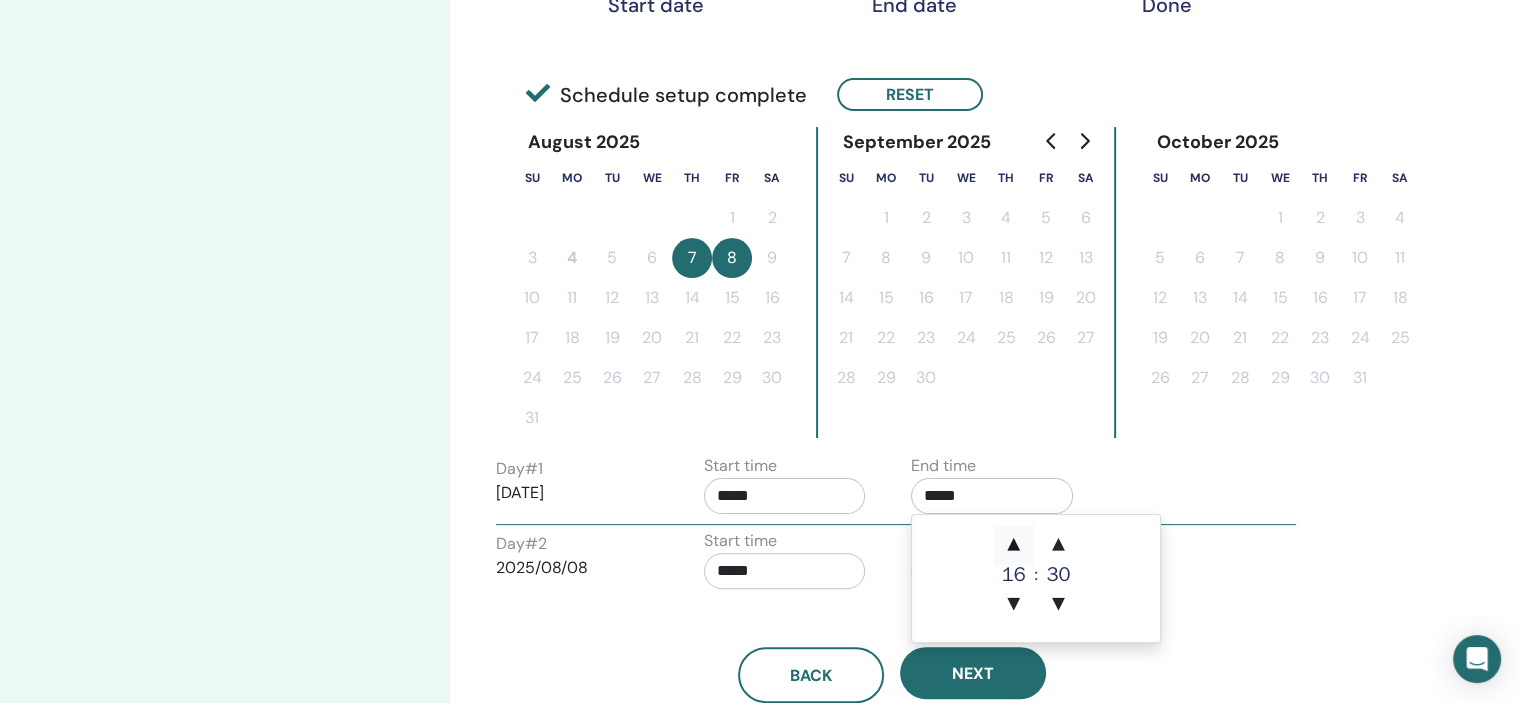 click on "▲" at bounding box center [1014, 545] 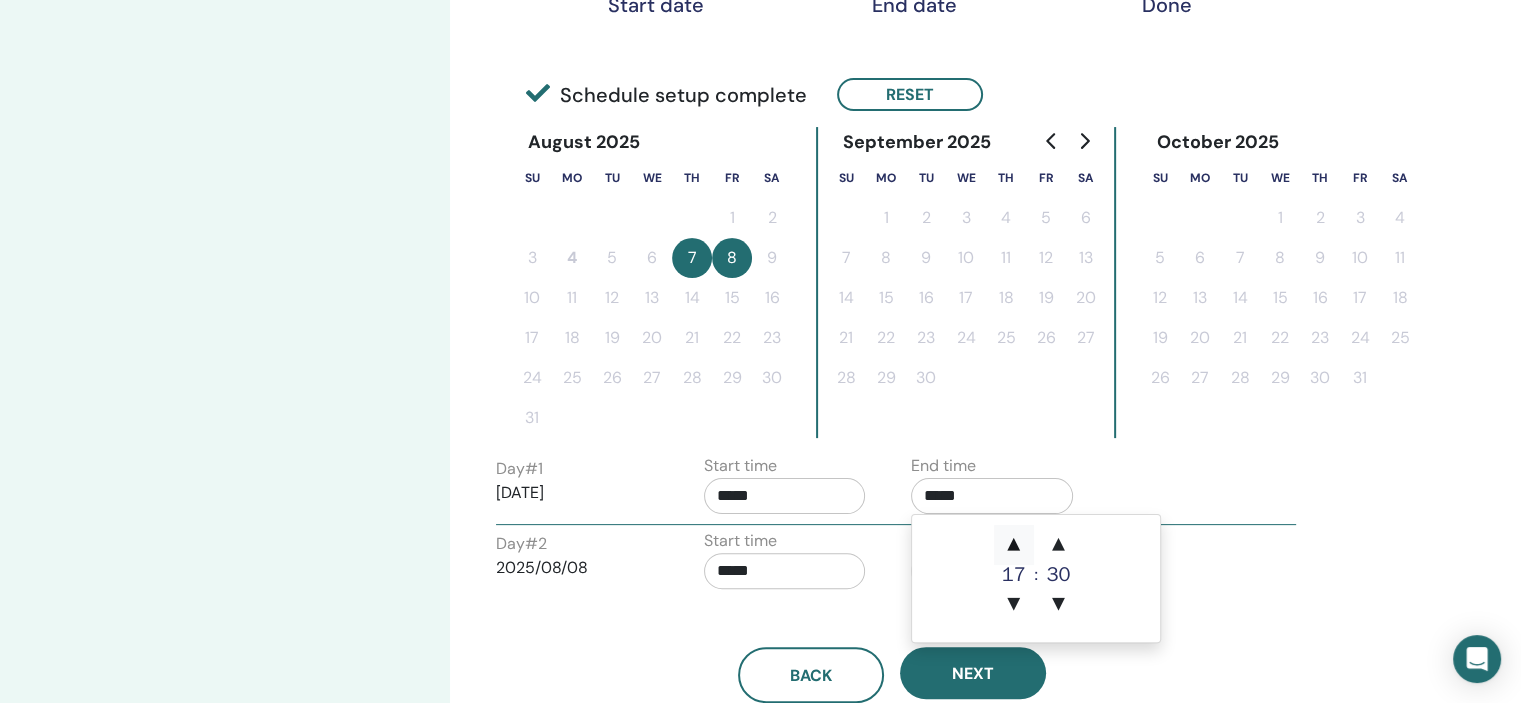 click on "▲" at bounding box center (1014, 545) 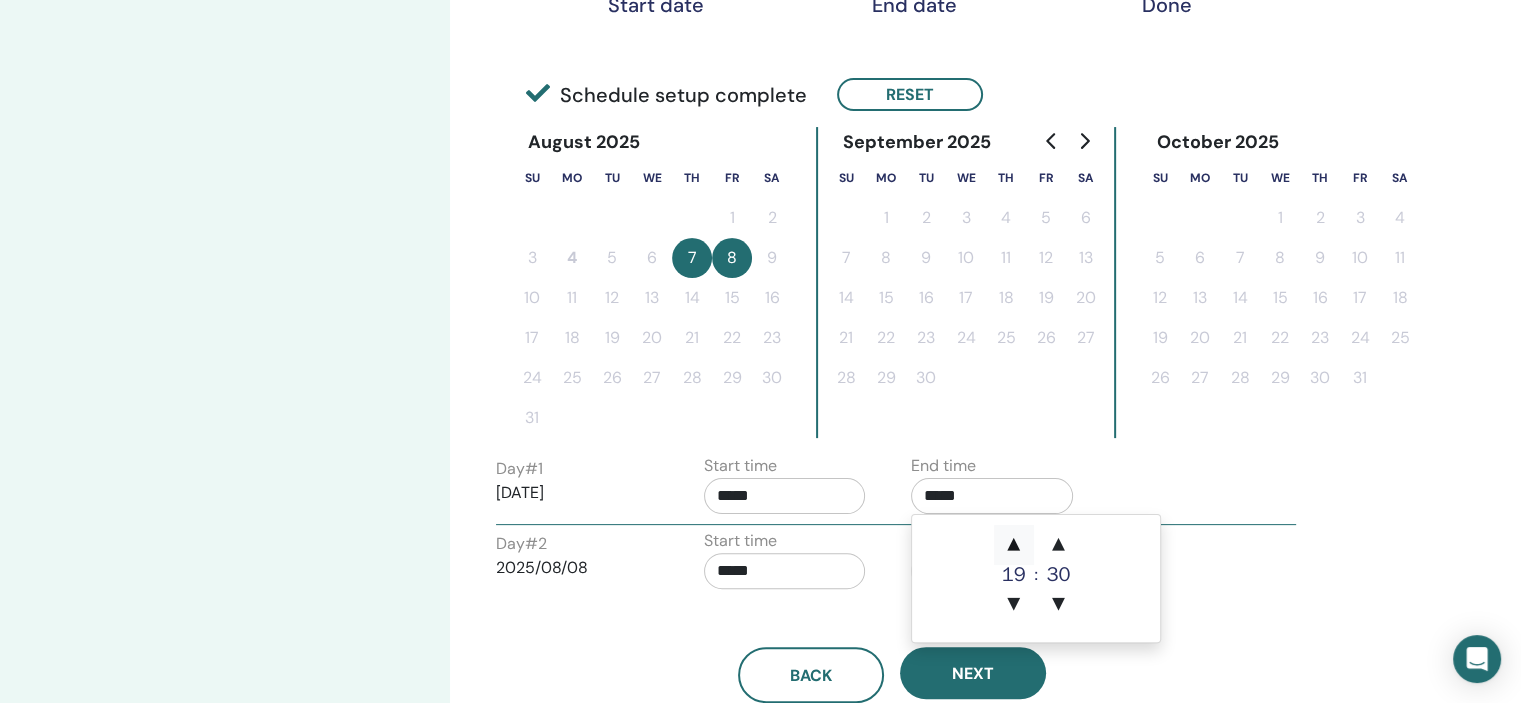 click on "▲" at bounding box center (1014, 545) 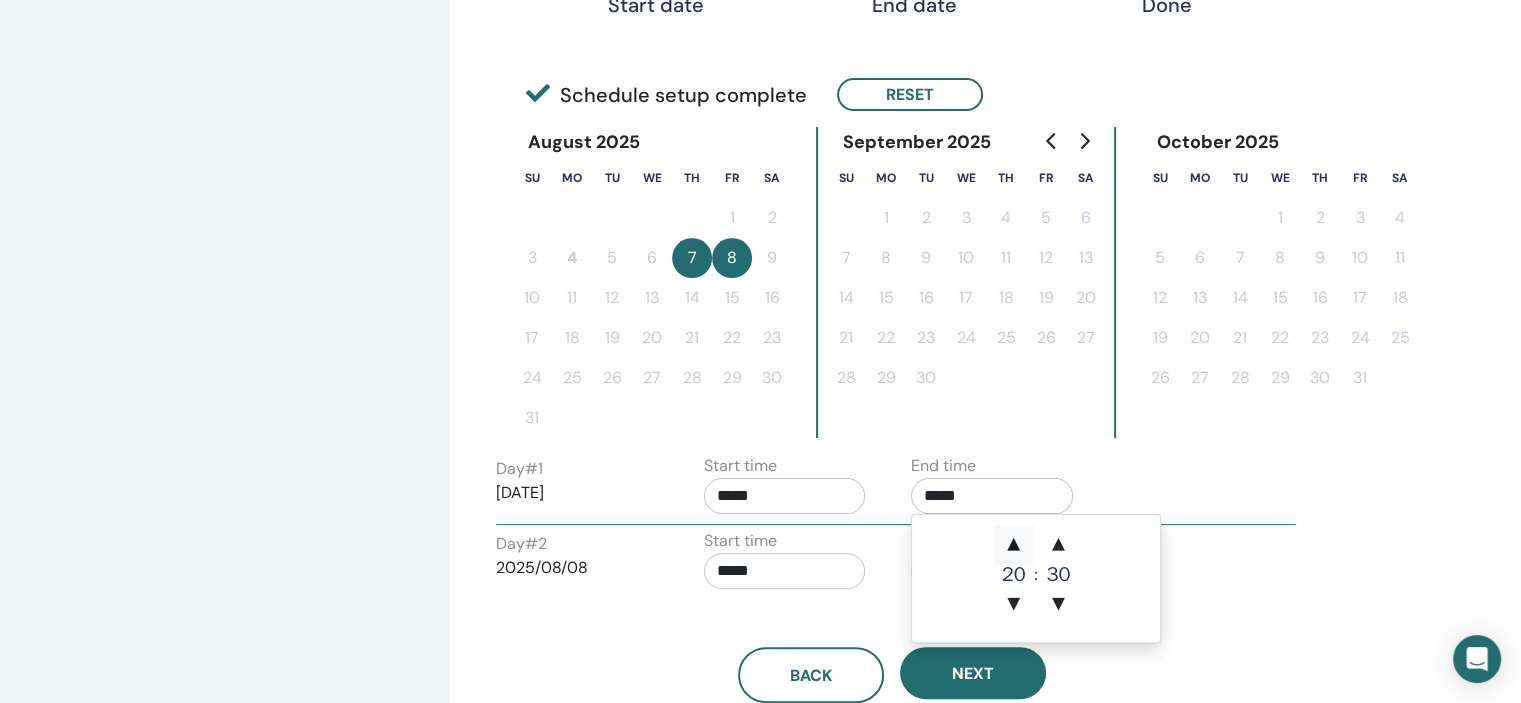 click on "▲" at bounding box center [1014, 545] 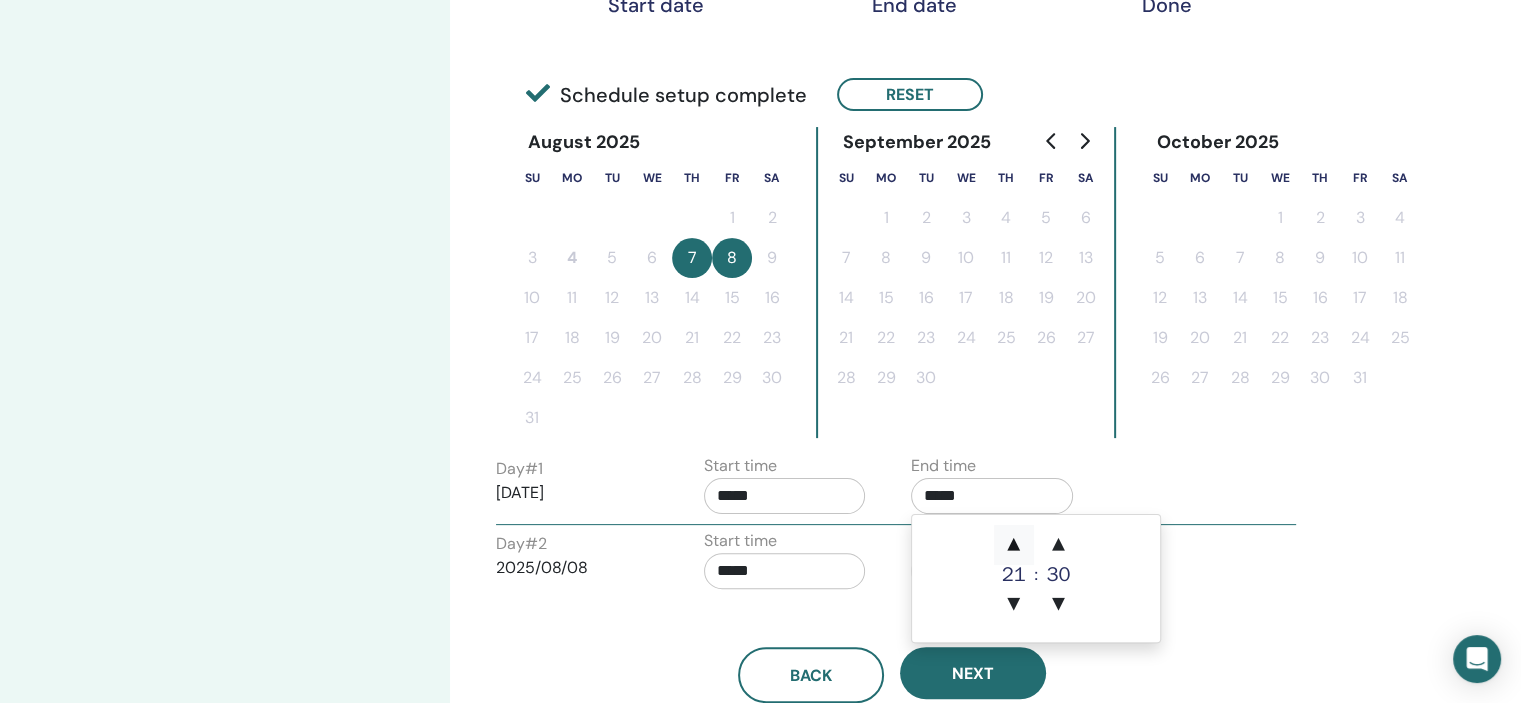 click on "▲" at bounding box center [1014, 545] 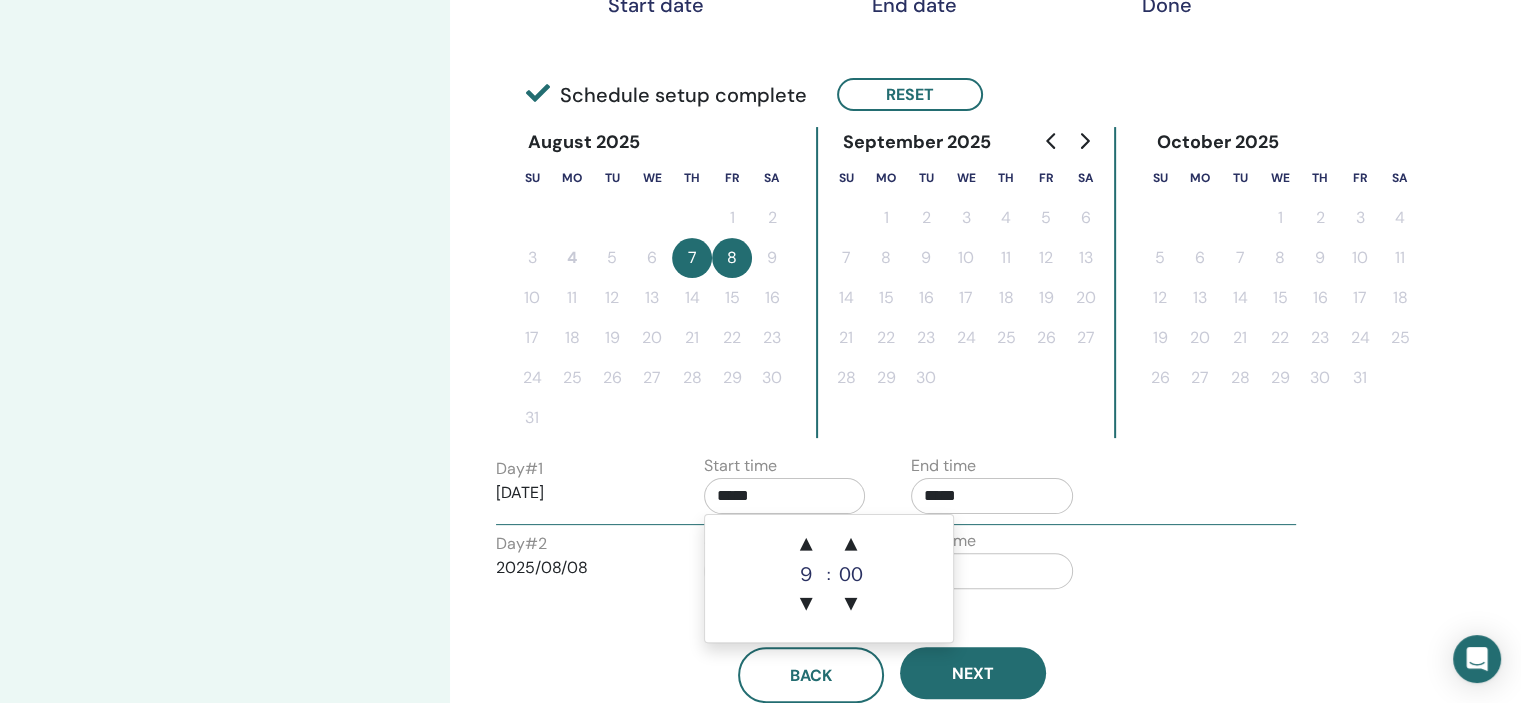 click on "*****" at bounding box center [785, 496] 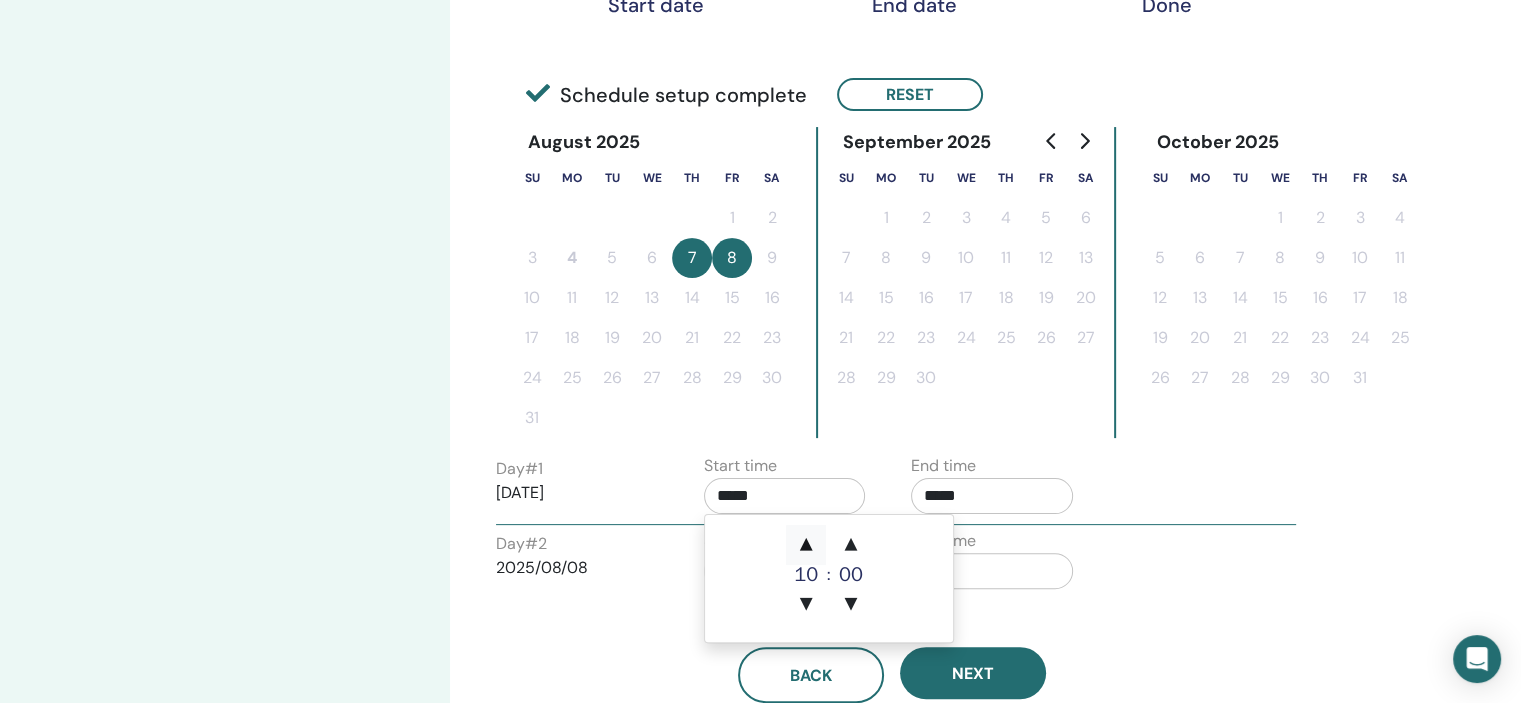 click on "▲" at bounding box center [806, 545] 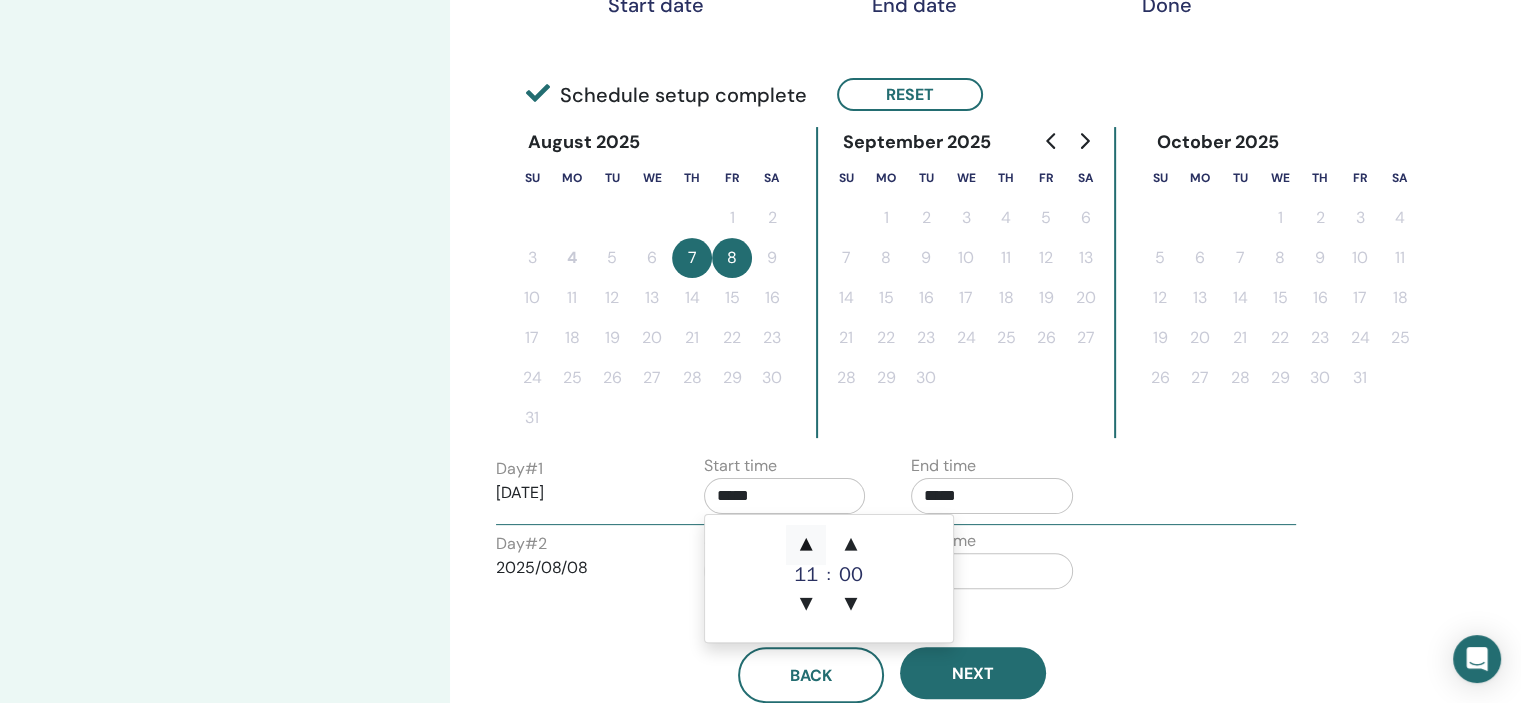 click on "▲" at bounding box center [806, 545] 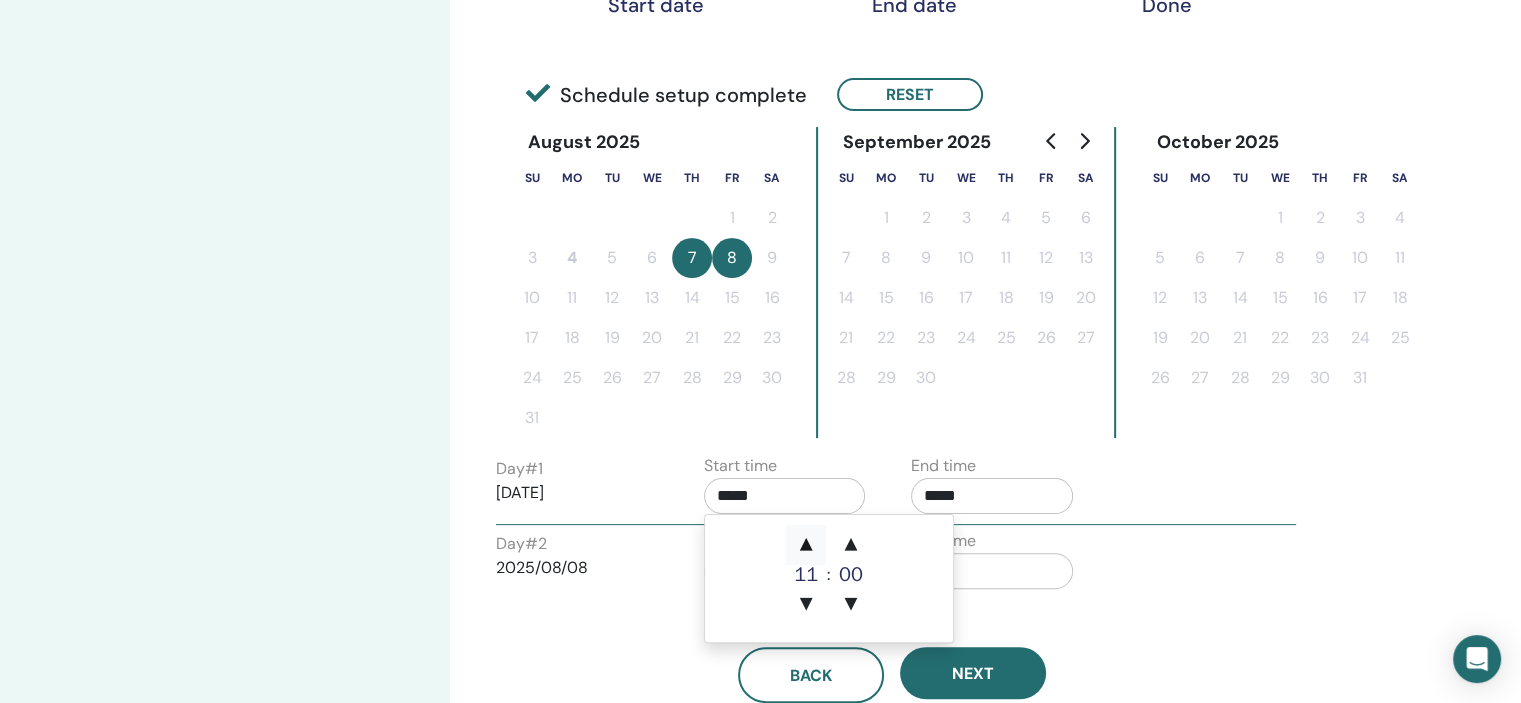 click on "▲" at bounding box center (806, 545) 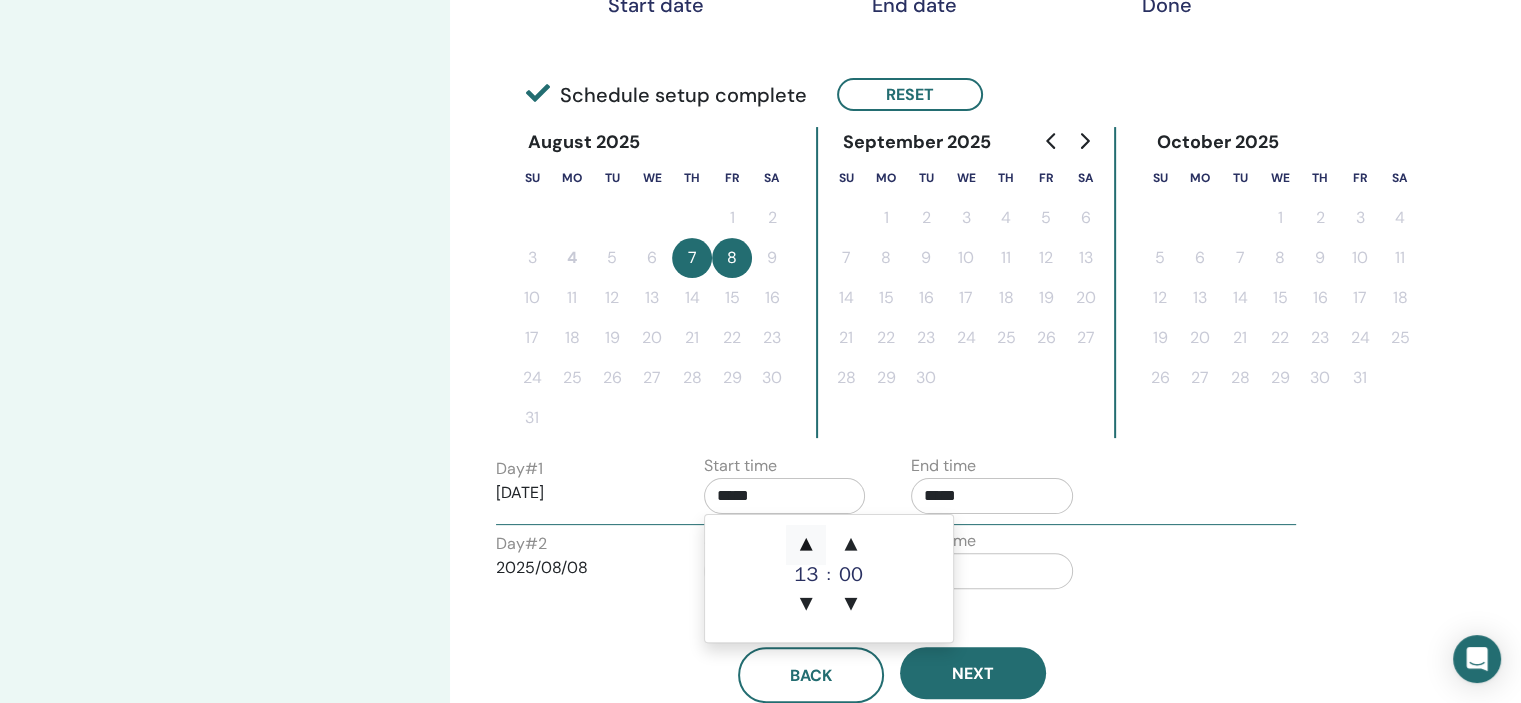click on "▲" at bounding box center (806, 545) 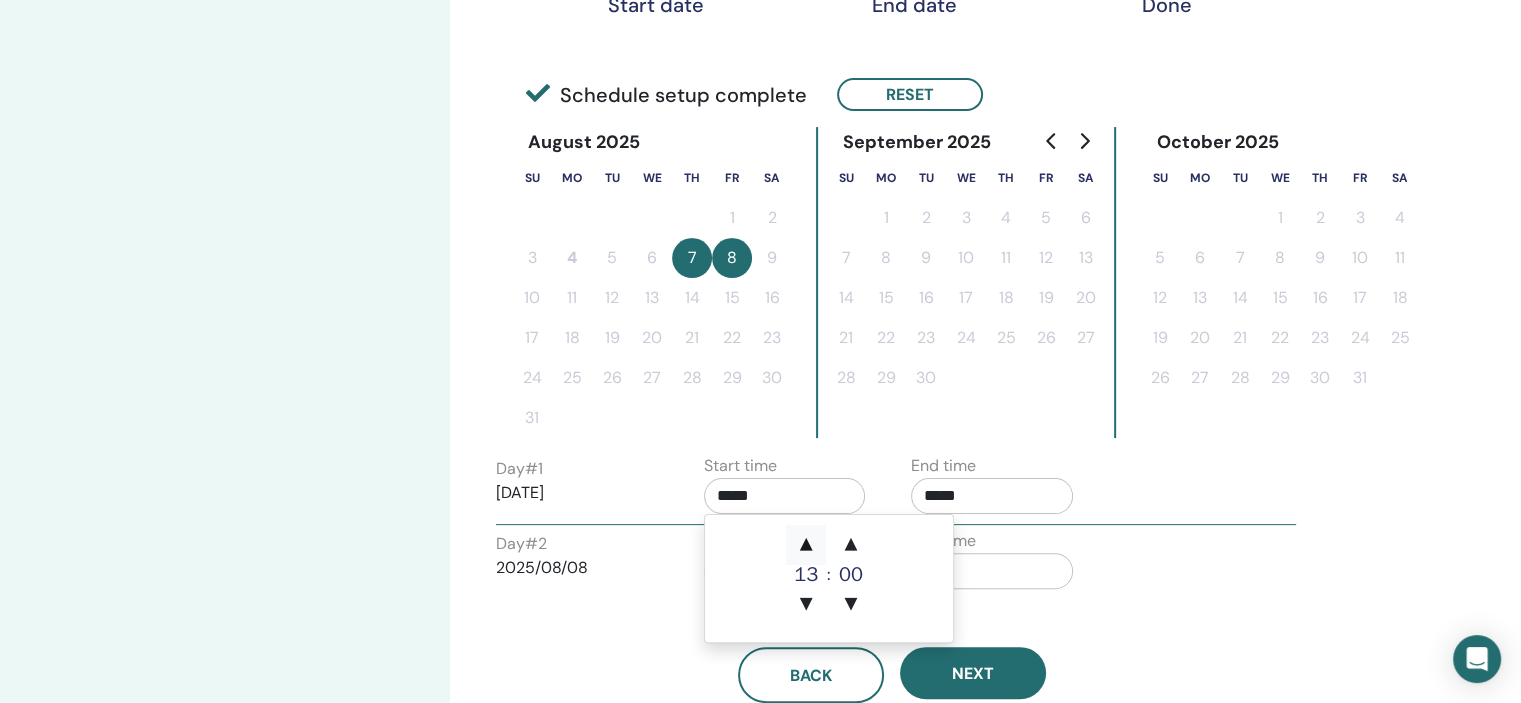 click on "▲" at bounding box center [806, 545] 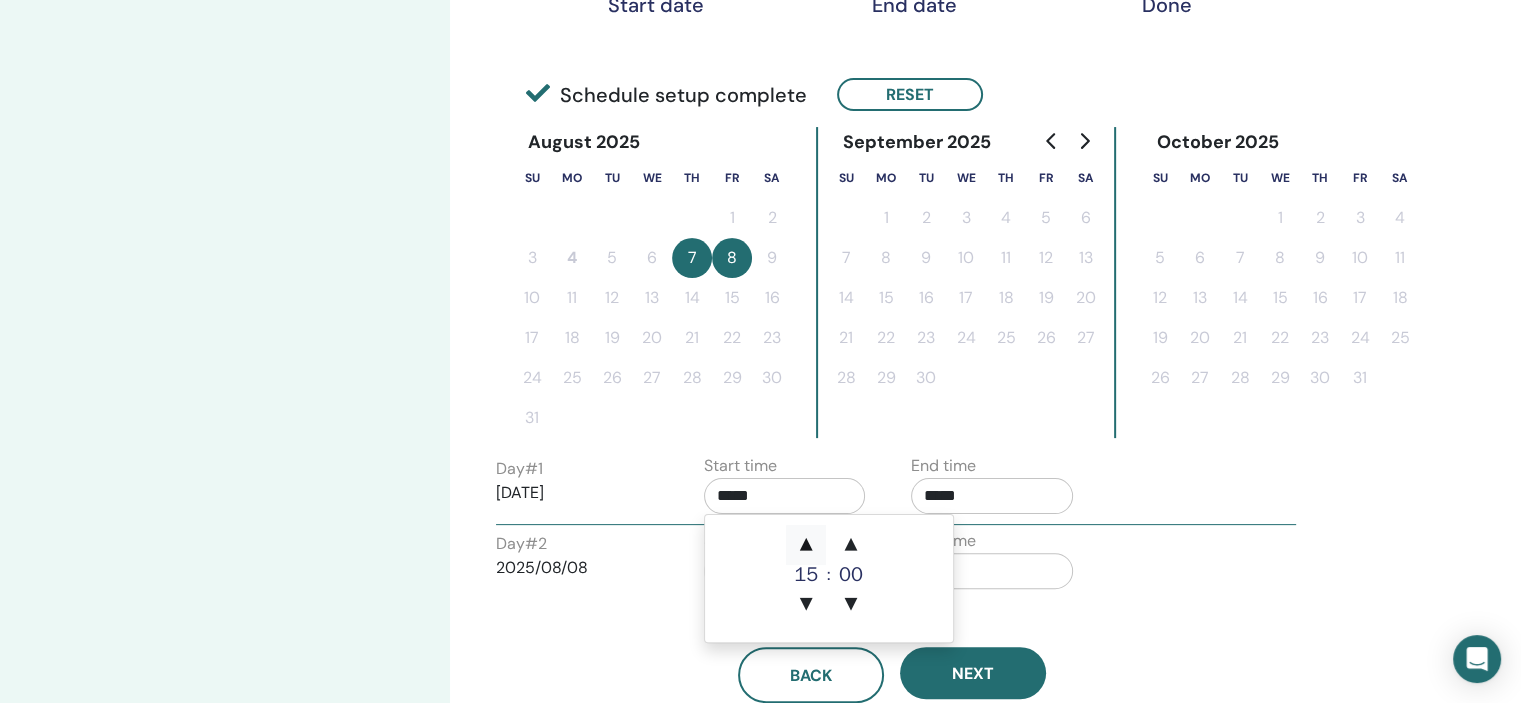 click on "▲" at bounding box center (806, 545) 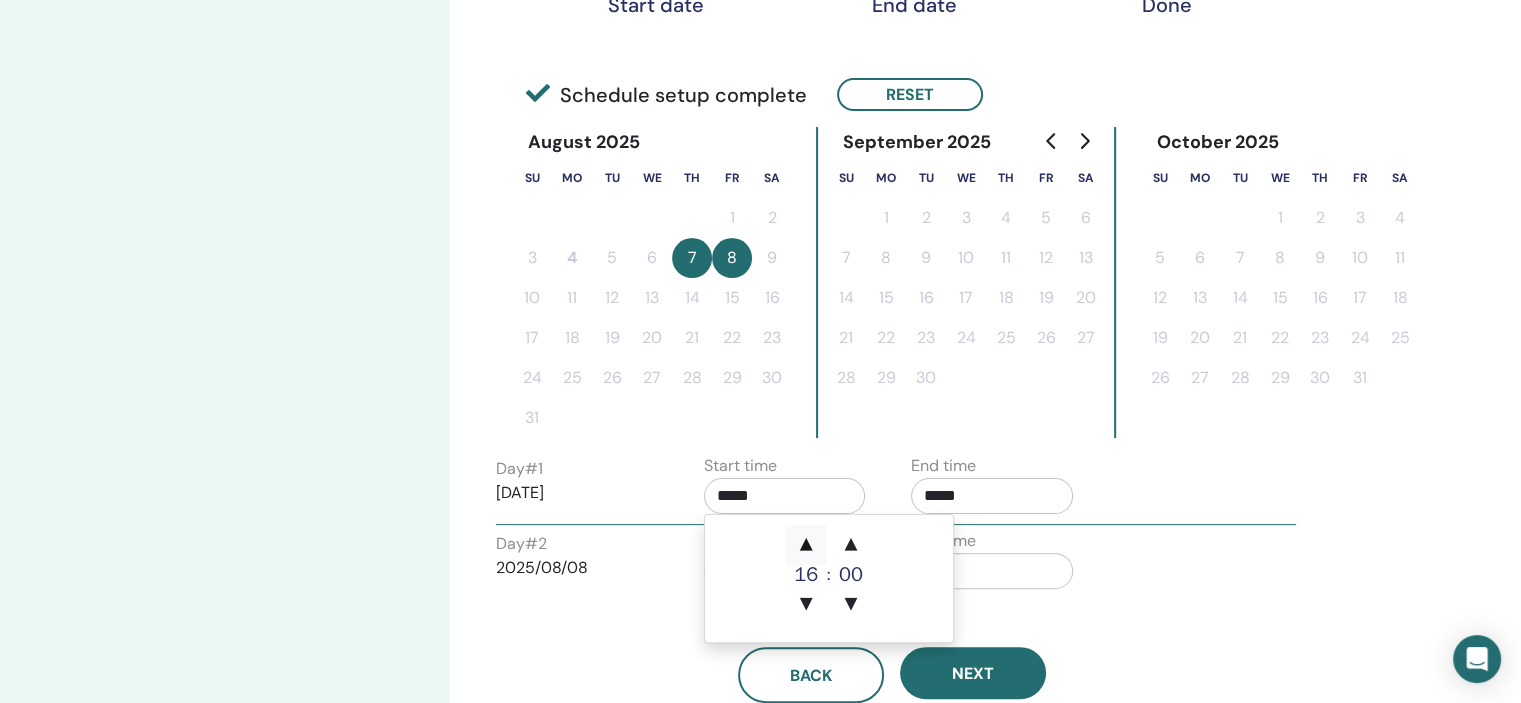 click on "▲" at bounding box center [806, 545] 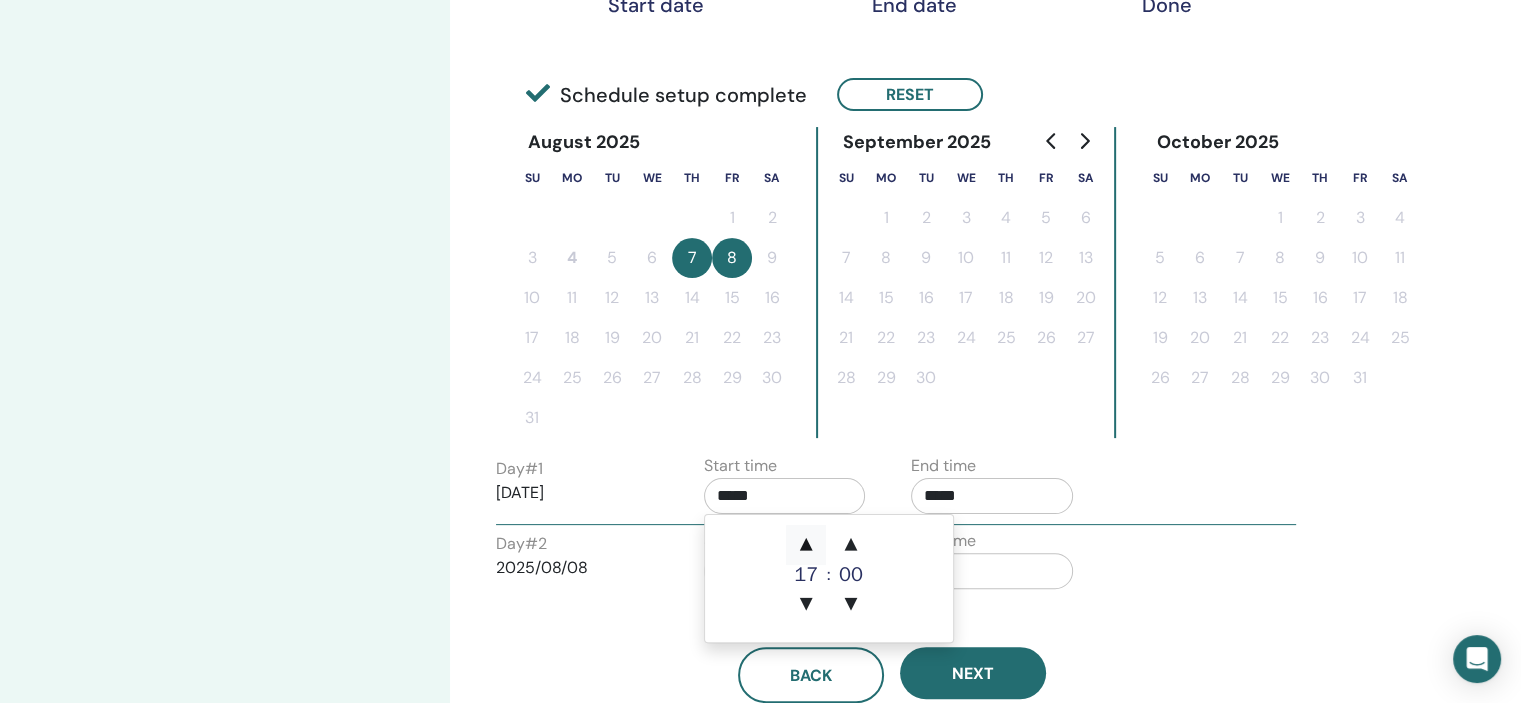 click on "▲" at bounding box center [806, 545] 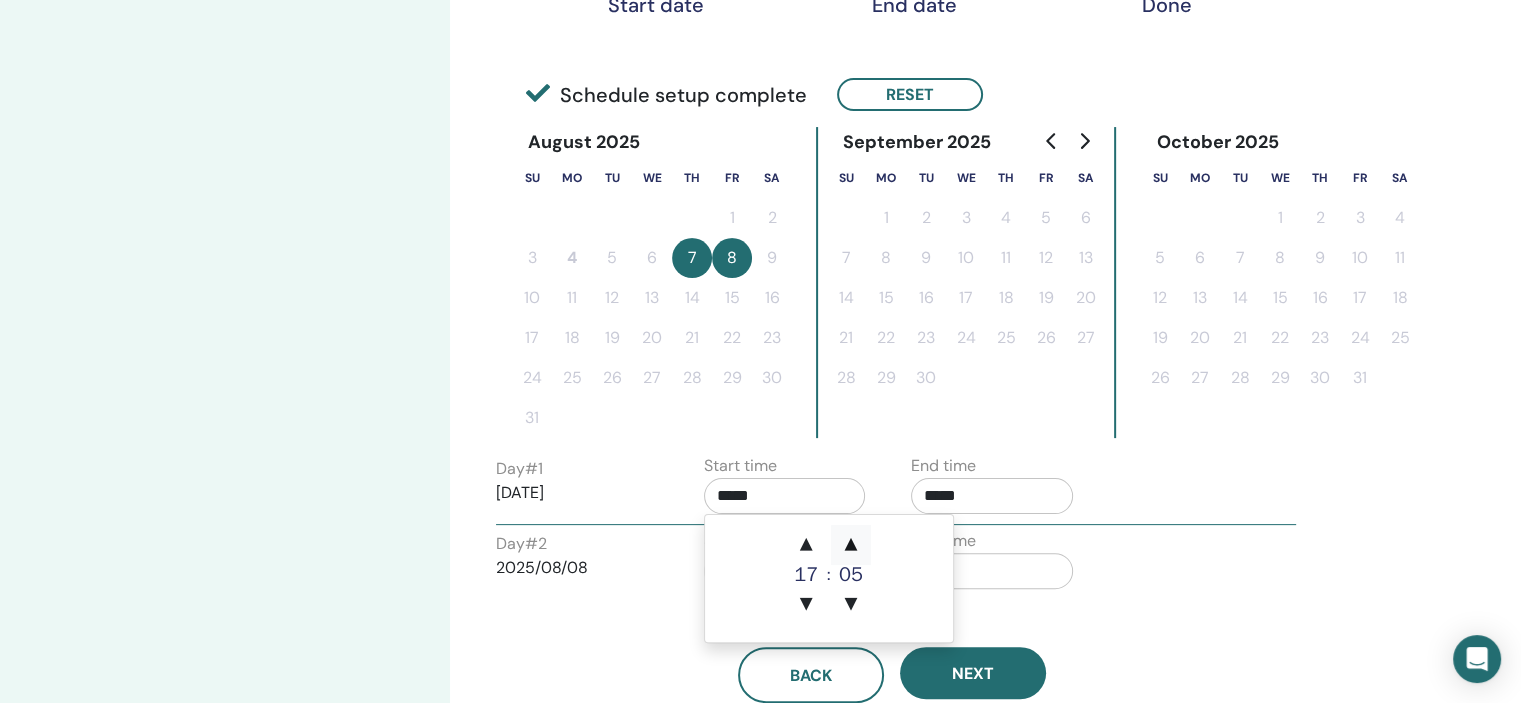 click on "▲" at bounding box center [851, 545] 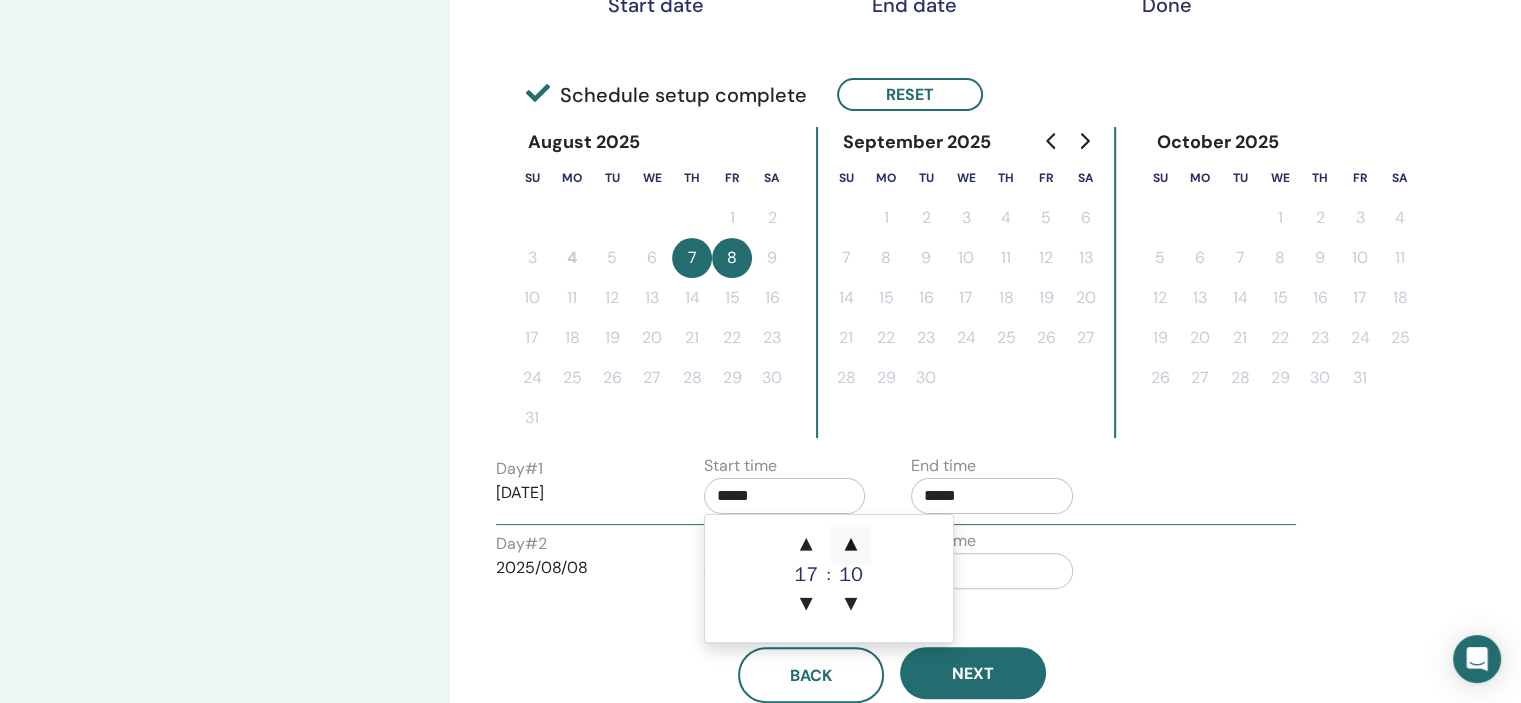 click on "▲" at bounding box center (851, 545) 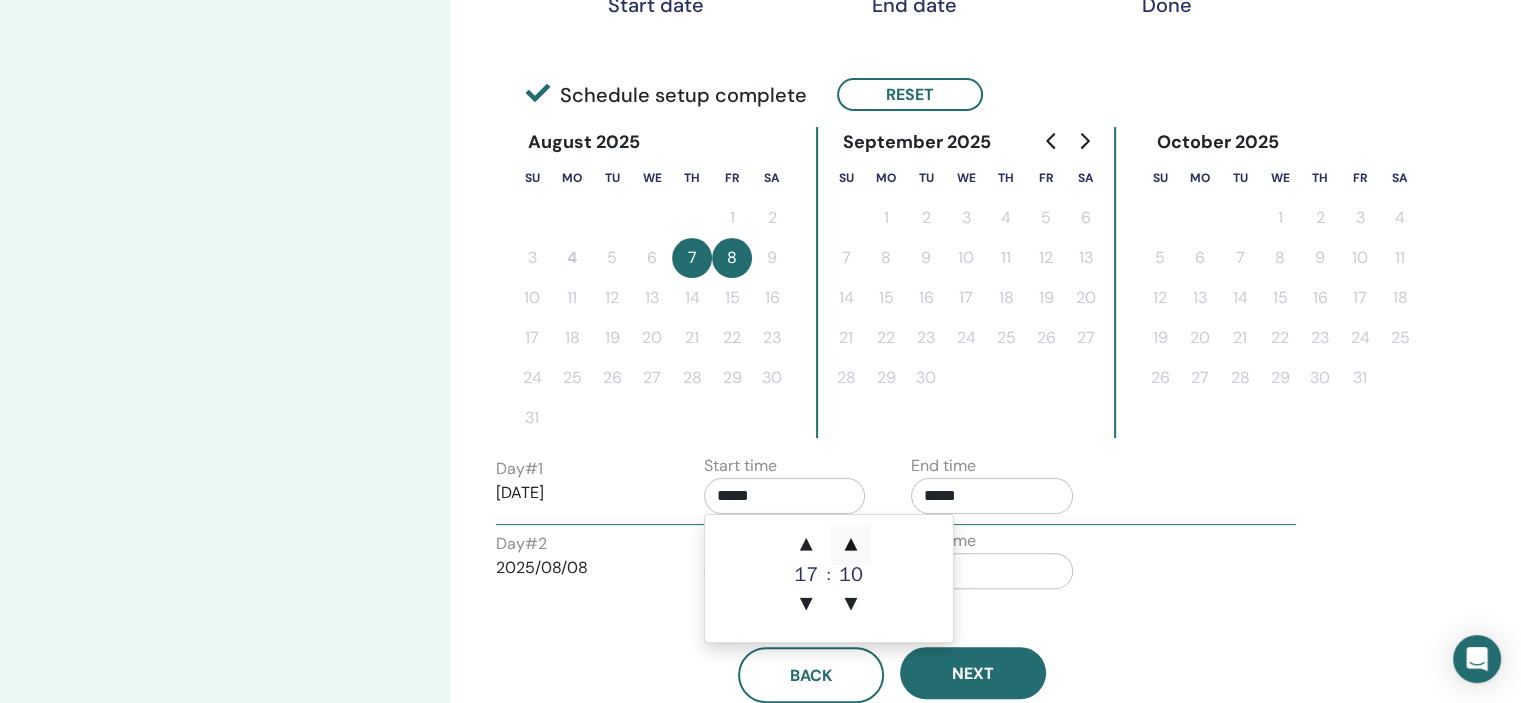 click on "▲" at bounding box center [851, 545] 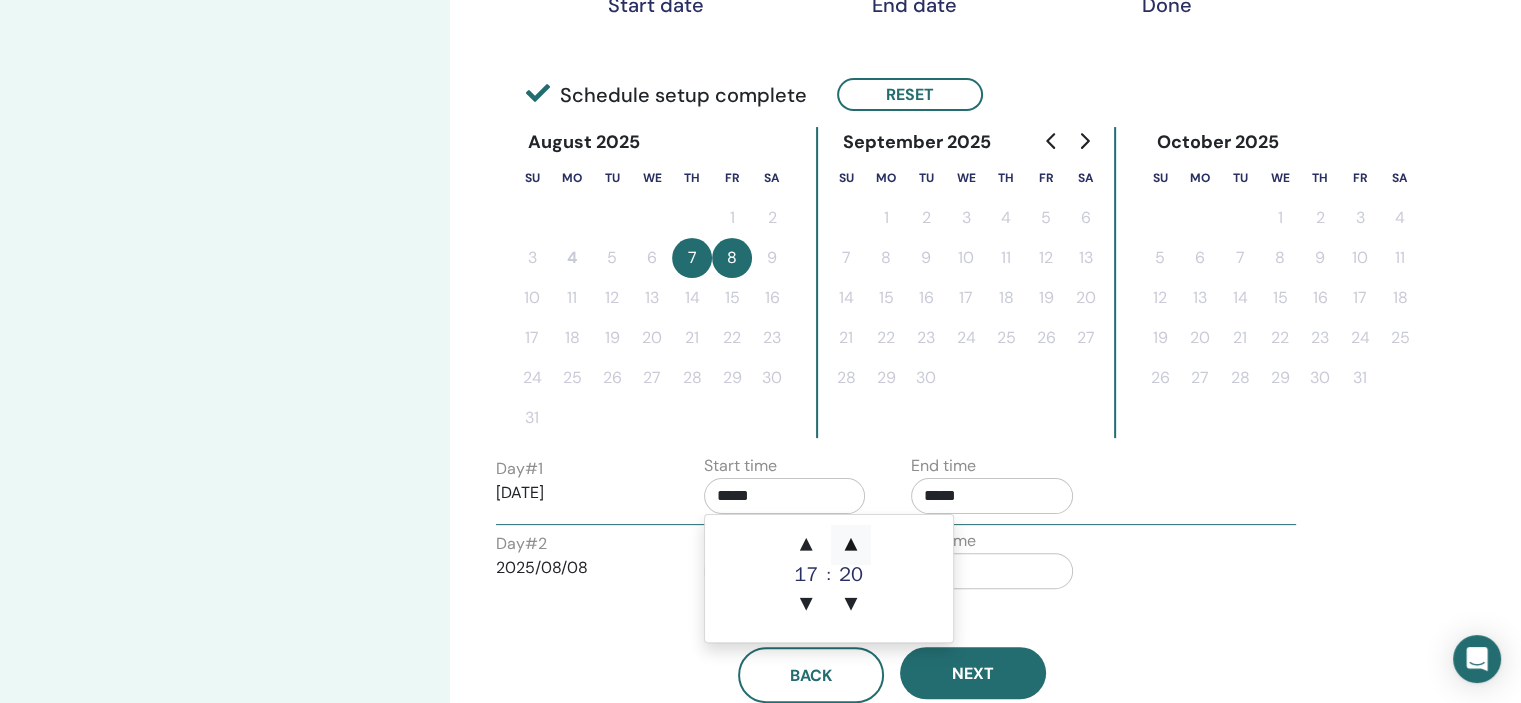 click on "▲" at bounding box center [851, 545] 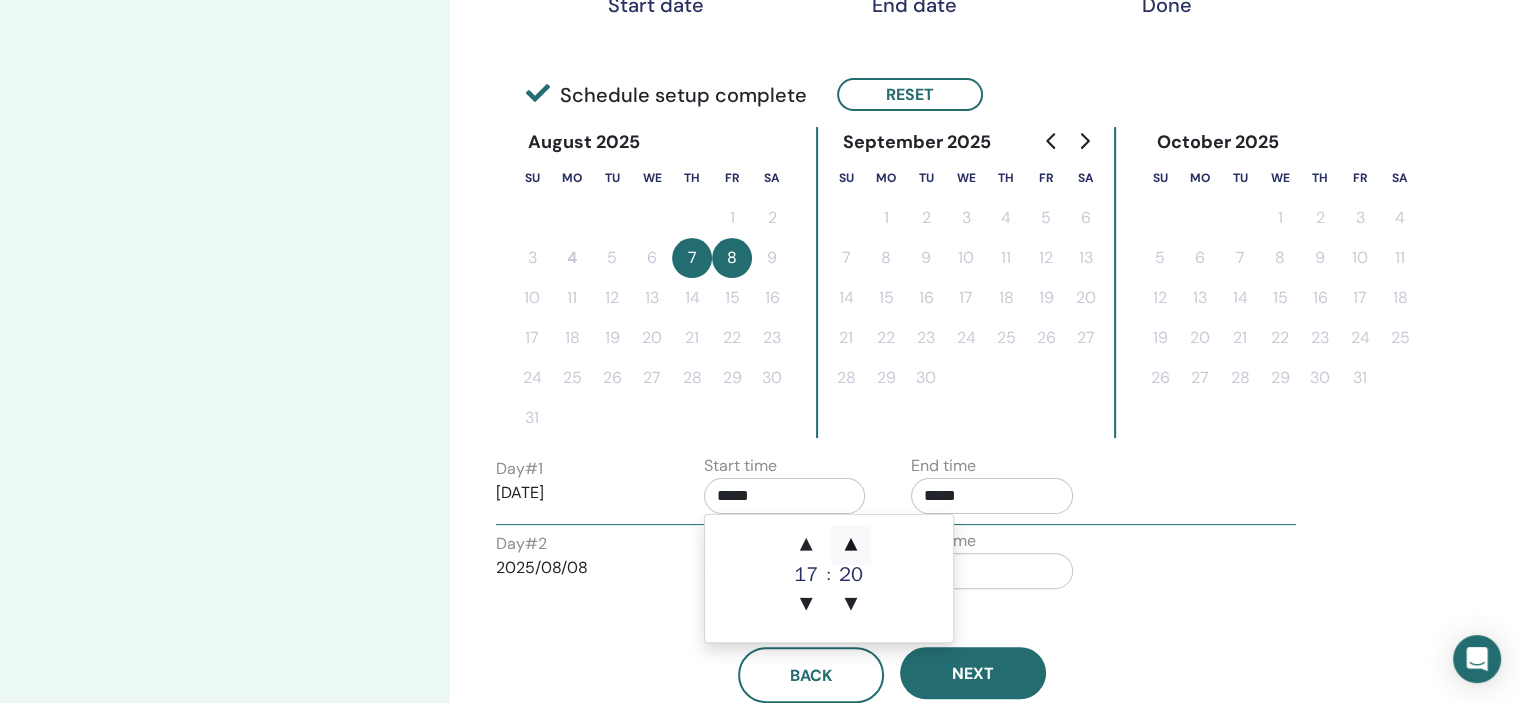 click on "▲" at bounding box center [851, 545] 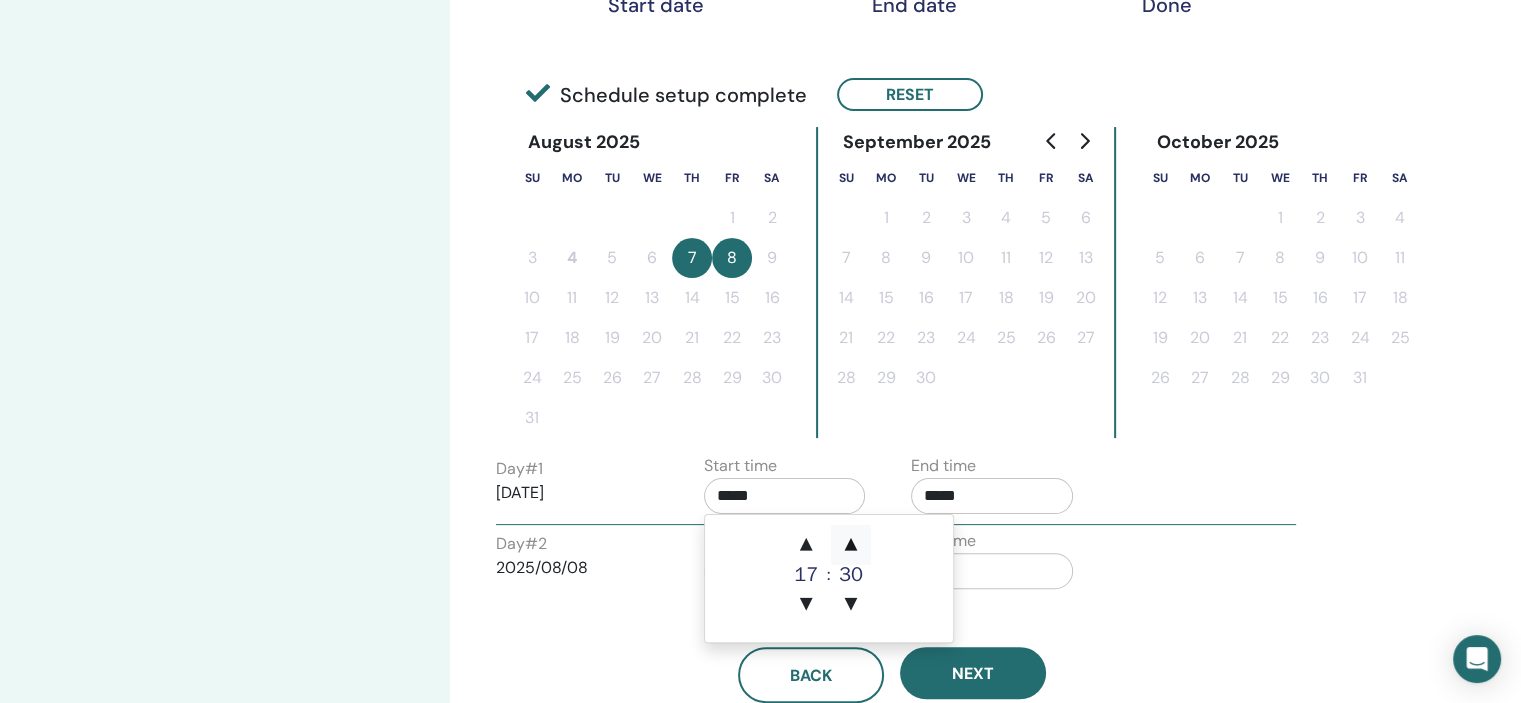 click on "▲" at bounding box center [851, 545] 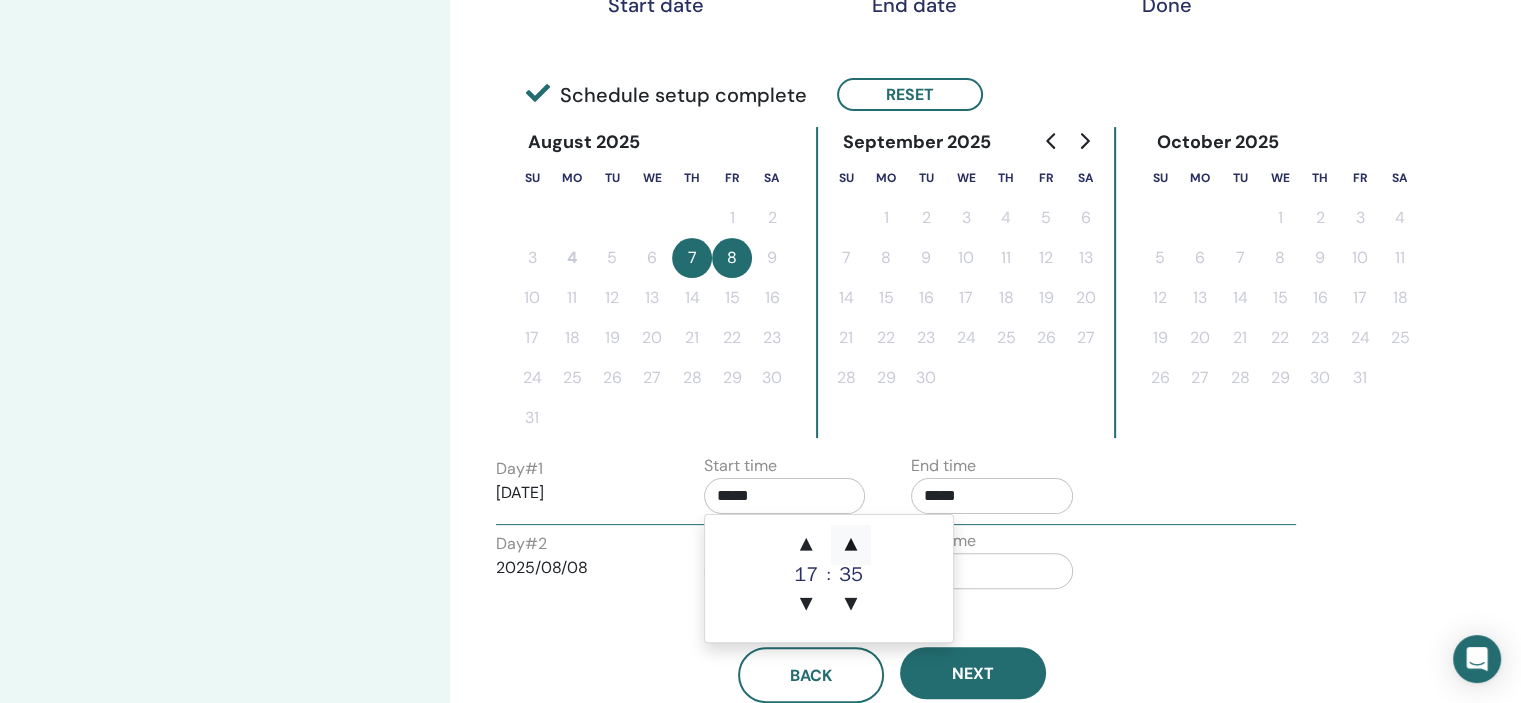 click on "▲" at bounding box center (851, 545) 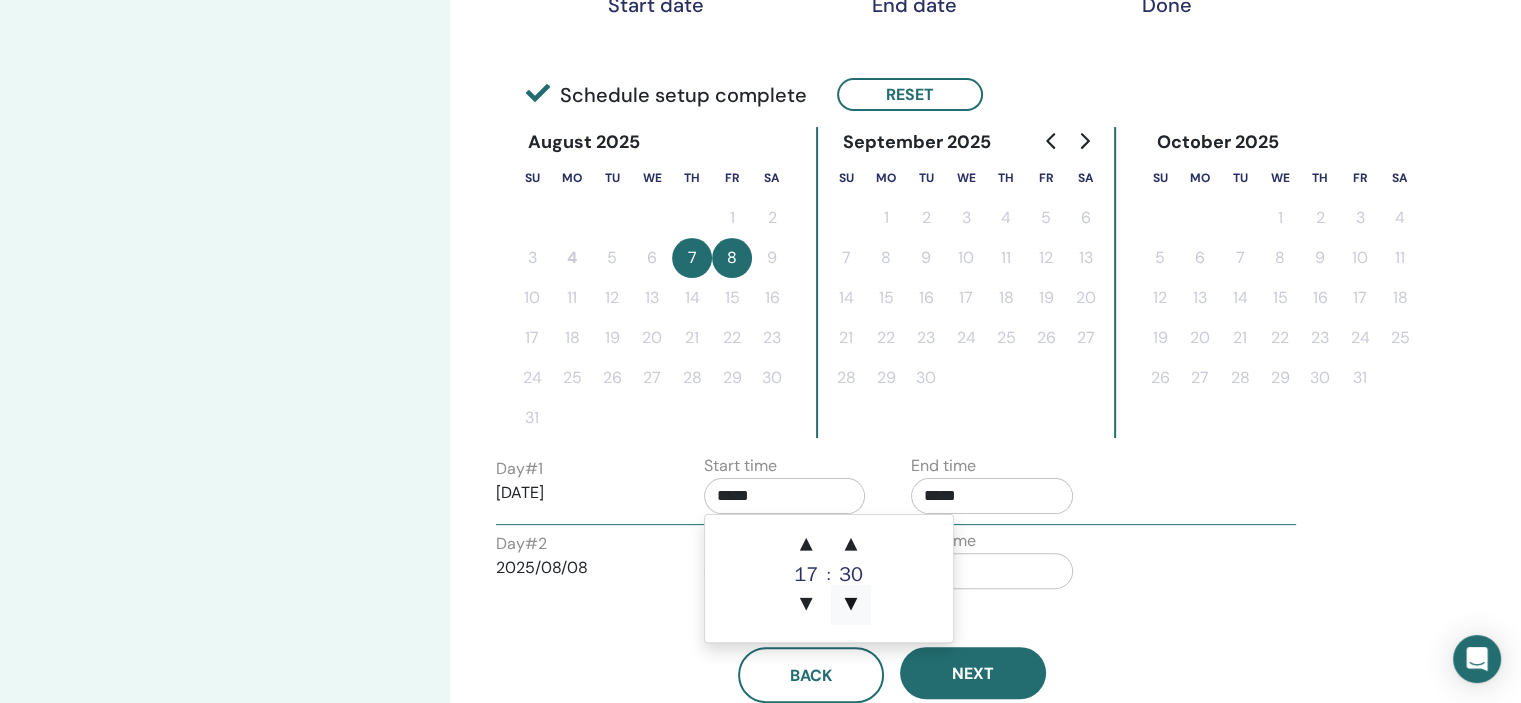 click on "▼" at bounding box center (851, 605) 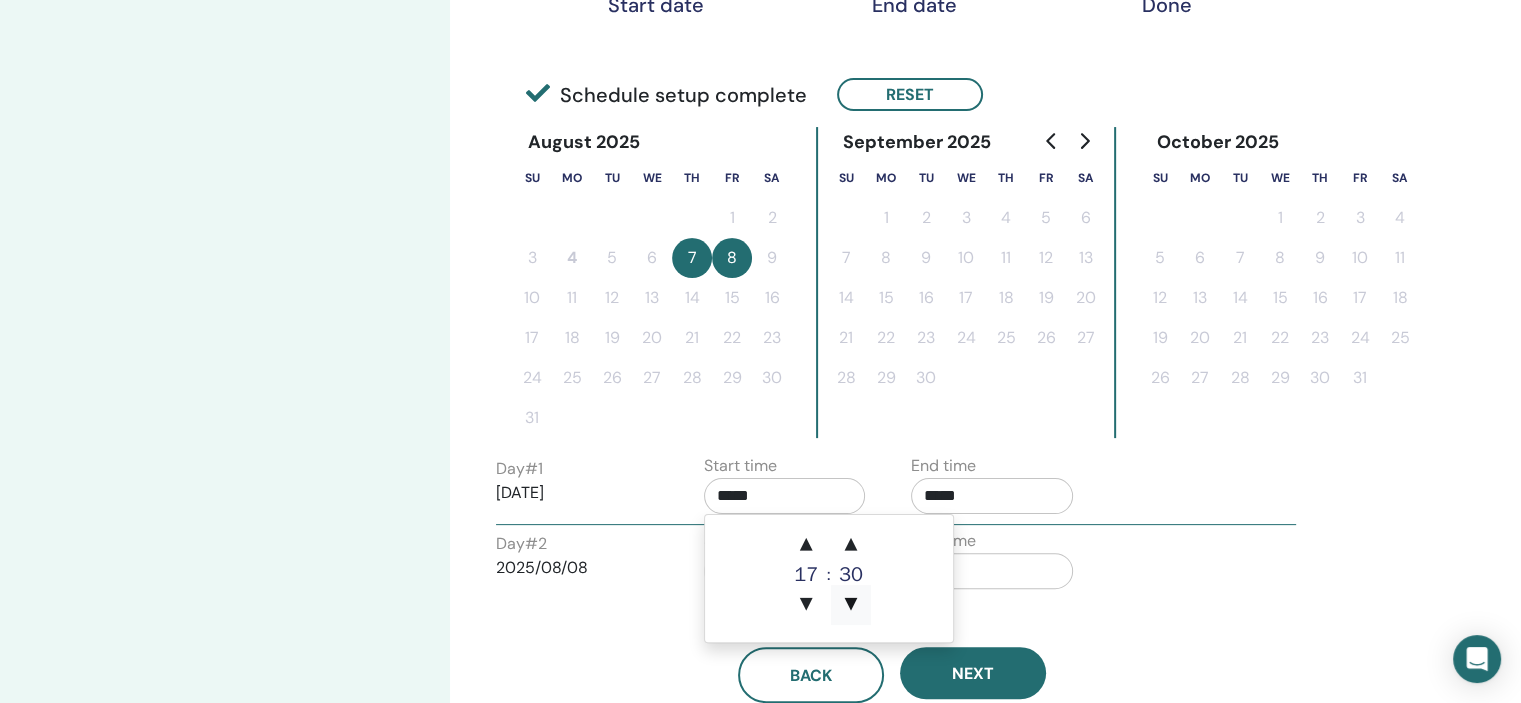 type on "*****" 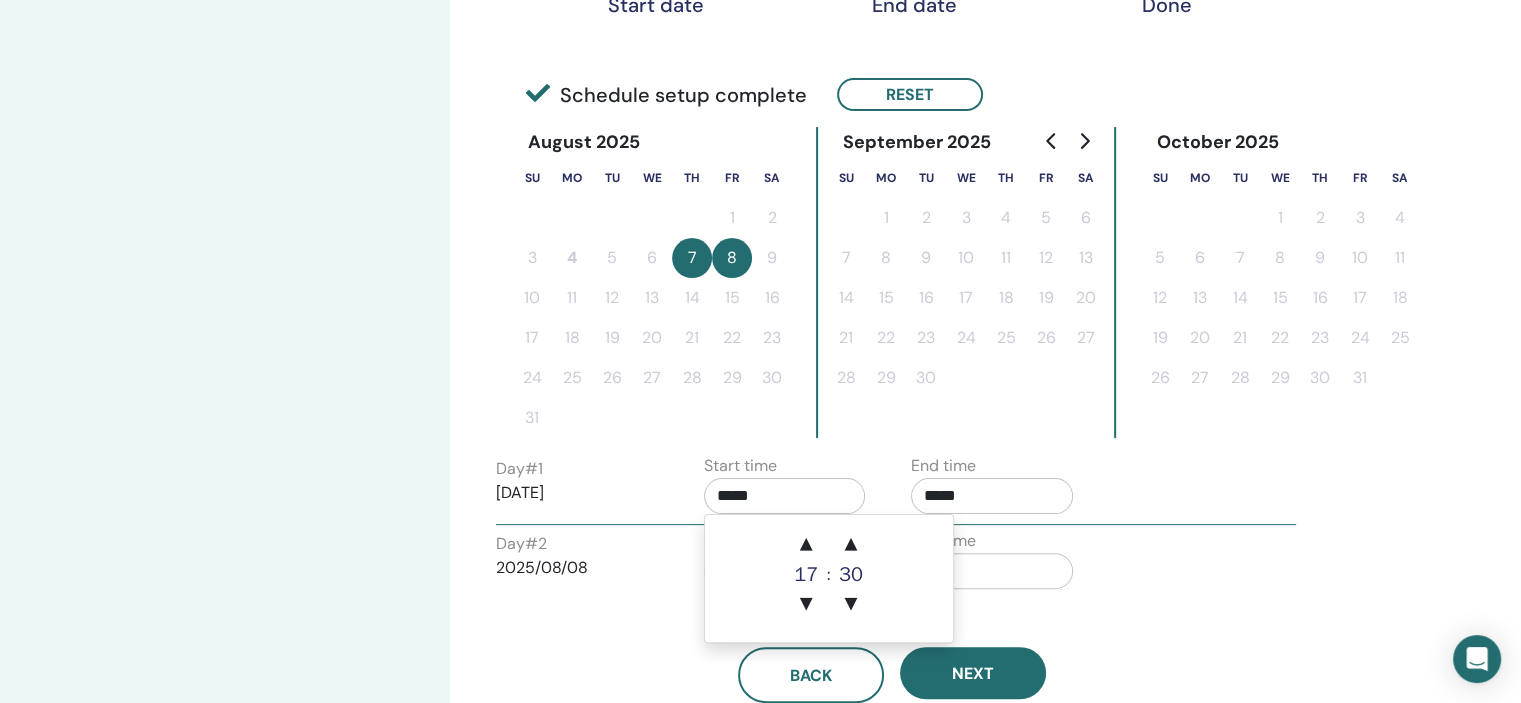click on "Back Next" at bounding box center (892, 651) 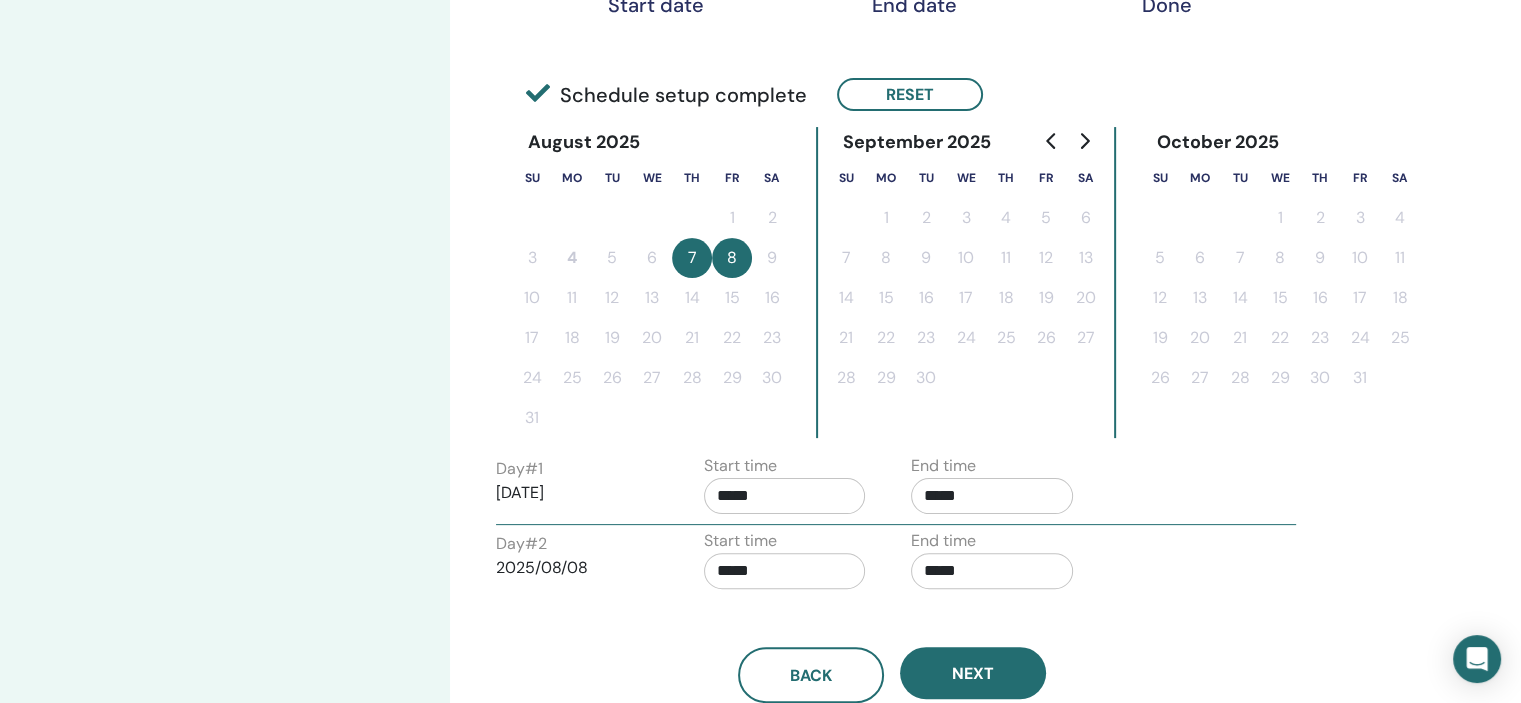 click on "*****" at bounding box center (785, 571) 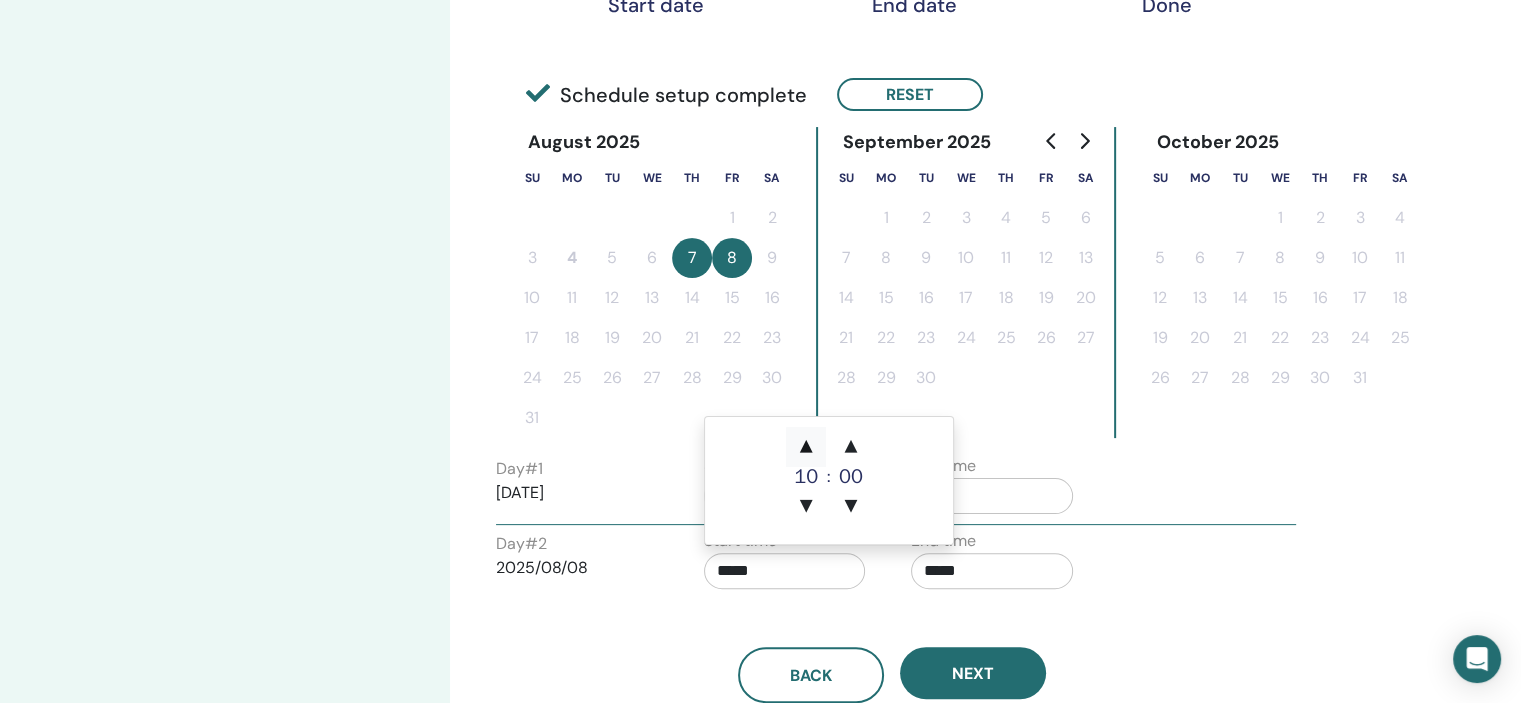 click on "▲" at bounding box center (806, 447) 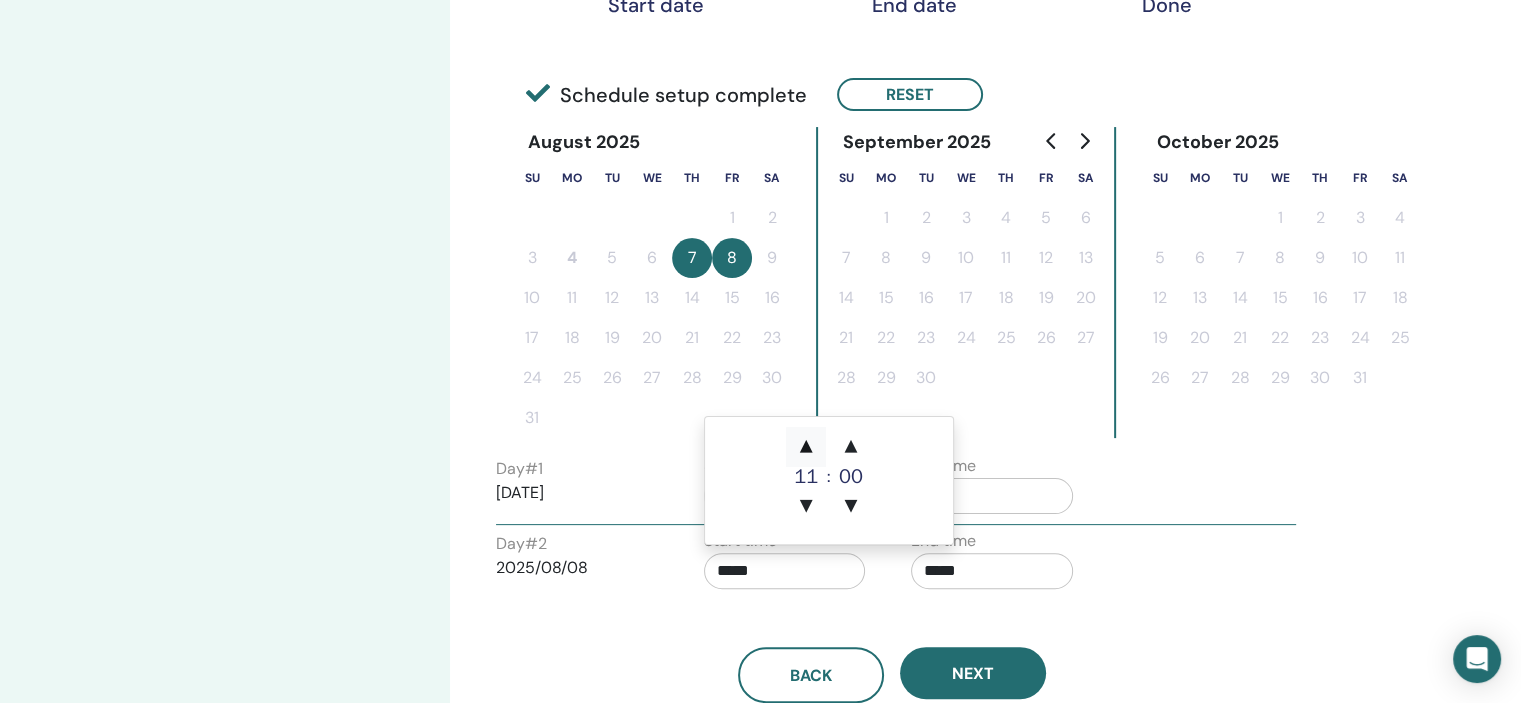 click on "▲" at bounding box center (806, 447) 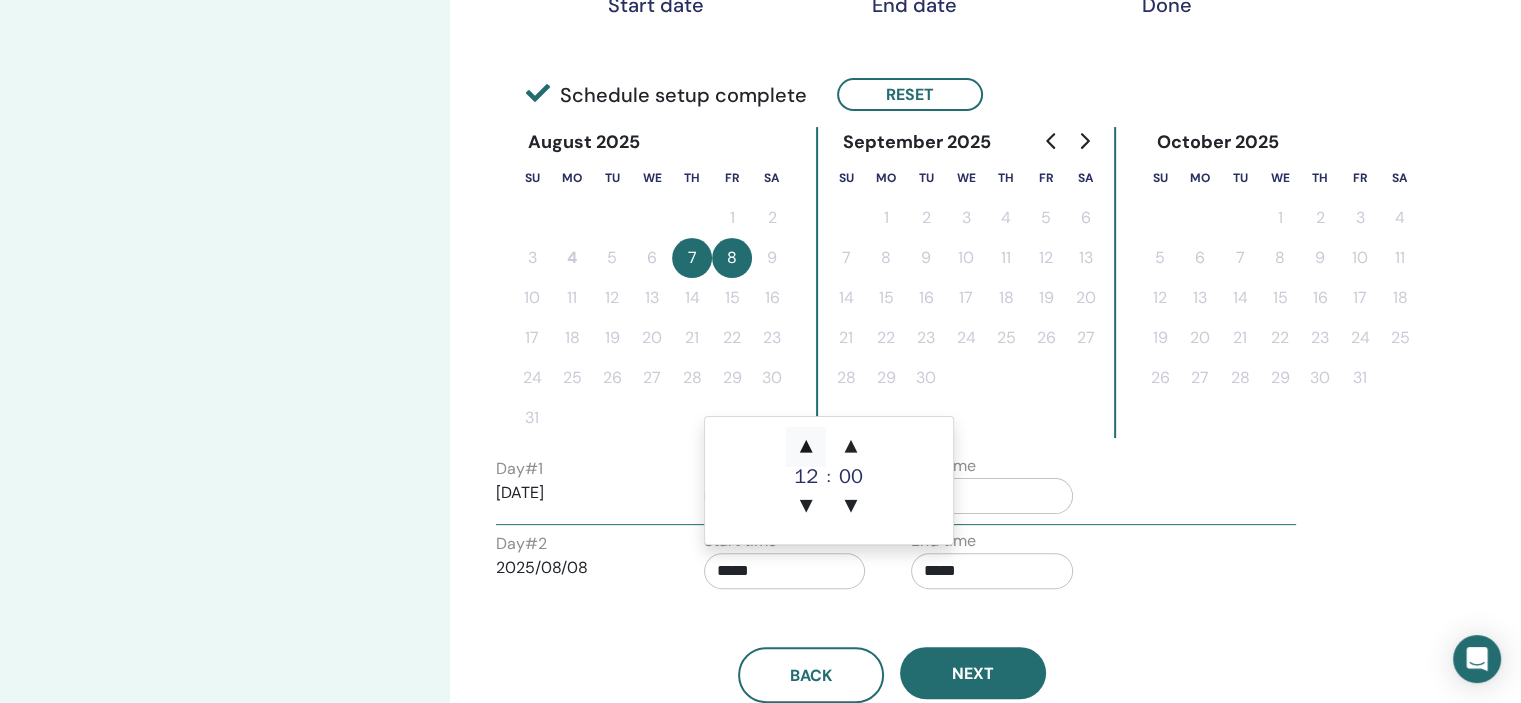 click on "▲" at bounding box center (806, 447) 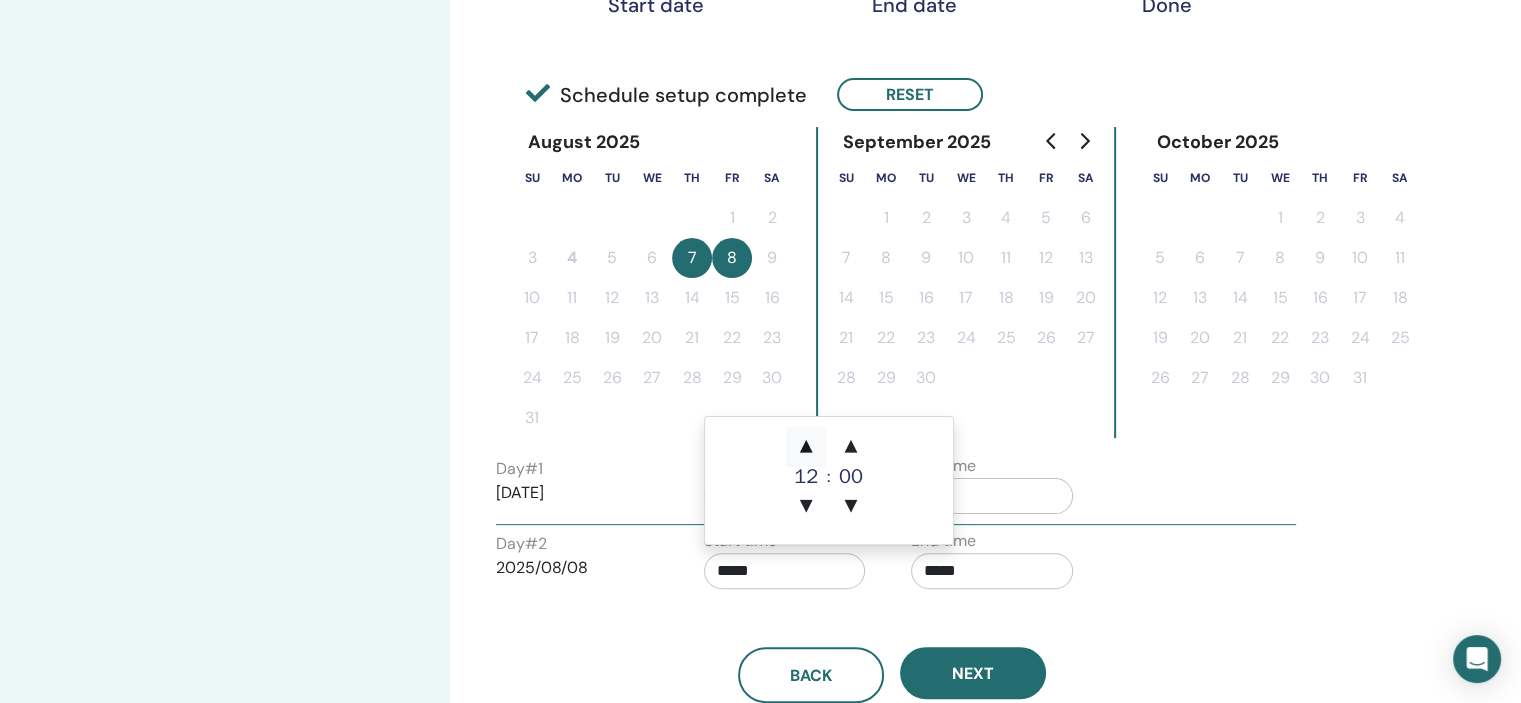 click on "▲" at bounding box center (806, 447) 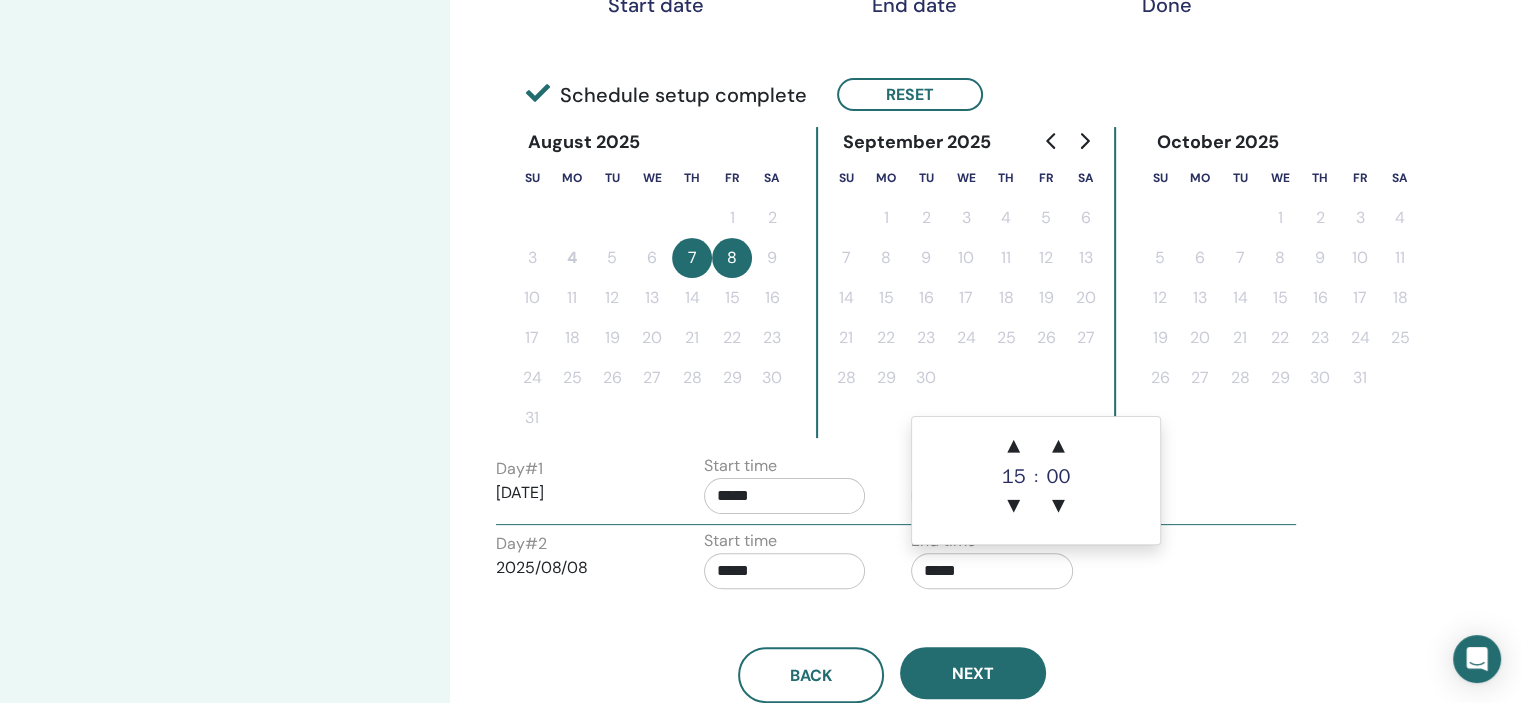 click on "*****" at bounding box center (992, 571) 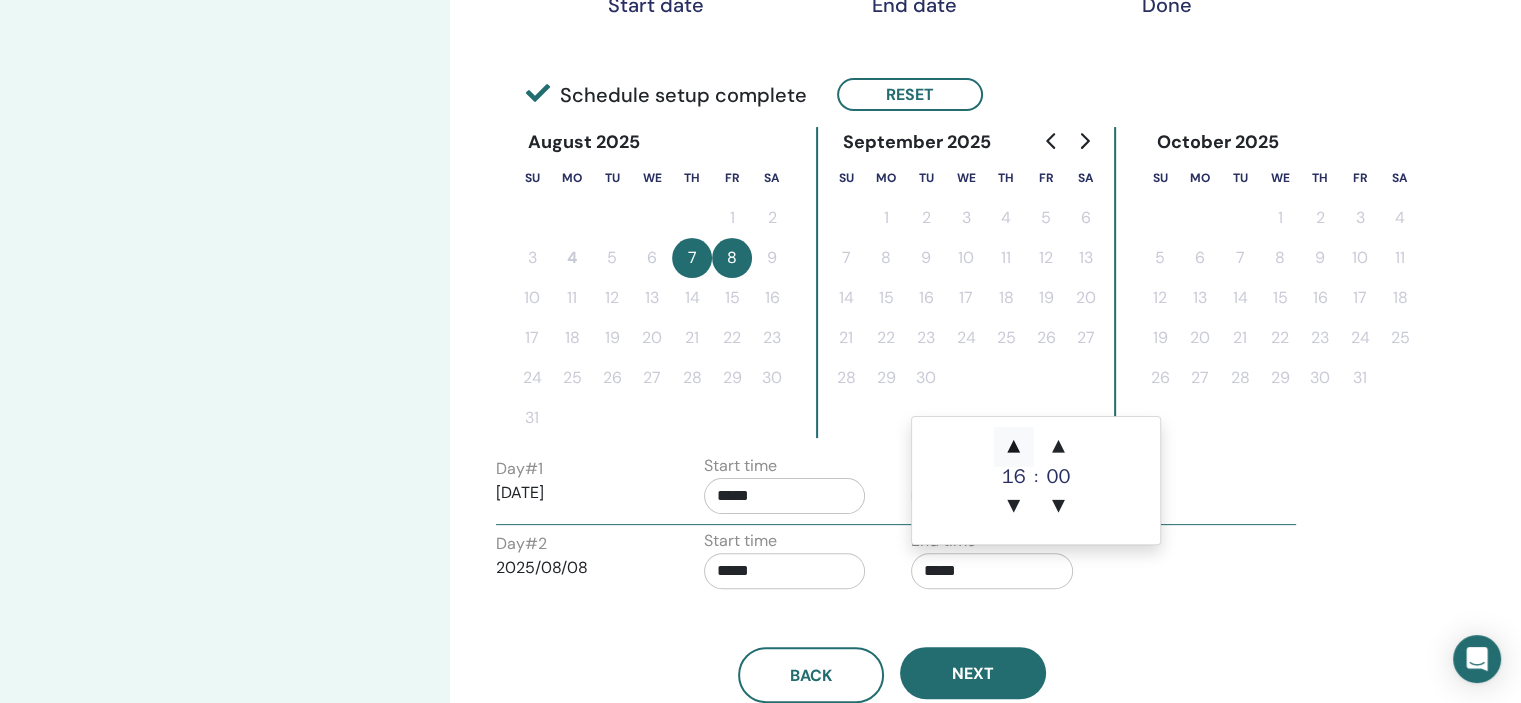click on "▲" at bounding box center [1014, 447] 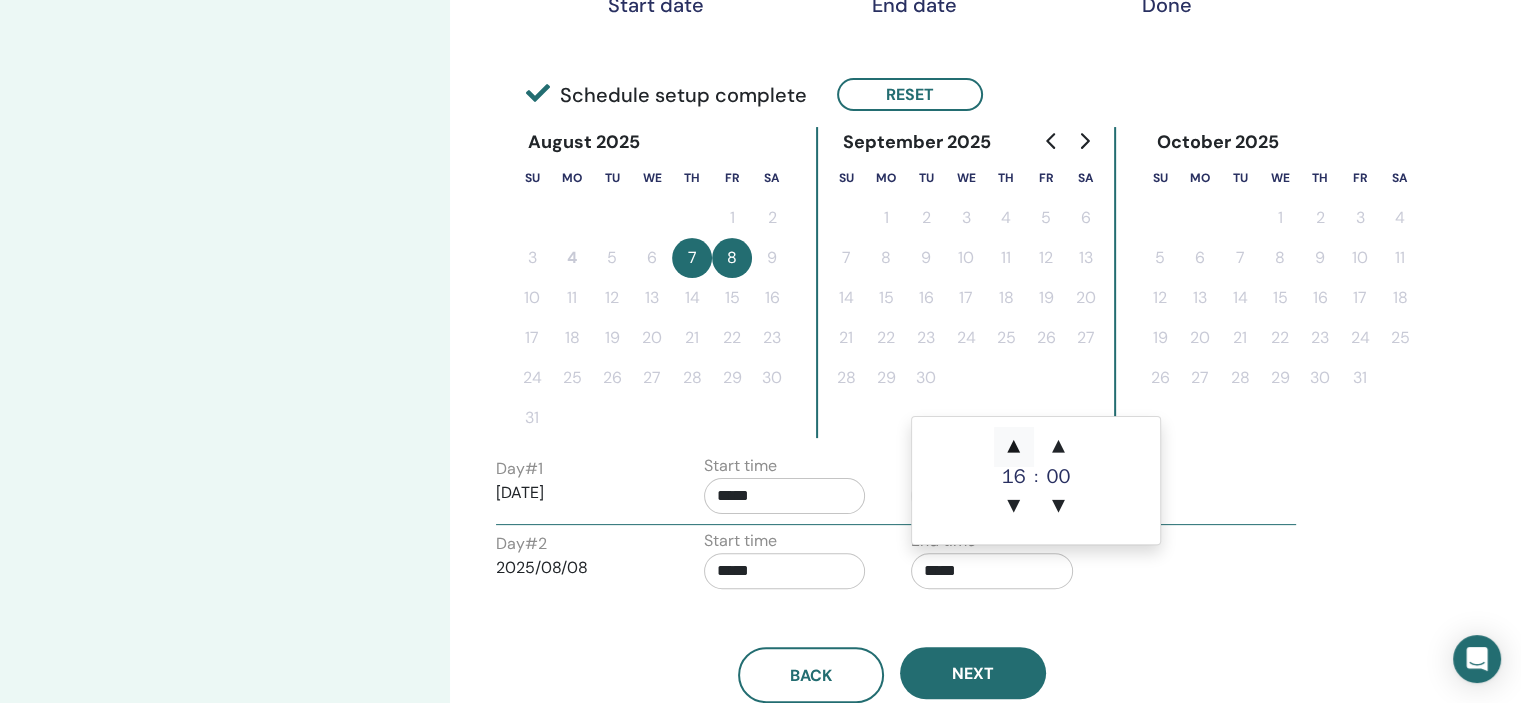 click on "▲" at bounding box center (1014, 447) 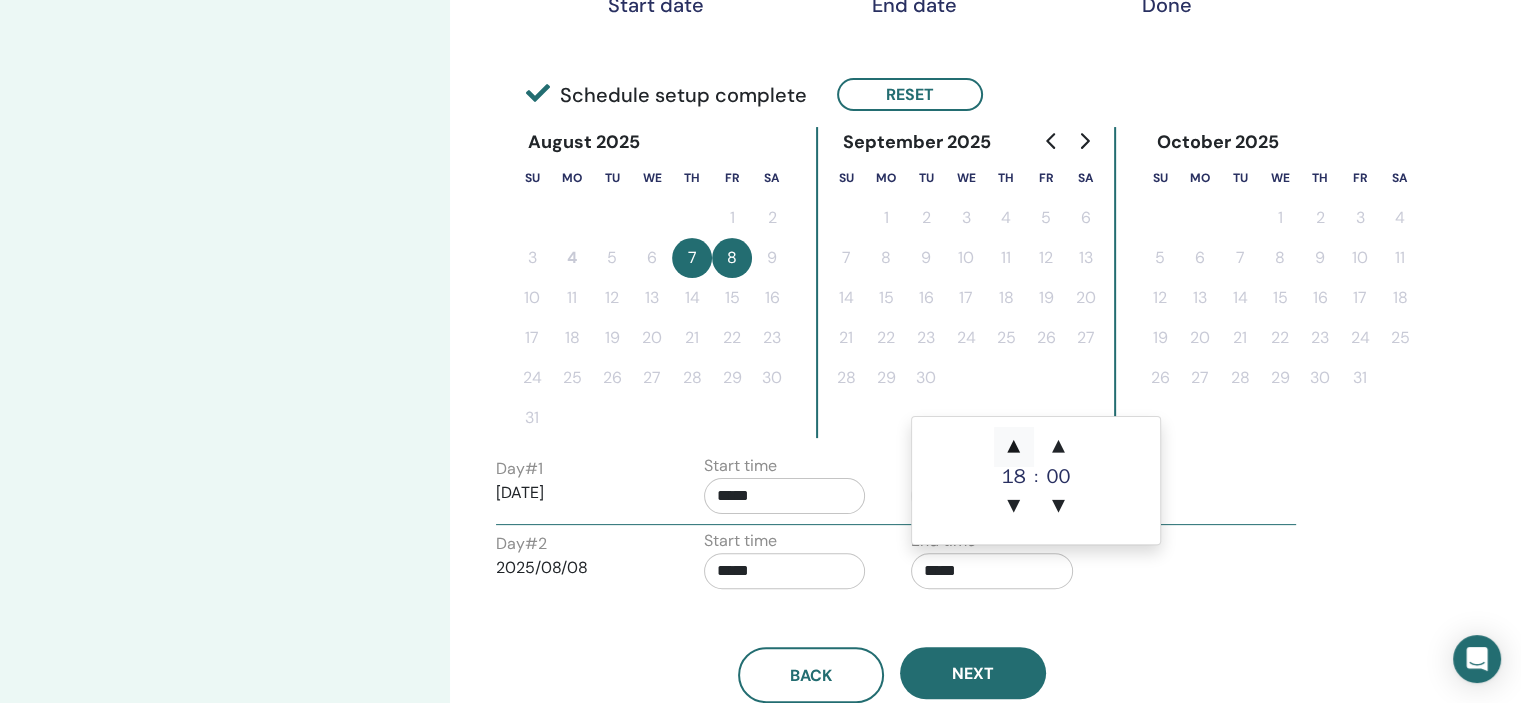 click on "▲" at bounding box center [1014, 447] 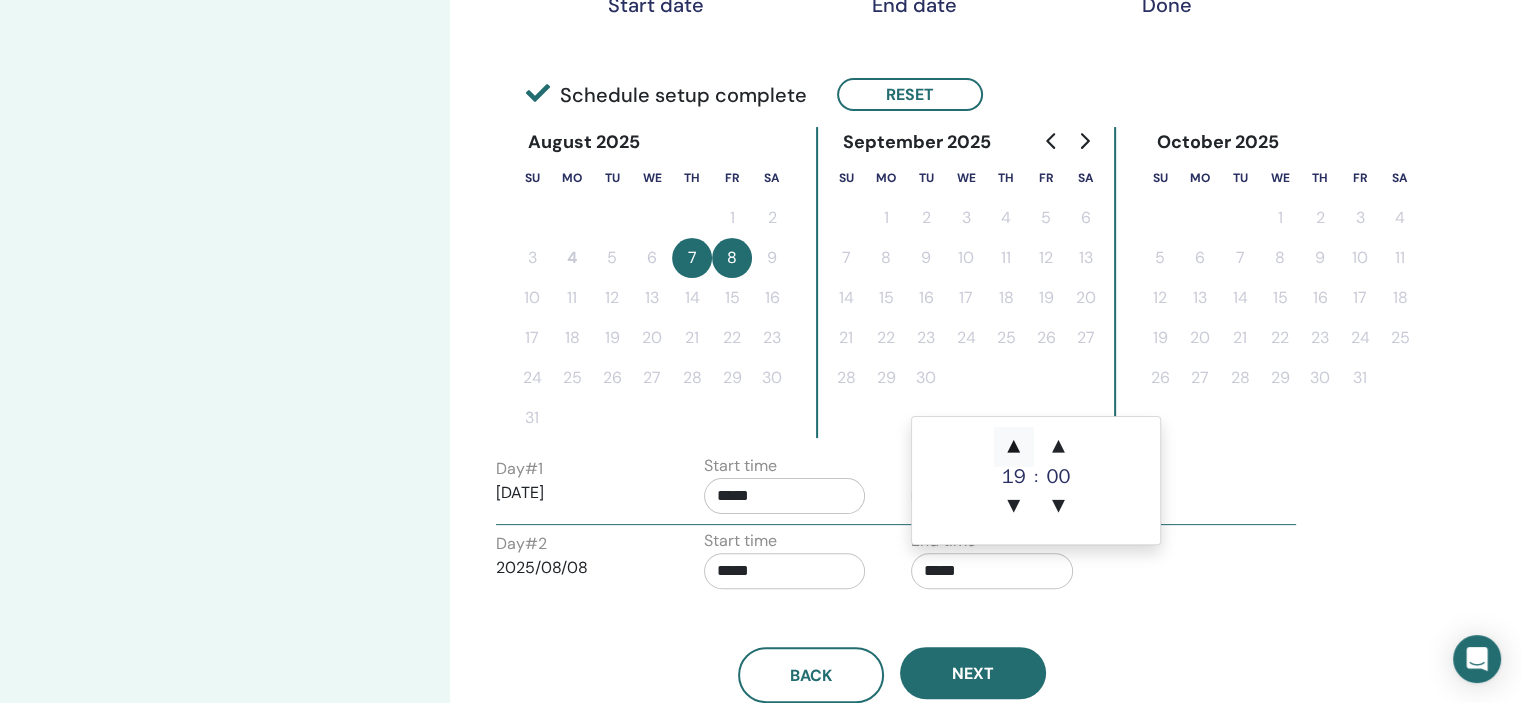 click on "▲" at bounding box center (1014, 447) 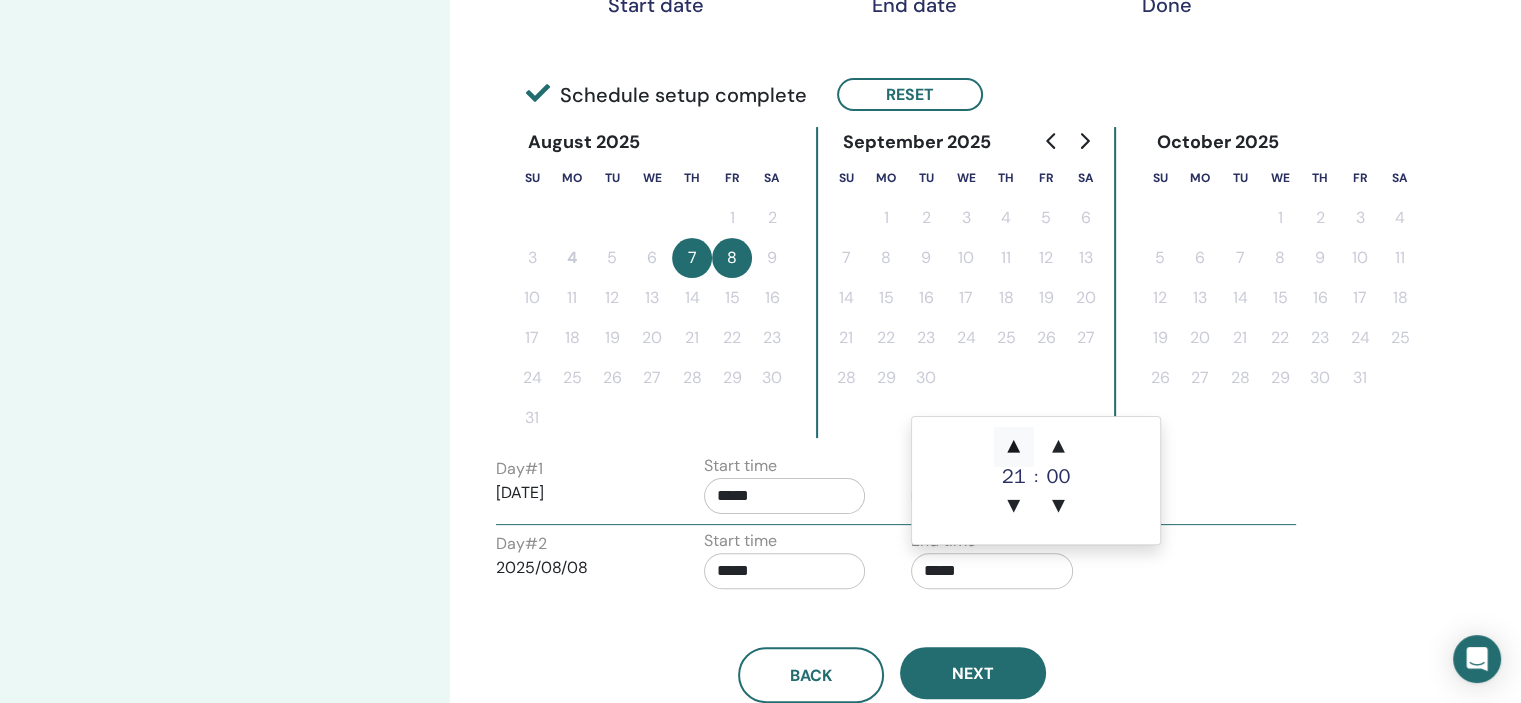 click on "▲" at bounding box center (1014, 447) 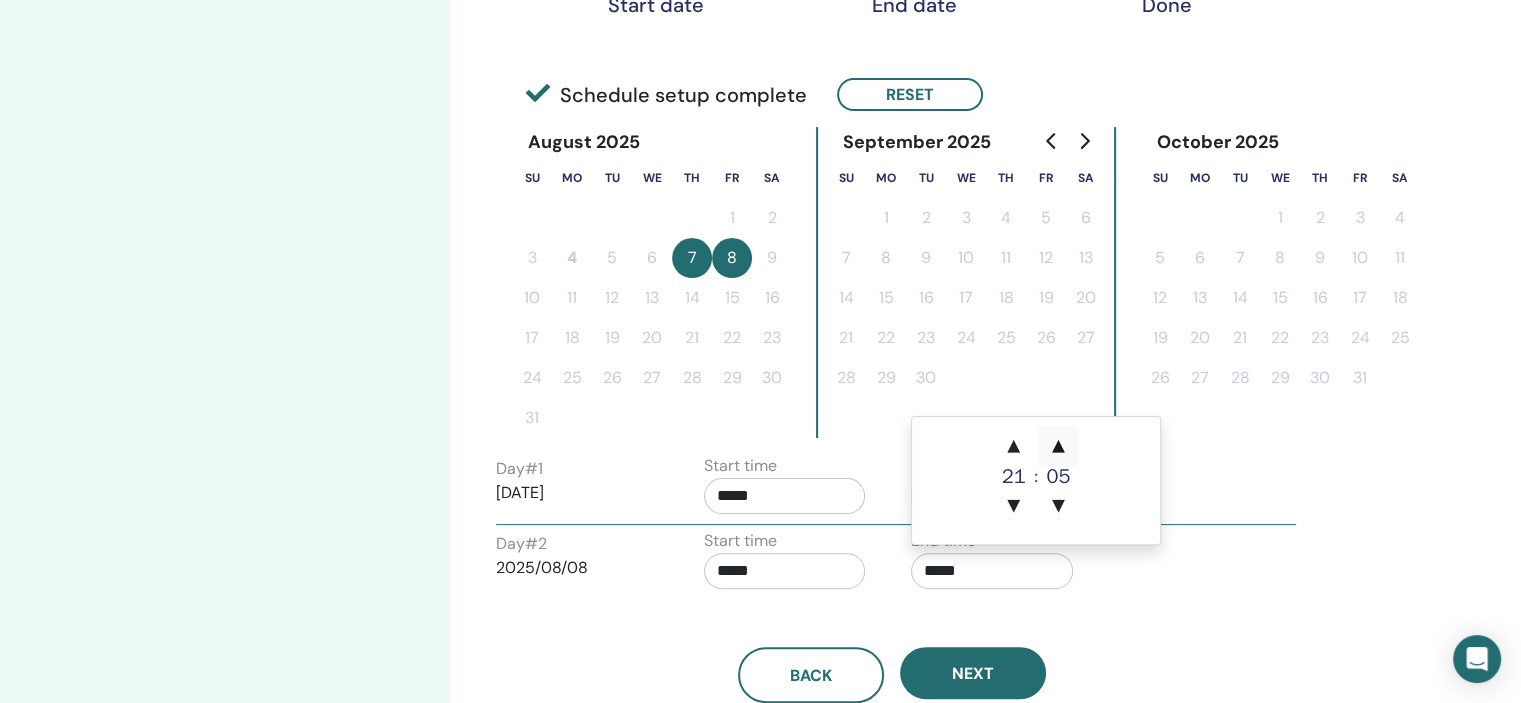 click on "▲" at bounding box center (1058, 447) 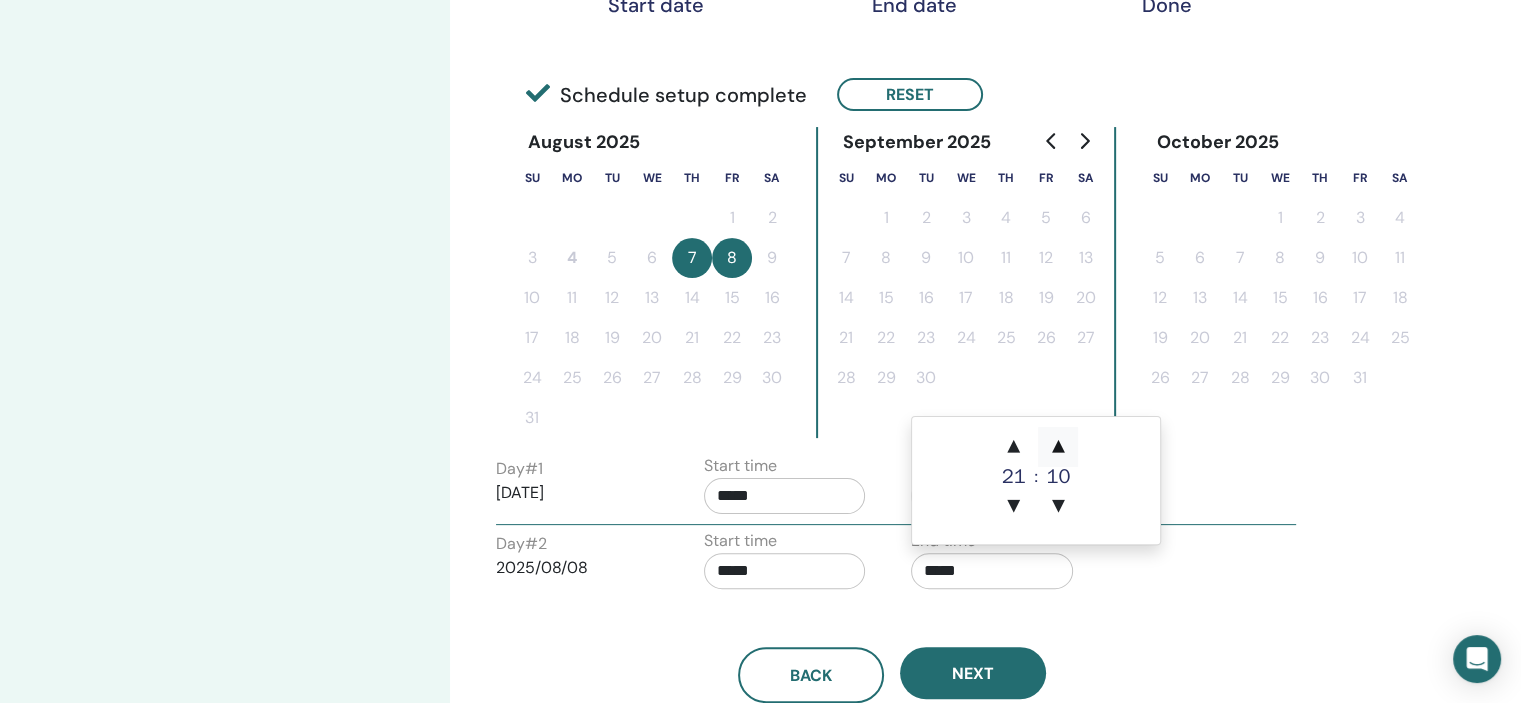click on "▲" at bounding box center [1058, 447] 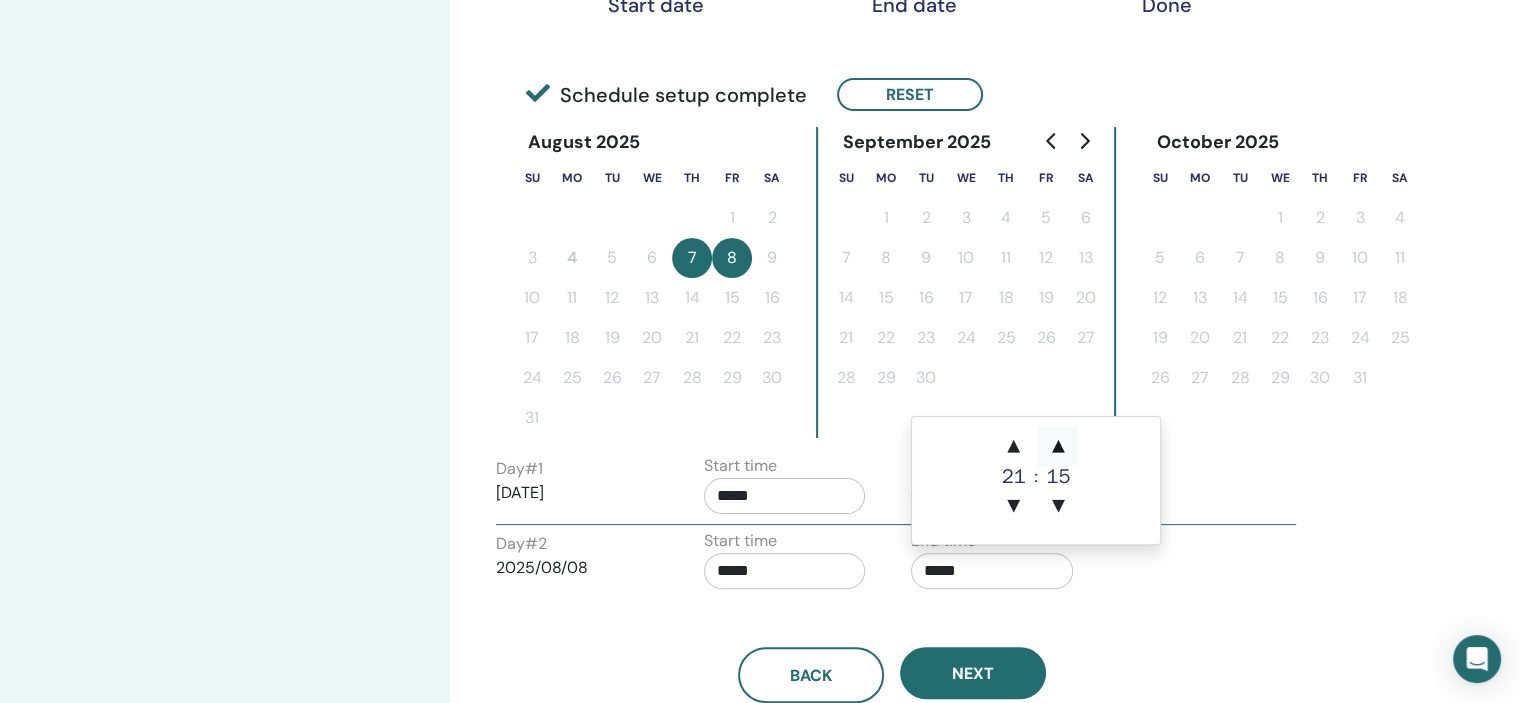 click on "▲" at bounding box center (1058, 447) 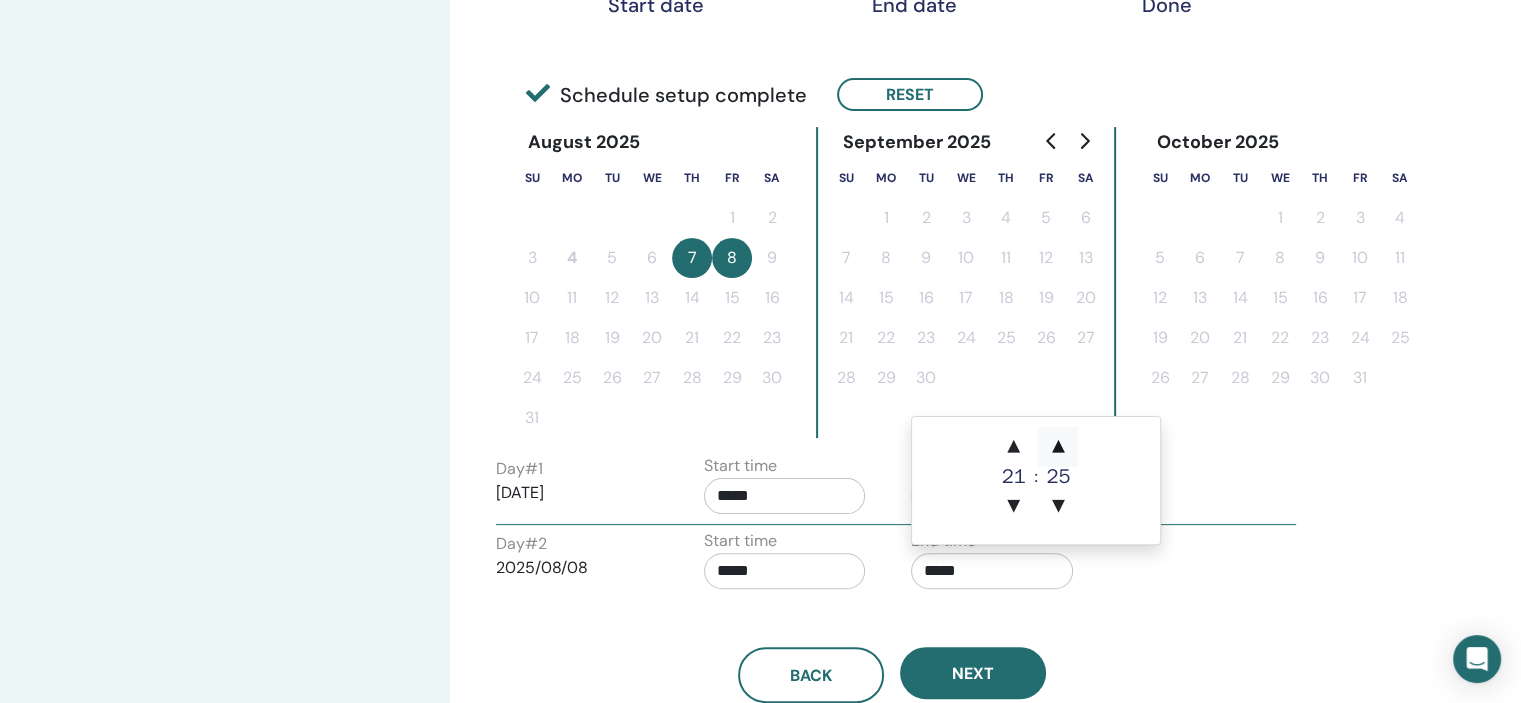 click on "▲" at bounding box center (1058, 447) 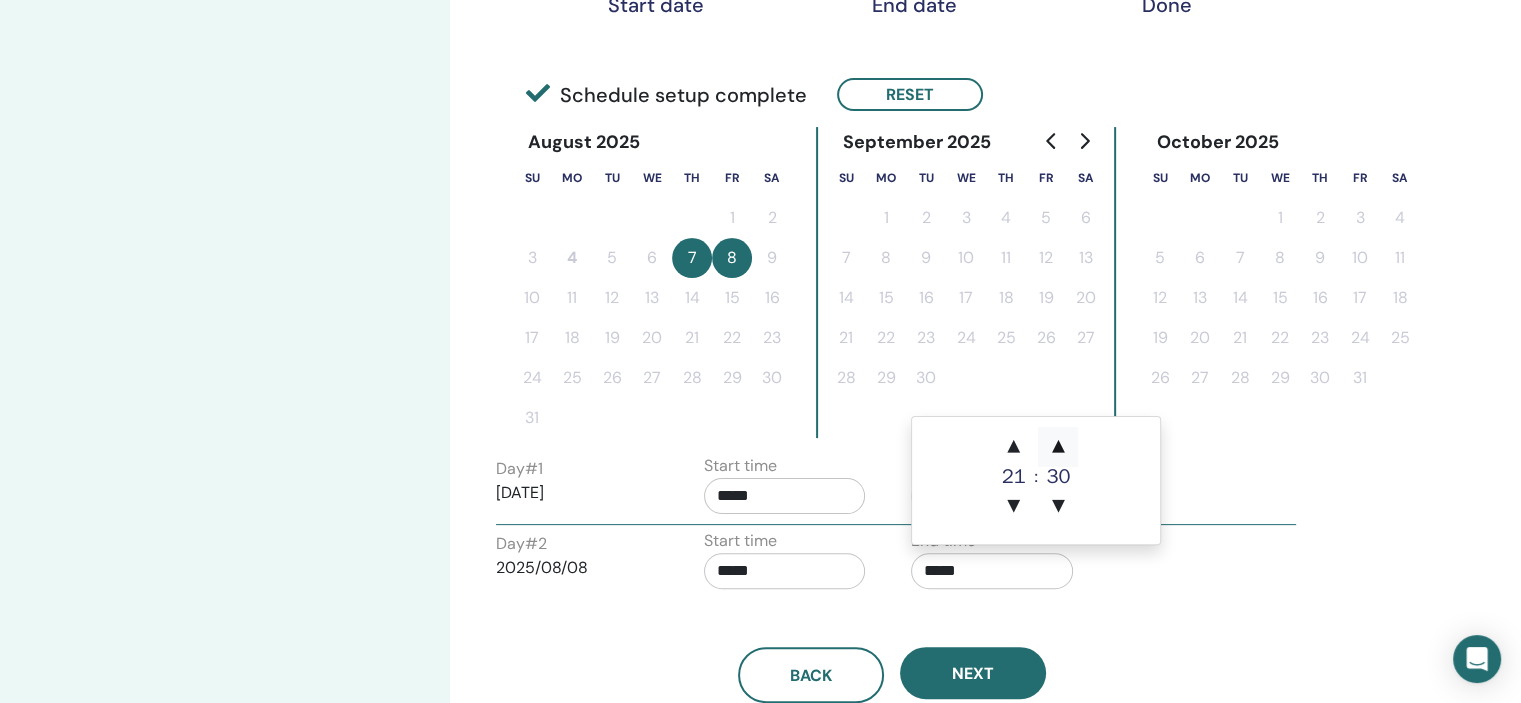 click on "▲" at bounding box center [1058, 447] 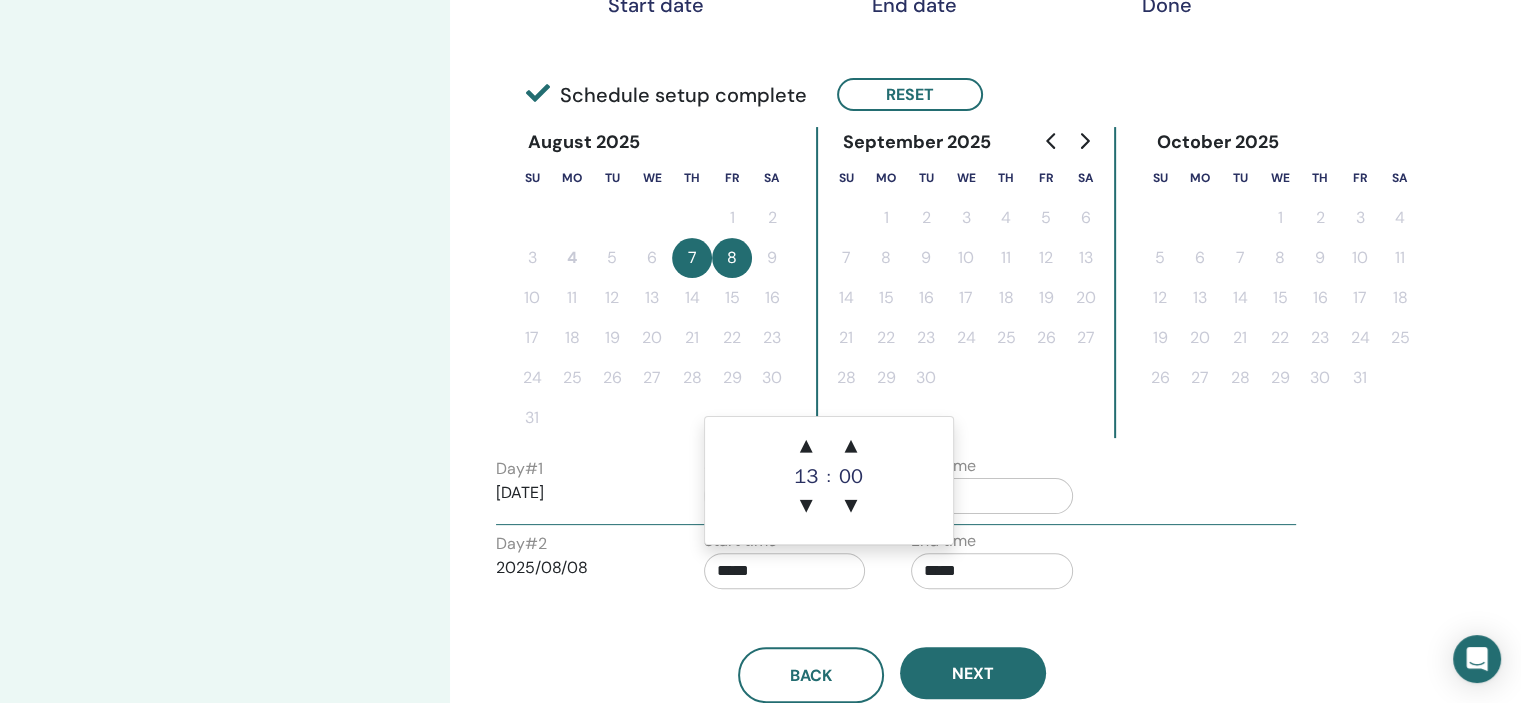 click on "*****" at bounding box center (785, 571) 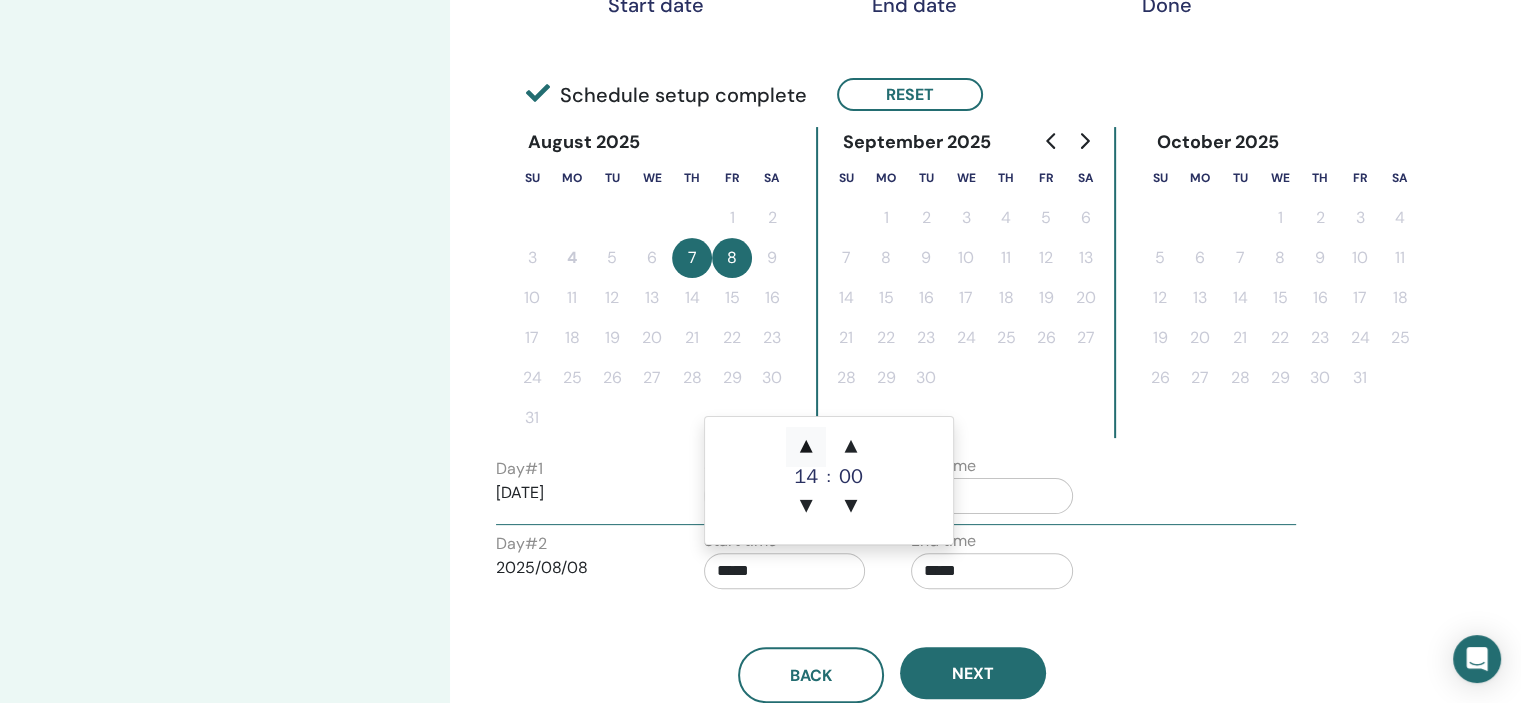 click on "▲" at bounding box center (806, 447) 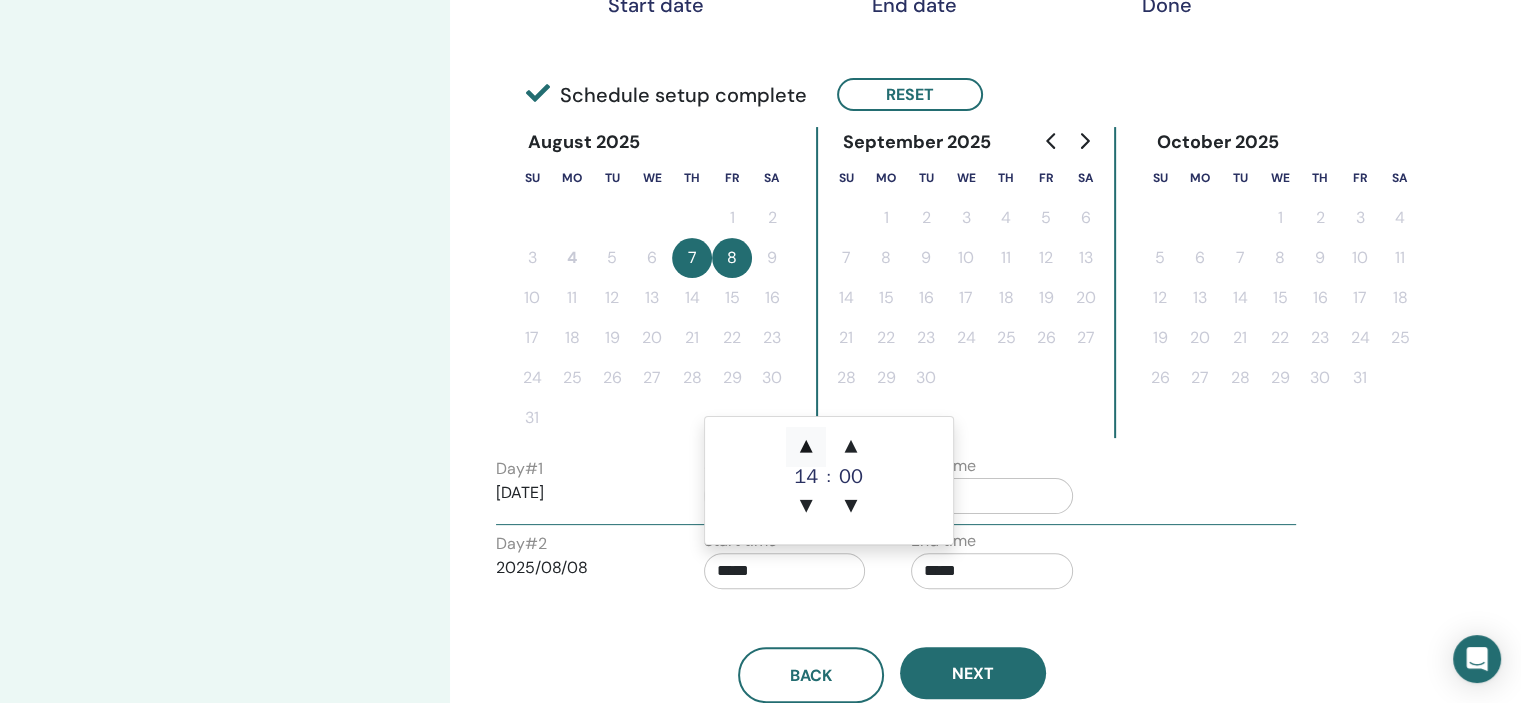 click on "▲" at bounding box center (806, 447) 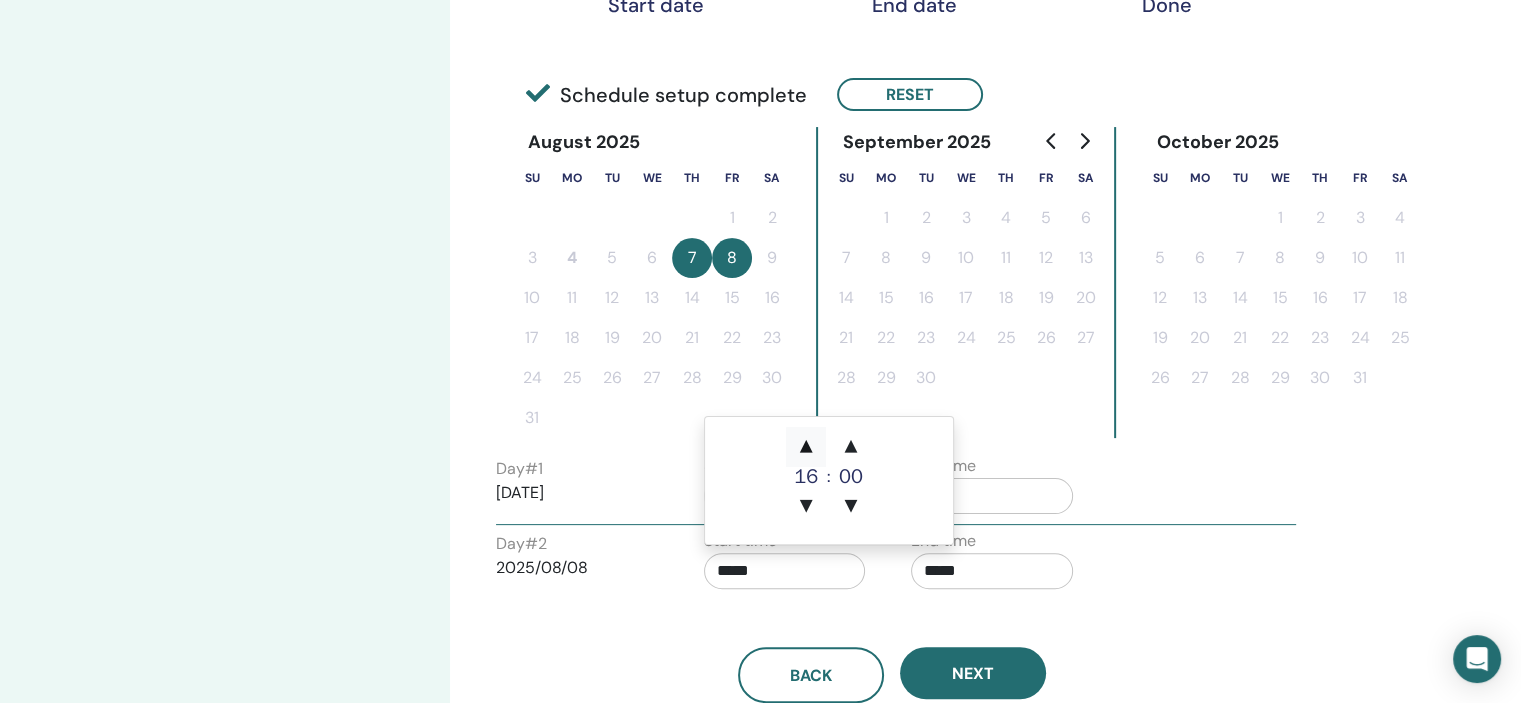 click on "▲" at bounding box center [806, 447] 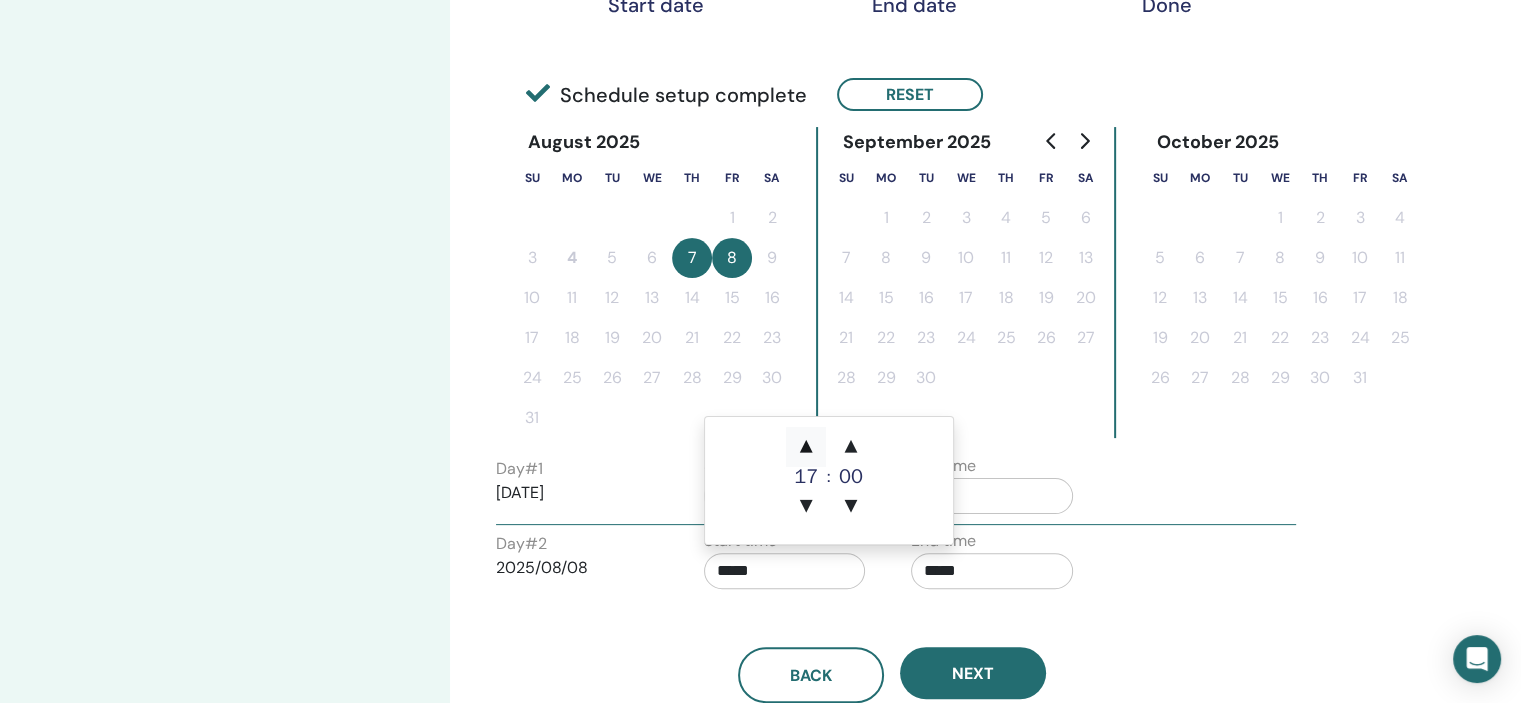 click on "▲" at bounding box center [806, 447] 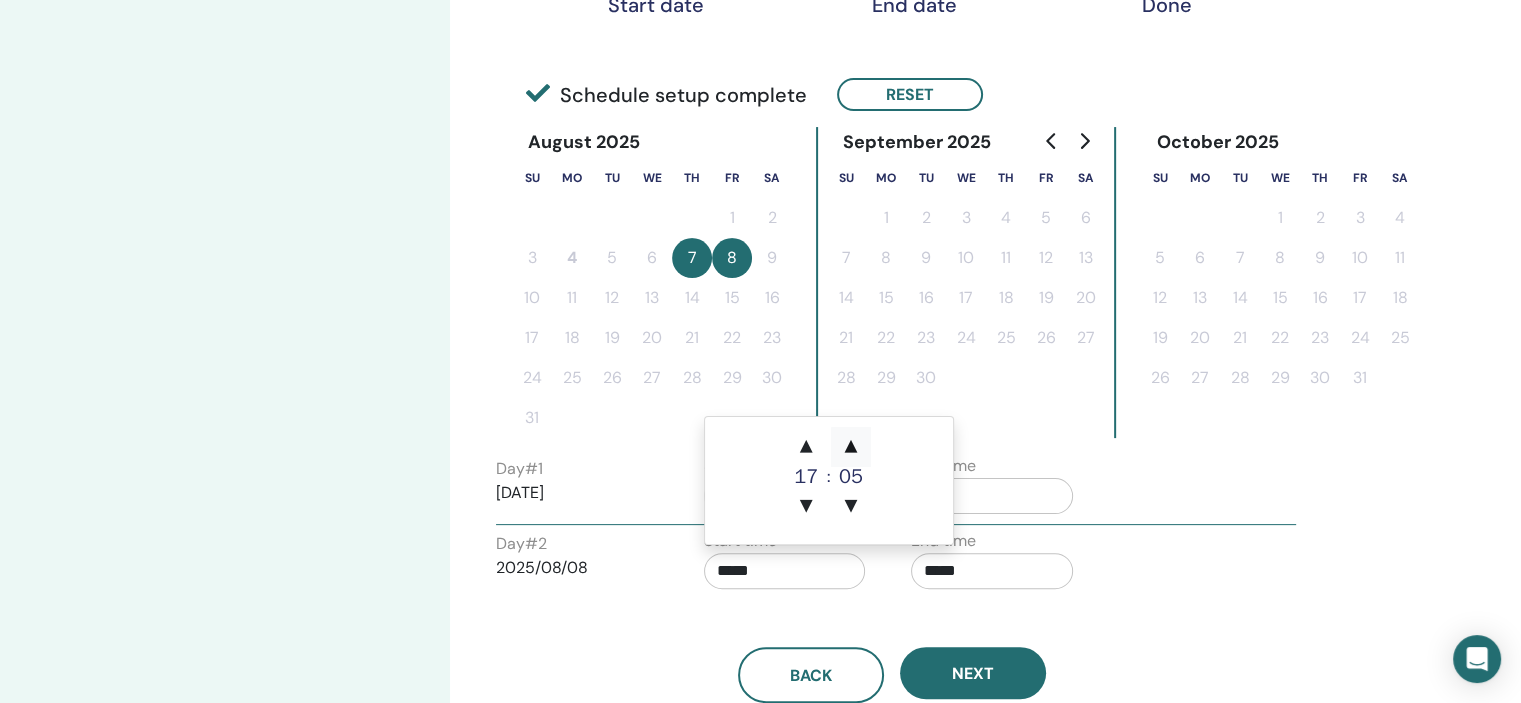 click on "▲" at bounding box center [851, 447] 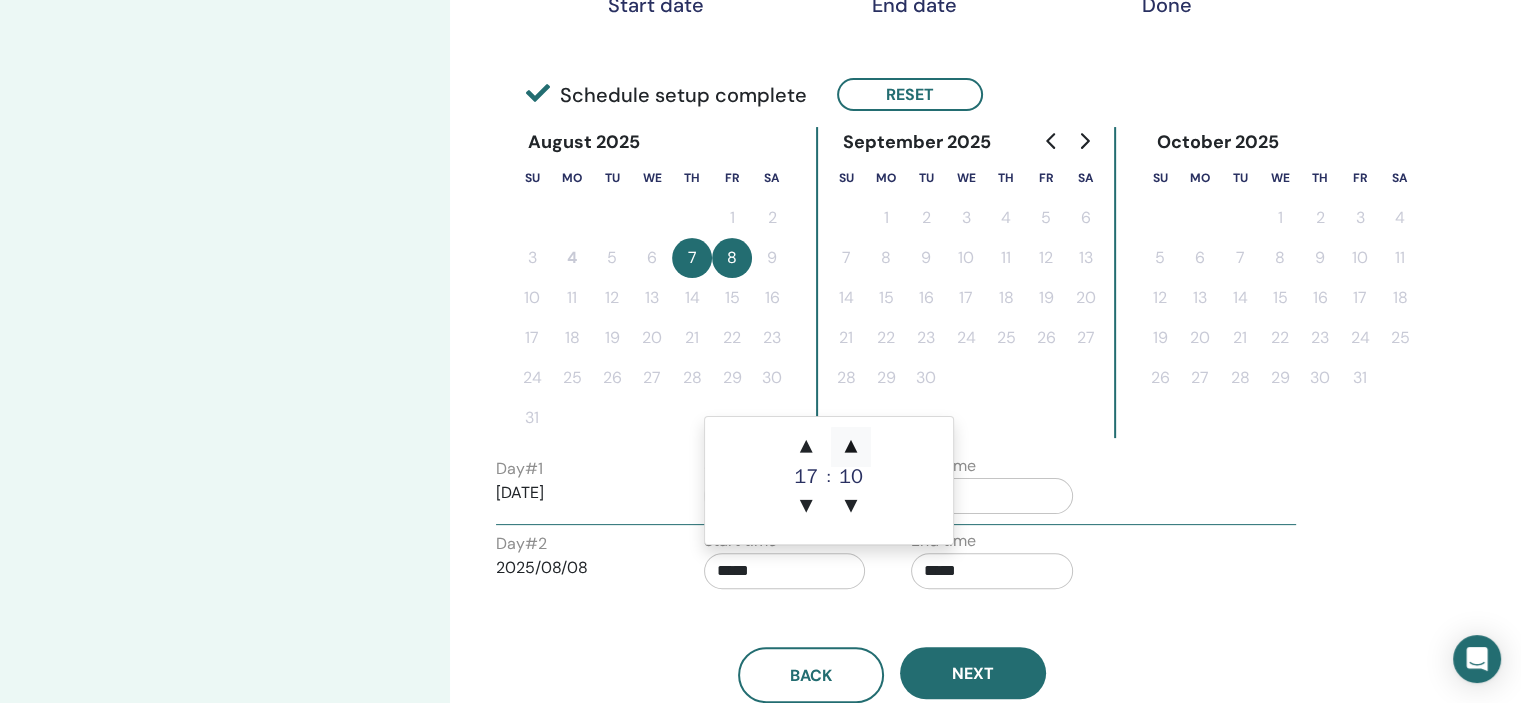 click on "▲" at bounding box center [851, 447] 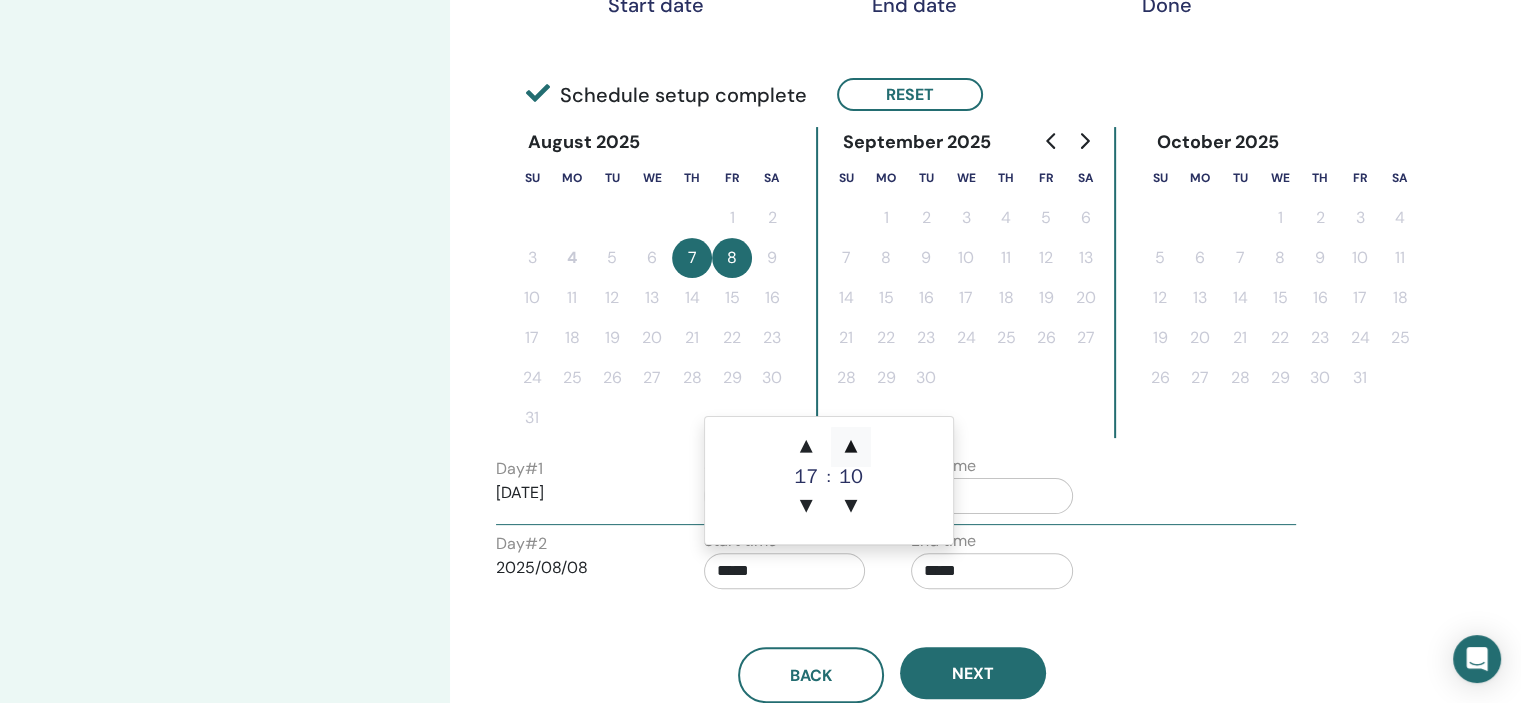 click on "▲" at bounding box center [851, 447] 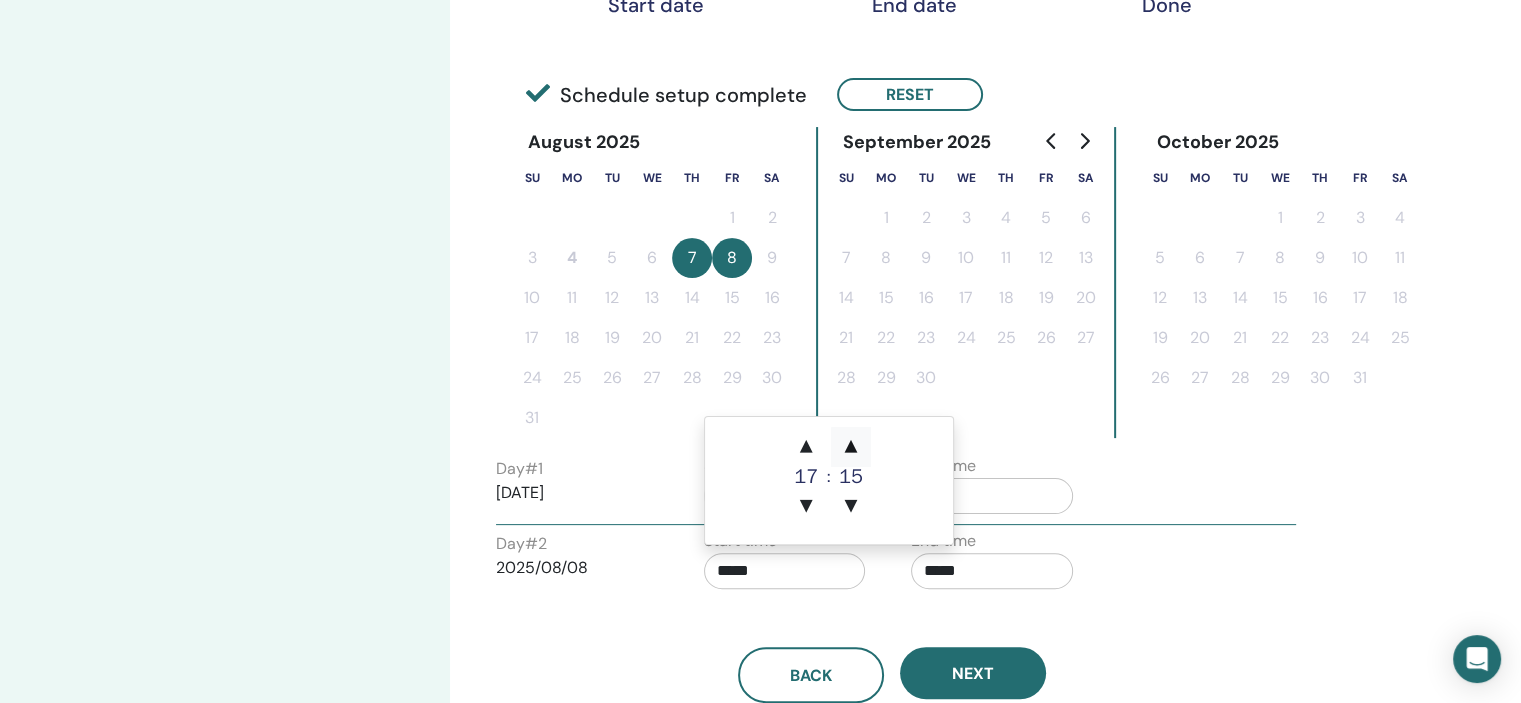 click on "▲" at bounding box center [851, 447] 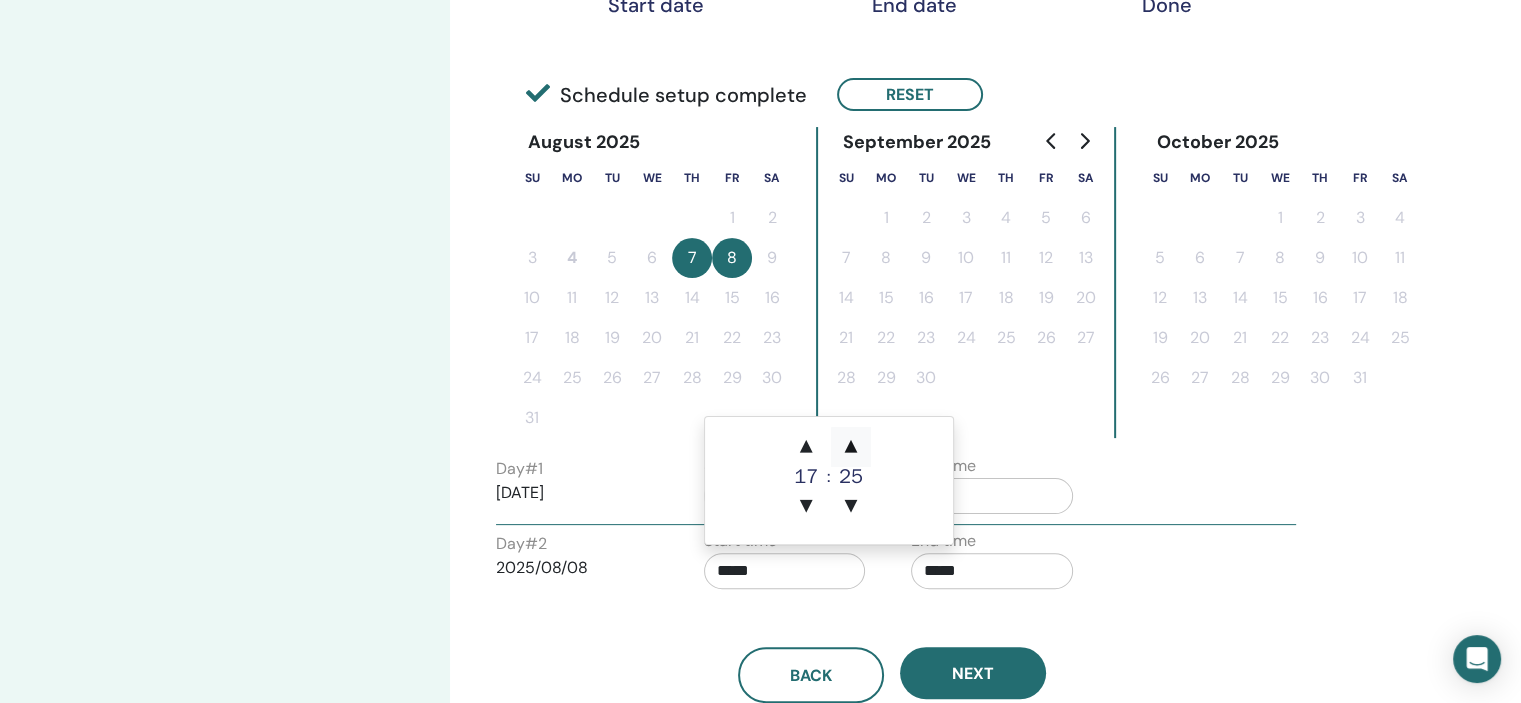 click on "▲" at bounding box center (851, 447) 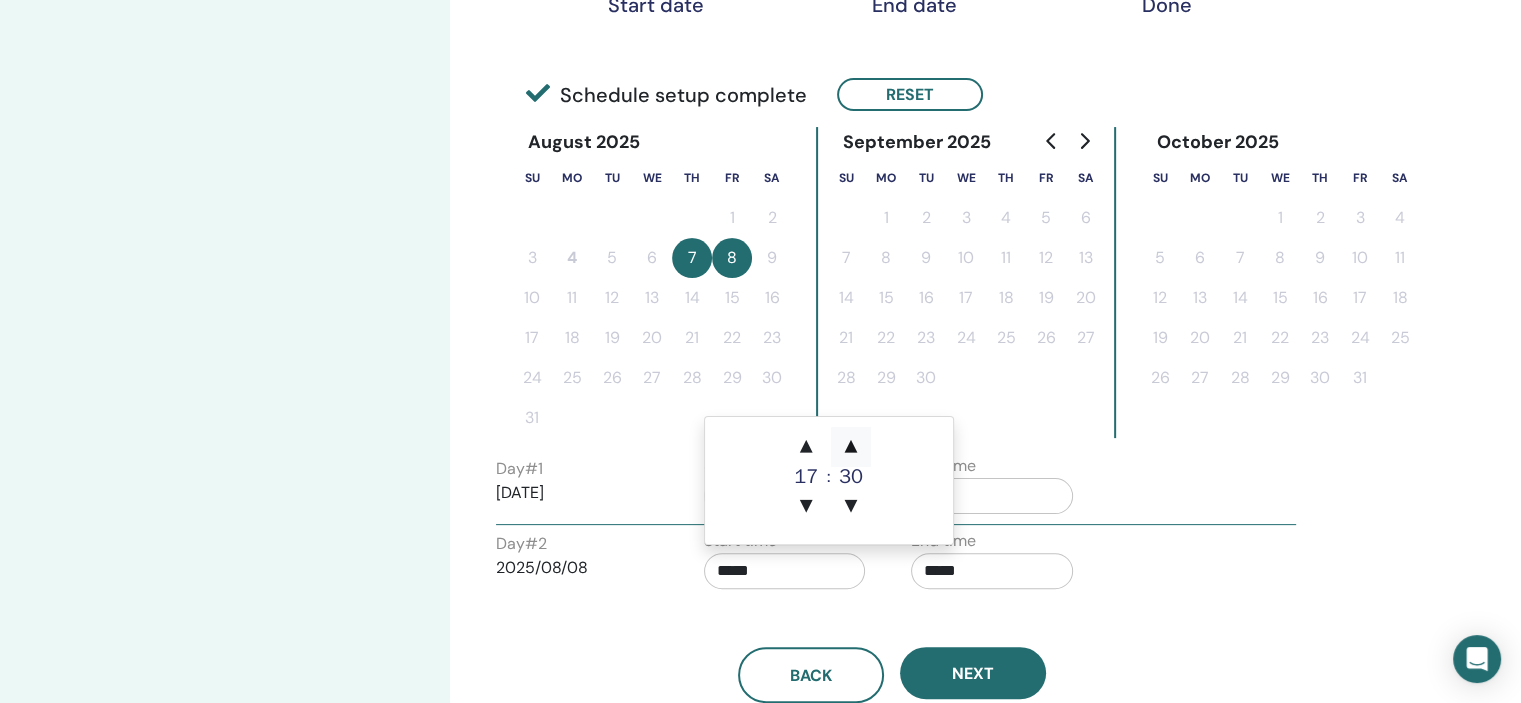 click on "▲" at bounding box center (851, 447) 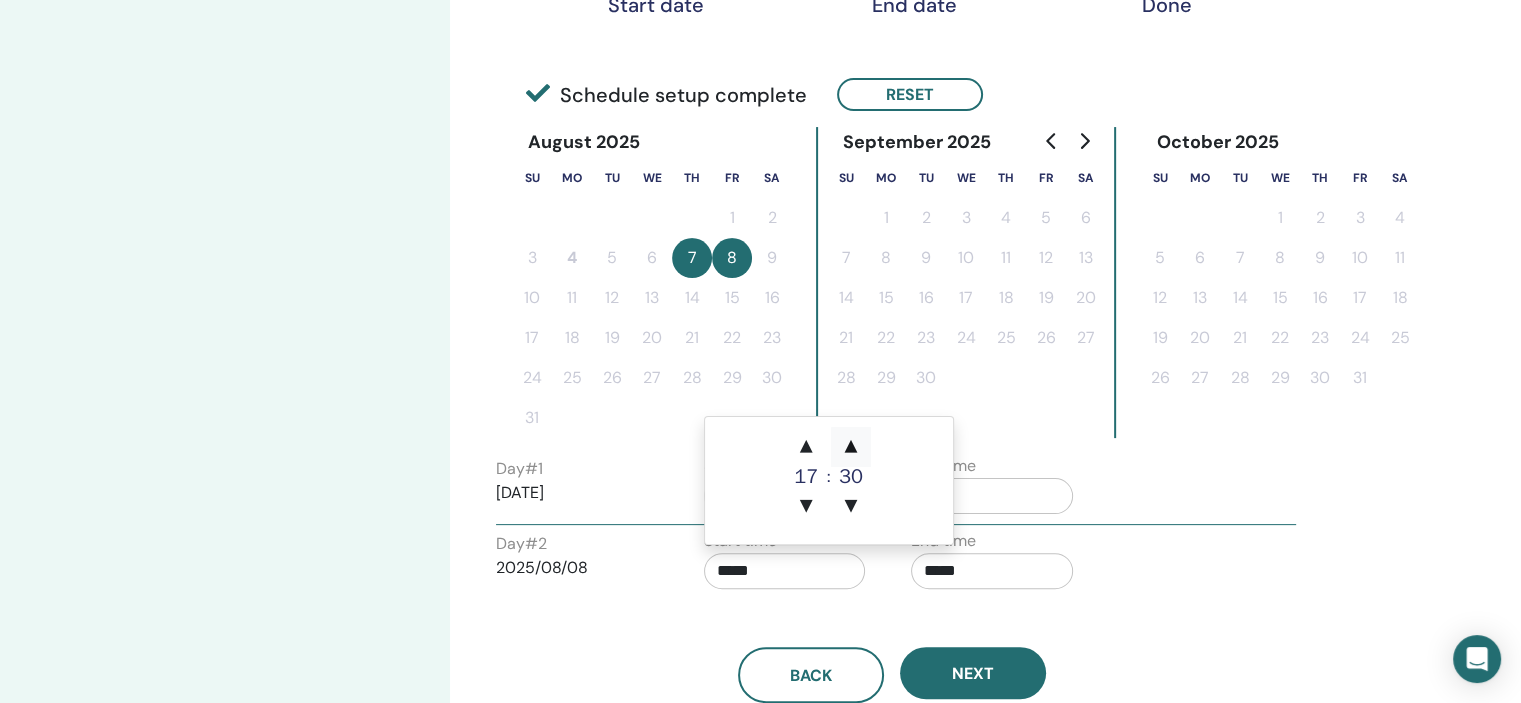 type on "*****" 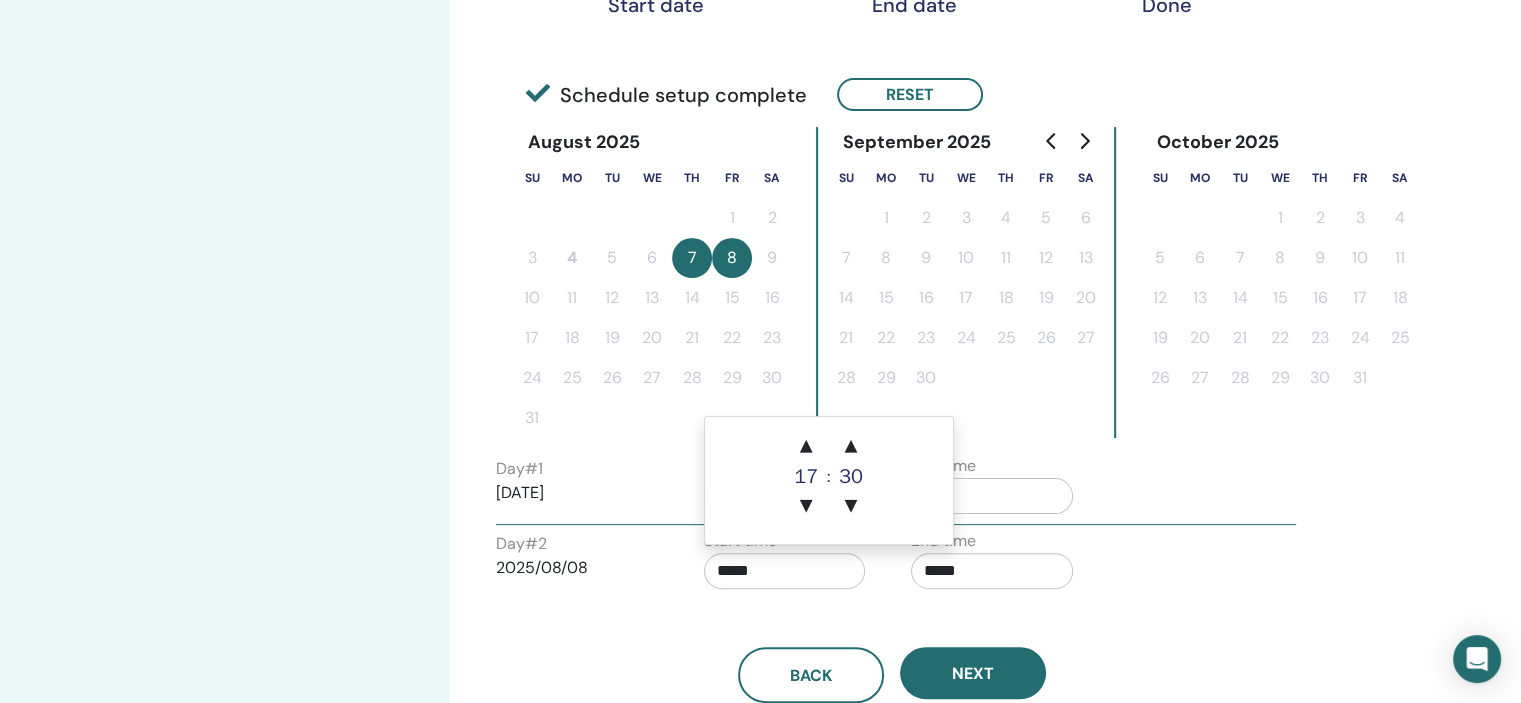 click on "Back Next" at bounding box center (892, 675) 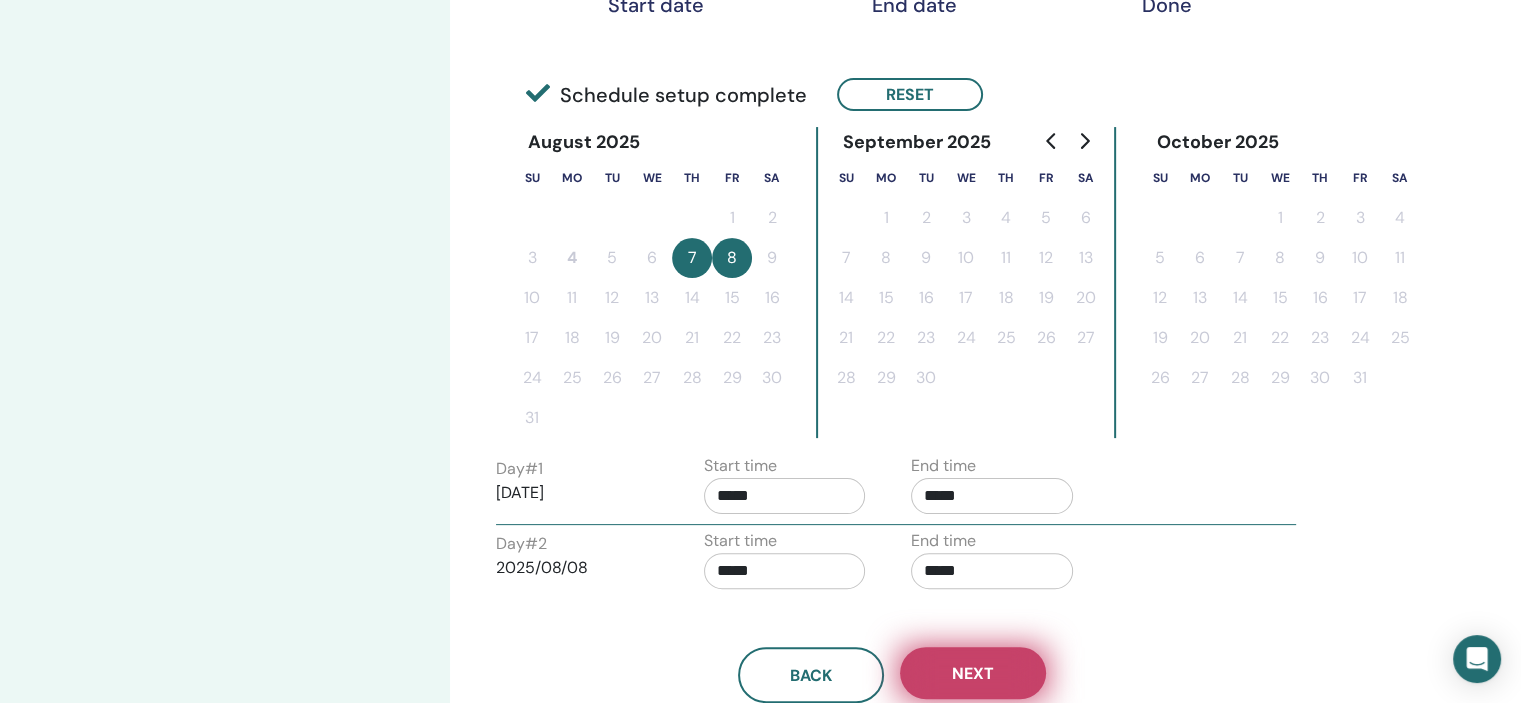 click on "Next" at bounding box center (973, 673) 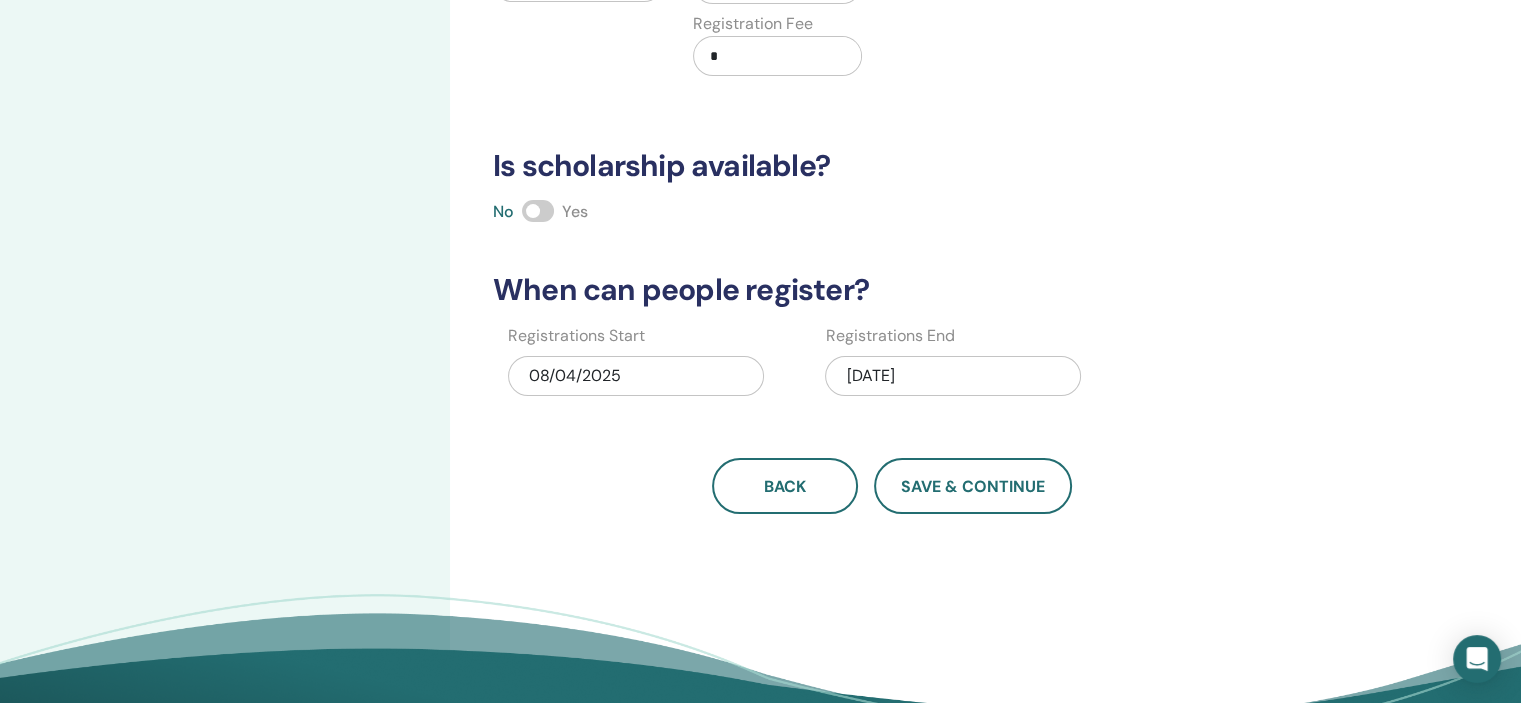 scroll, scrollTop: 13, scrollLeft: 0, axis: vertical 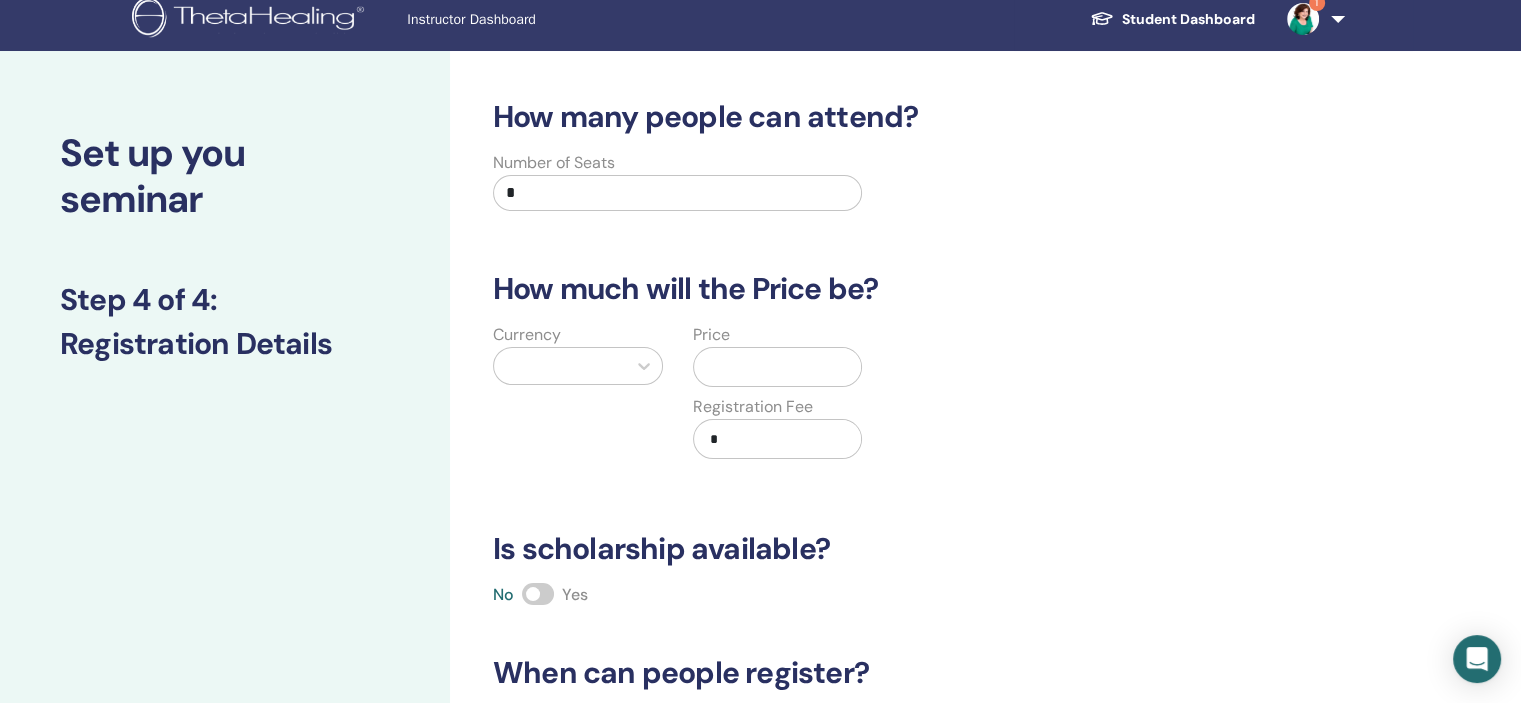 click on "*" at bounding box center (677, 193) 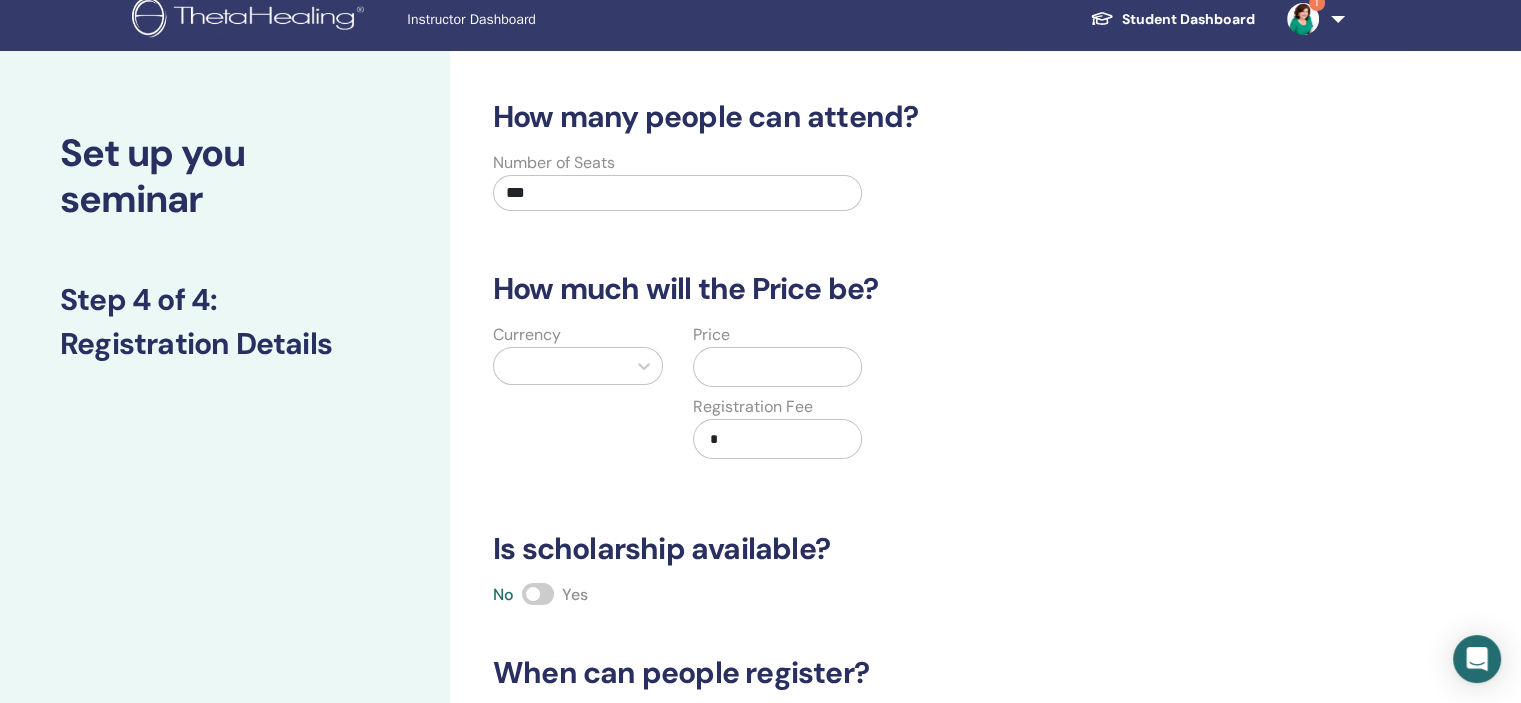 type on "***" 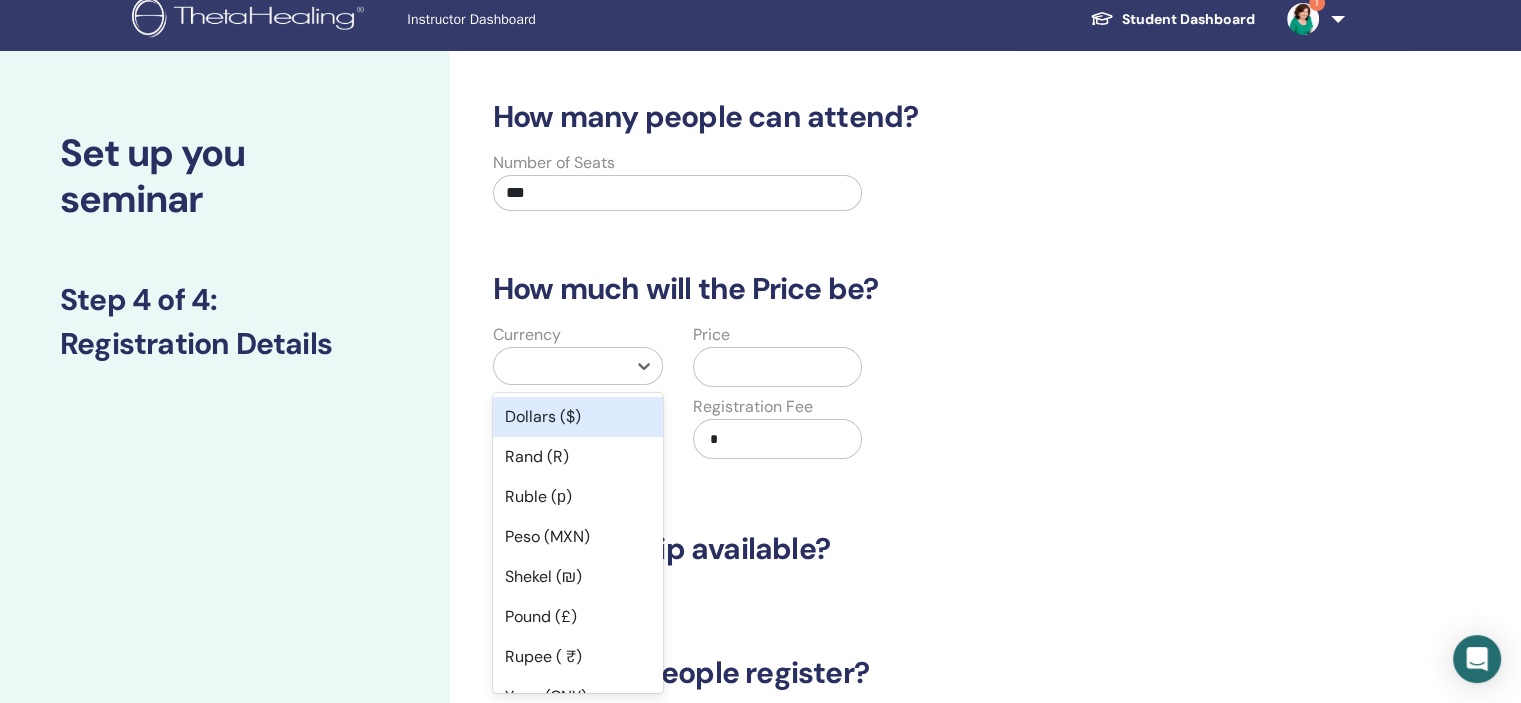 click at bounding box center [560, 366] 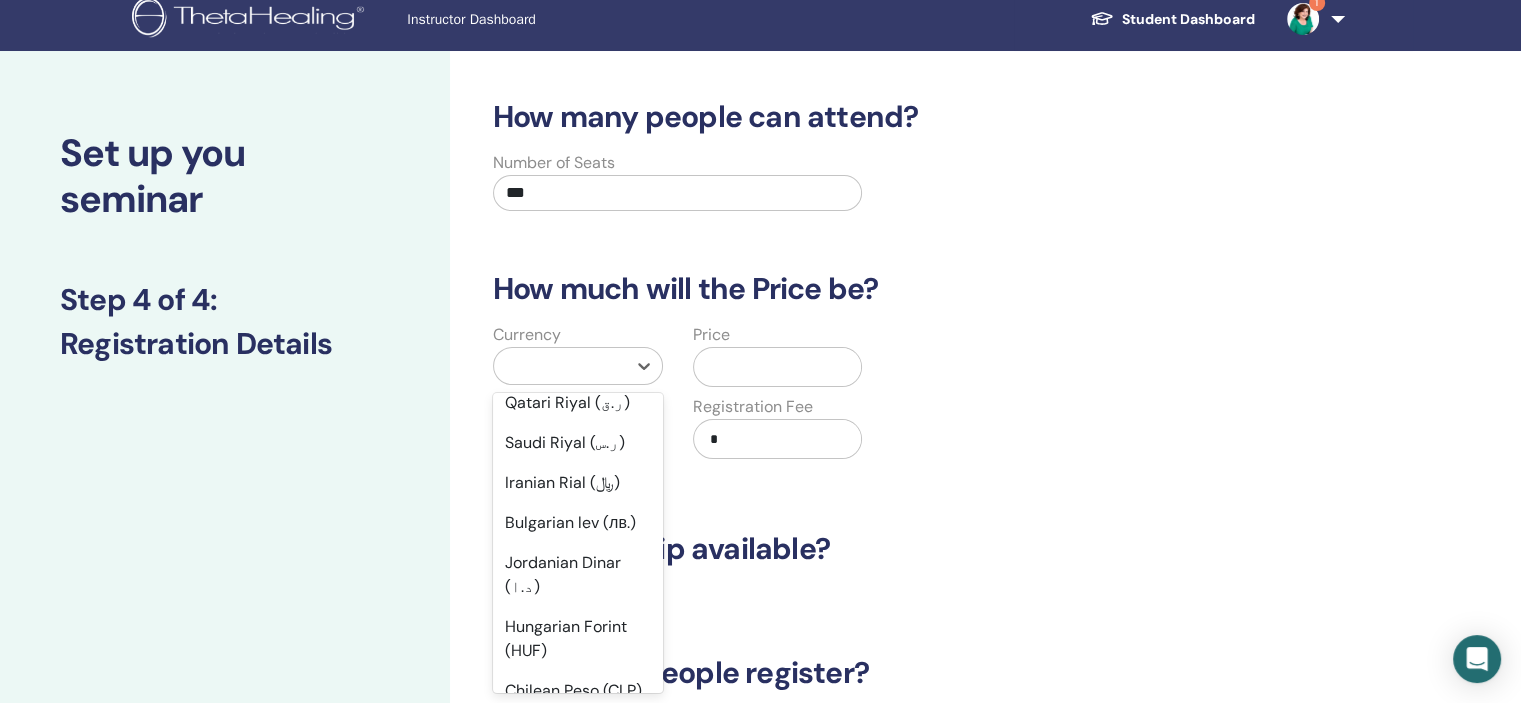 scroll, scrollTop: 1116, scrollLeft: 0, axis: vertical 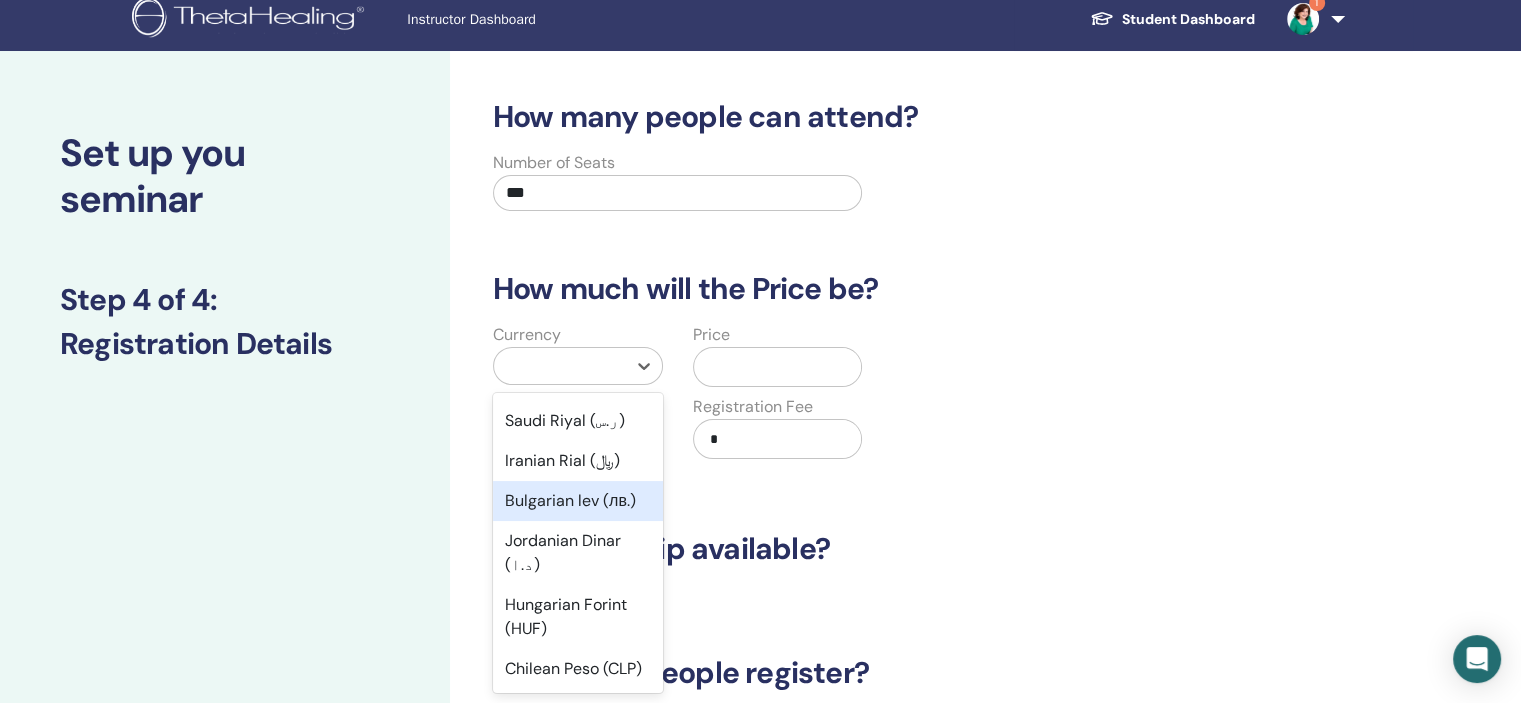 click on "Bulgarian lev (лв.)" at bounding box center (578, 501) 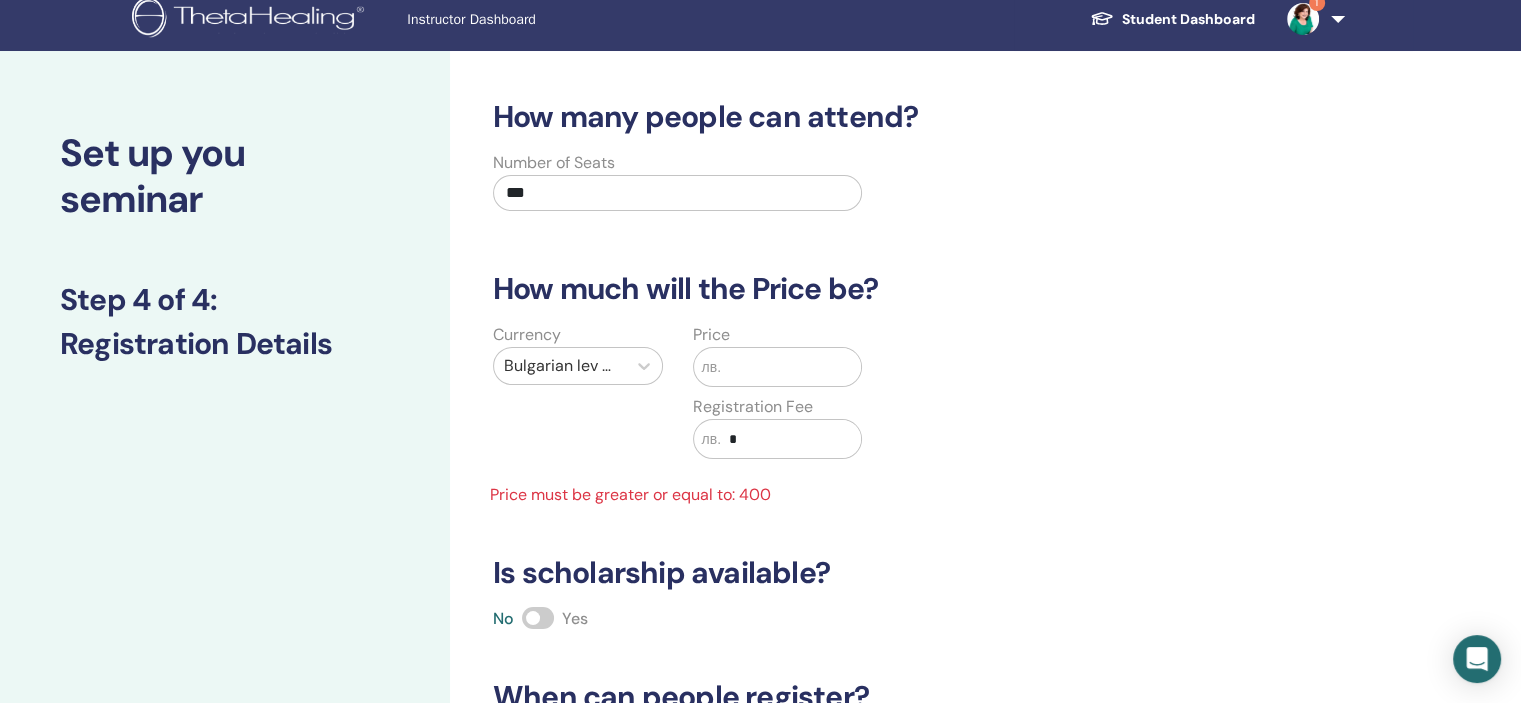 click at bounding box center (791, 367) 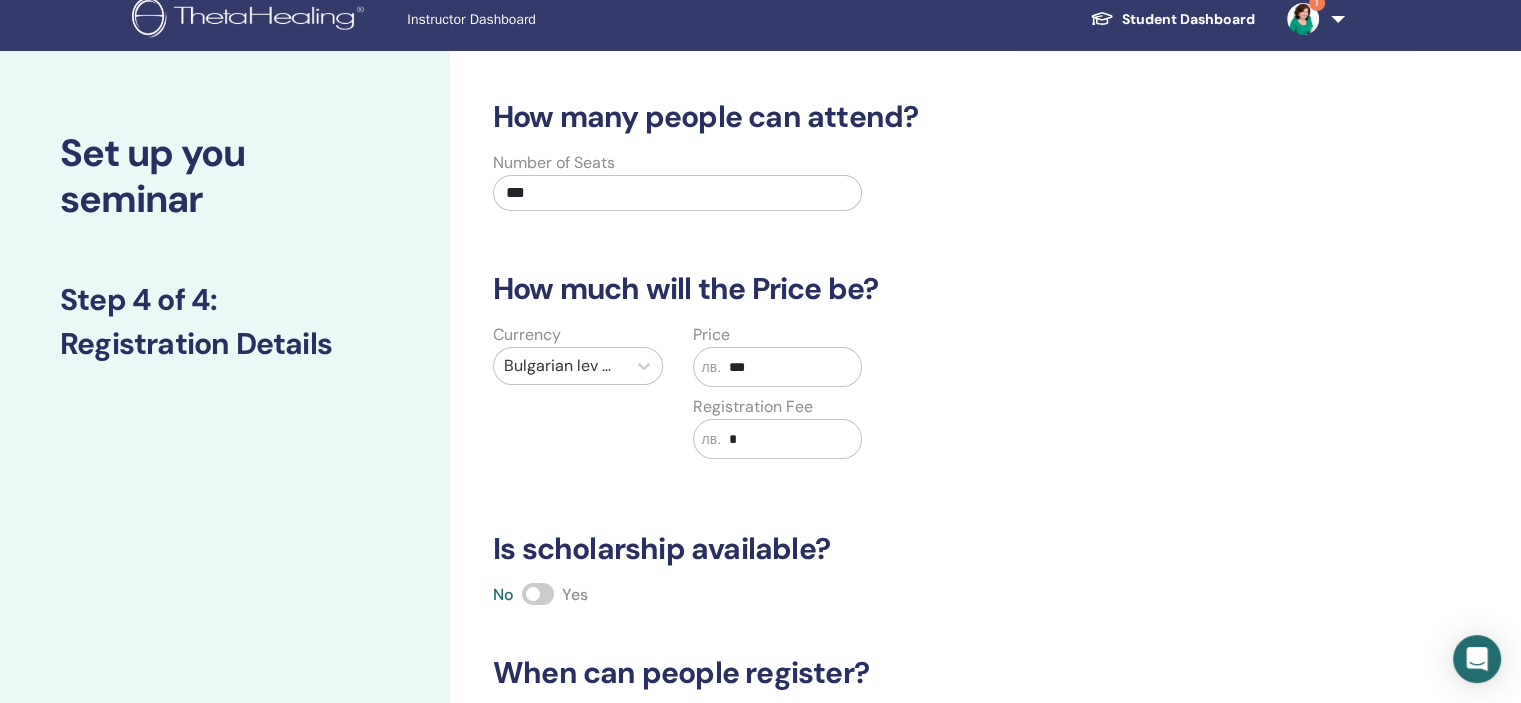scroll, scrollTop: 420, scrollLeft: 0, axis: vertical 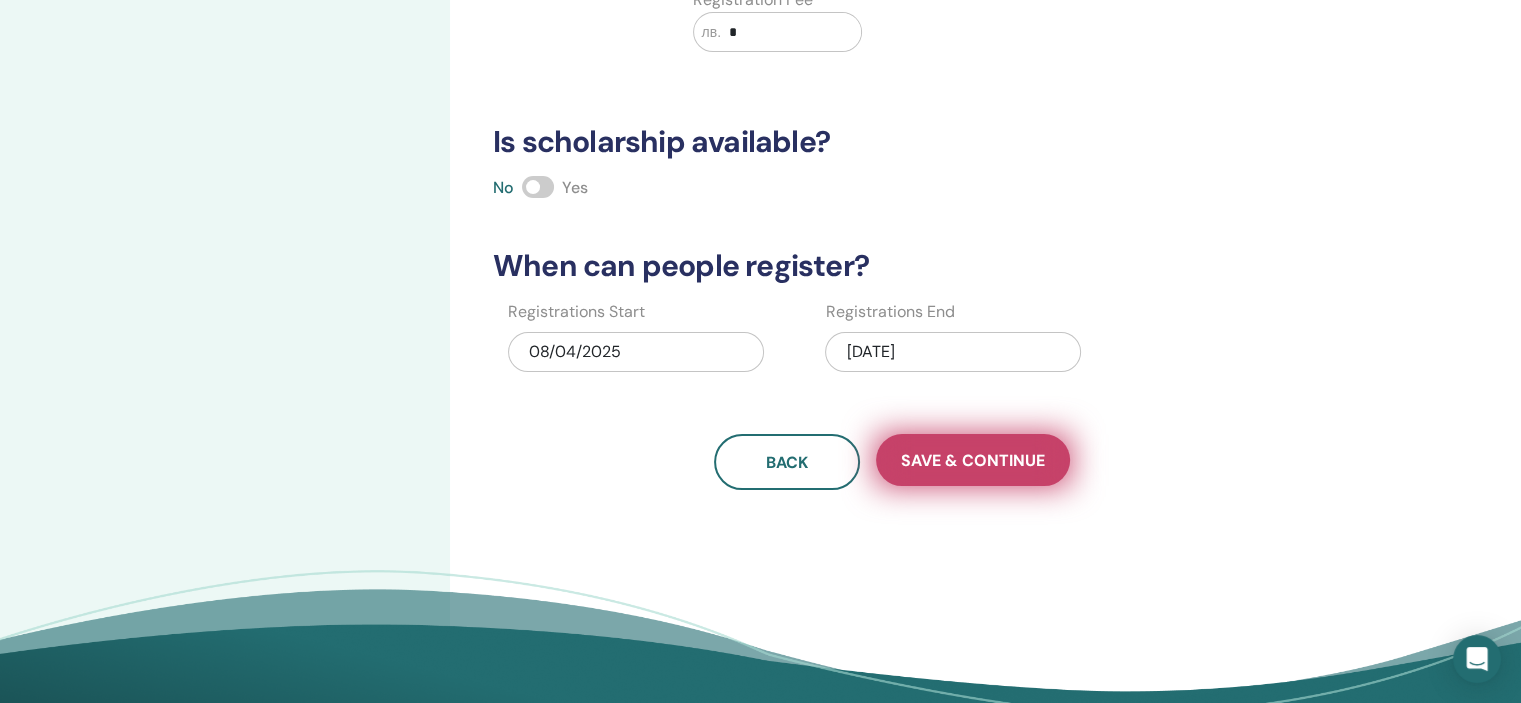 type on "***" 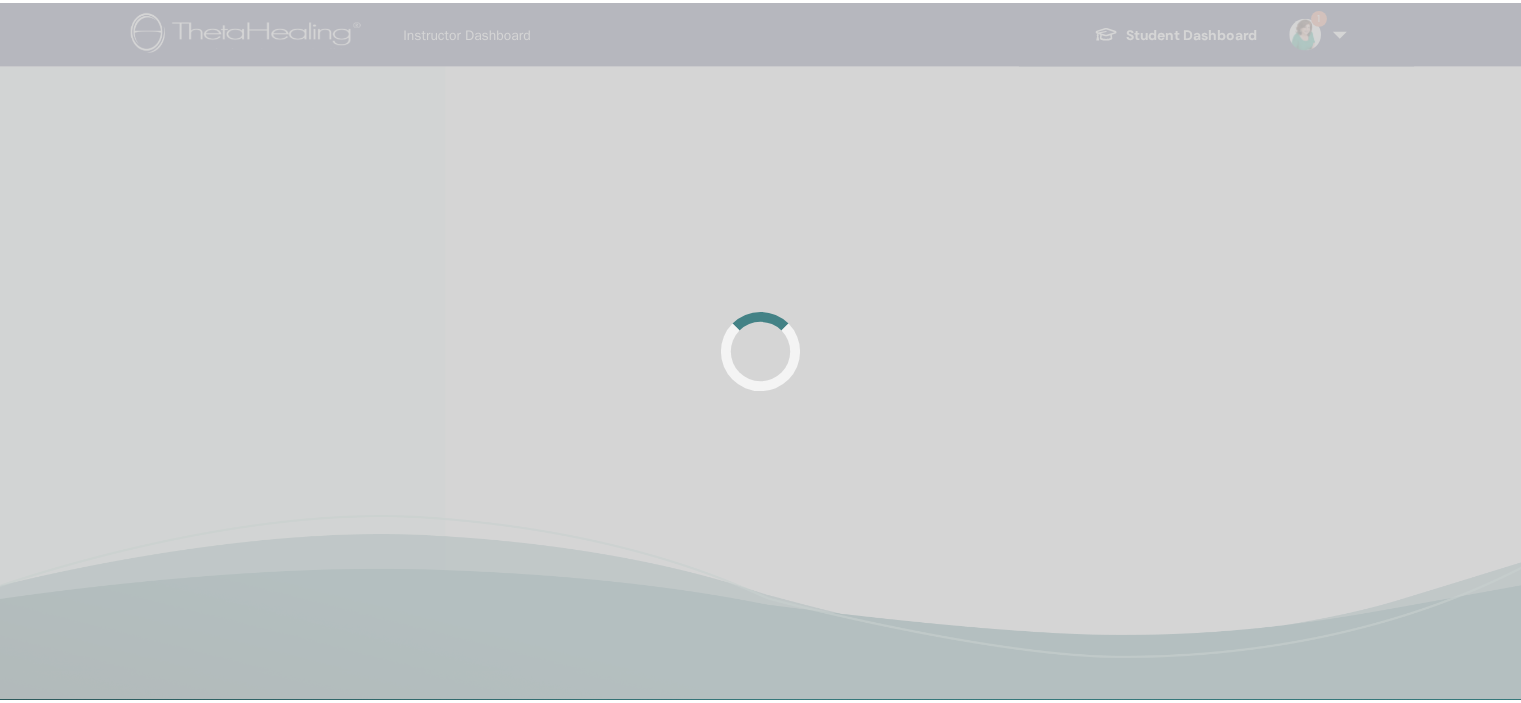 scroll, scrollTop: 0, scrollLeft: 0, axis: both 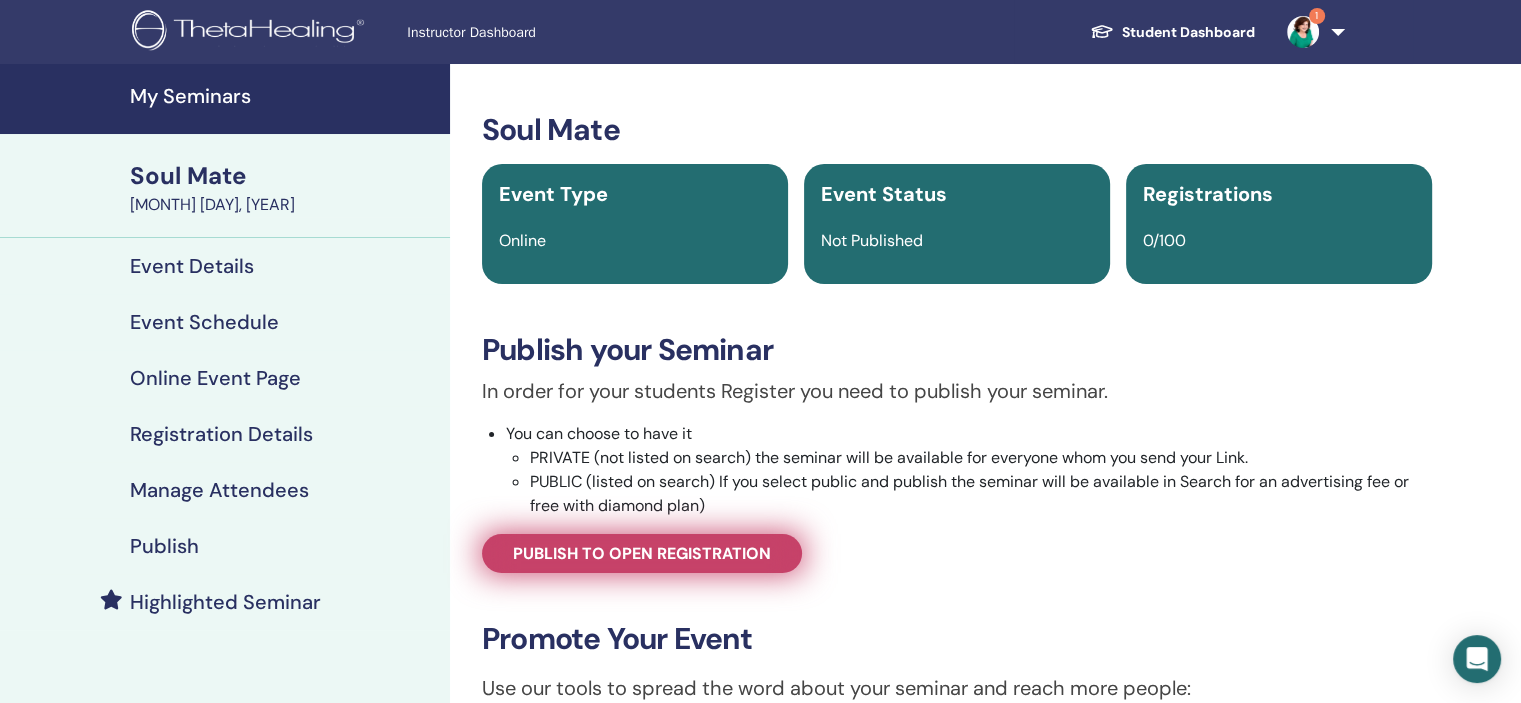 click on "Publish to open registration" at bounding box center (642, 553) 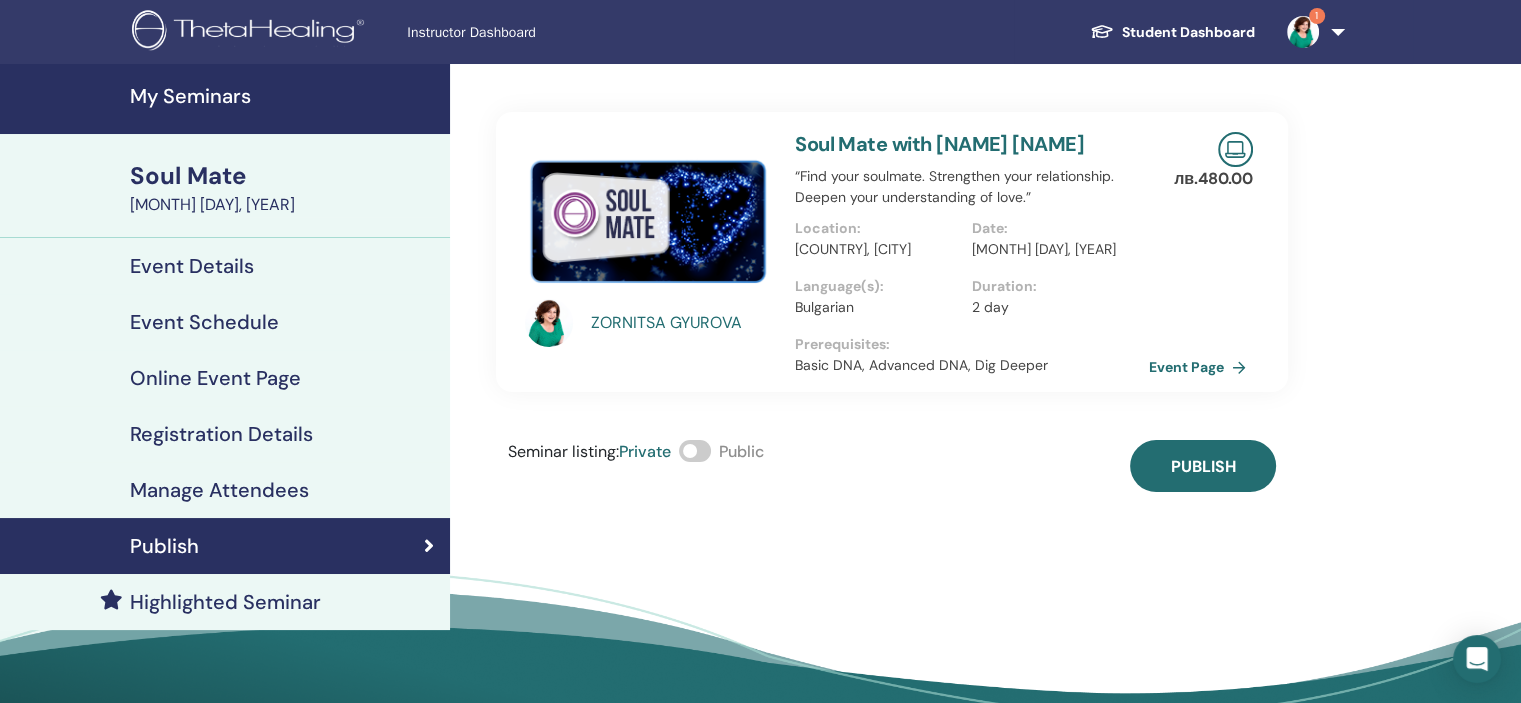 click at bounding box center (695, 451) 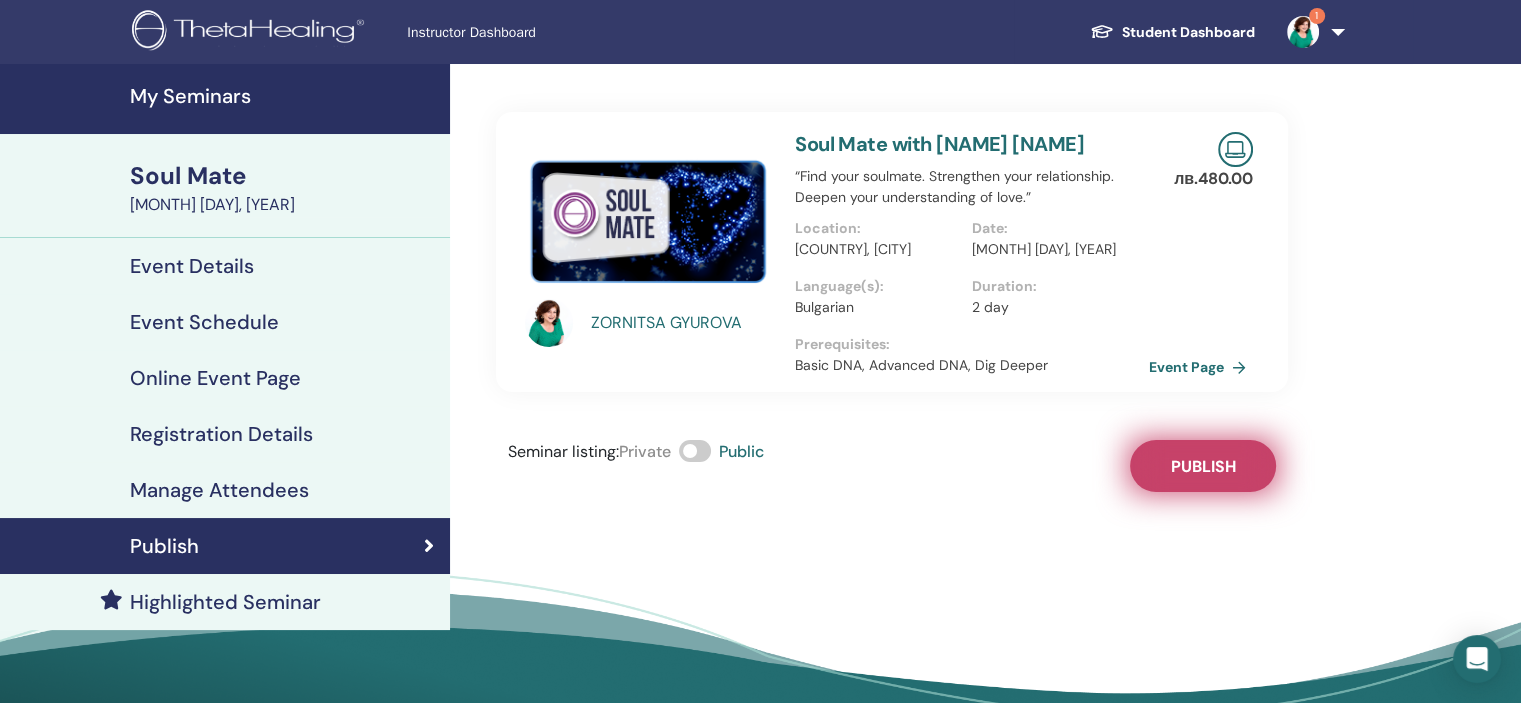 click on "Publish" at bounding box center (1203, 466) 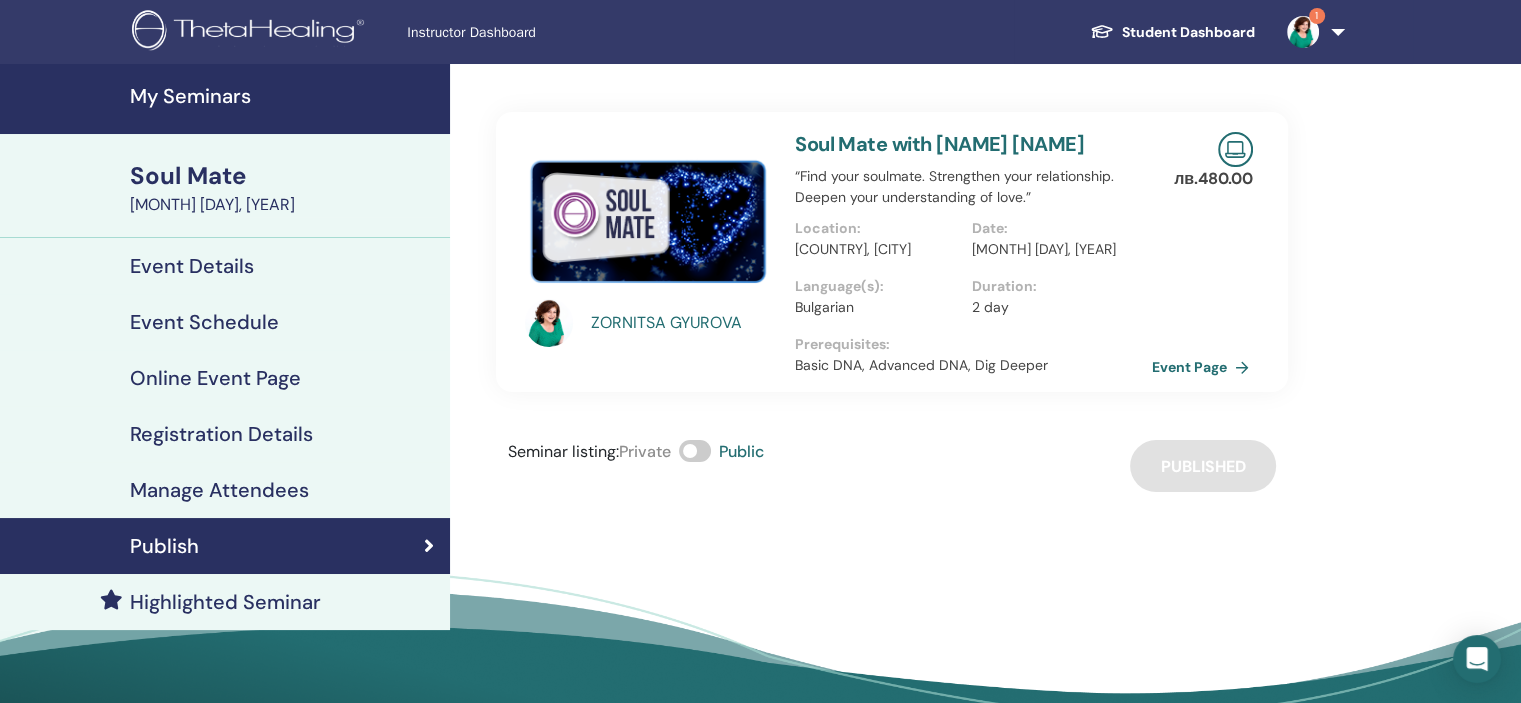 click on "Event Page" at bounding box center [1204, 367] 